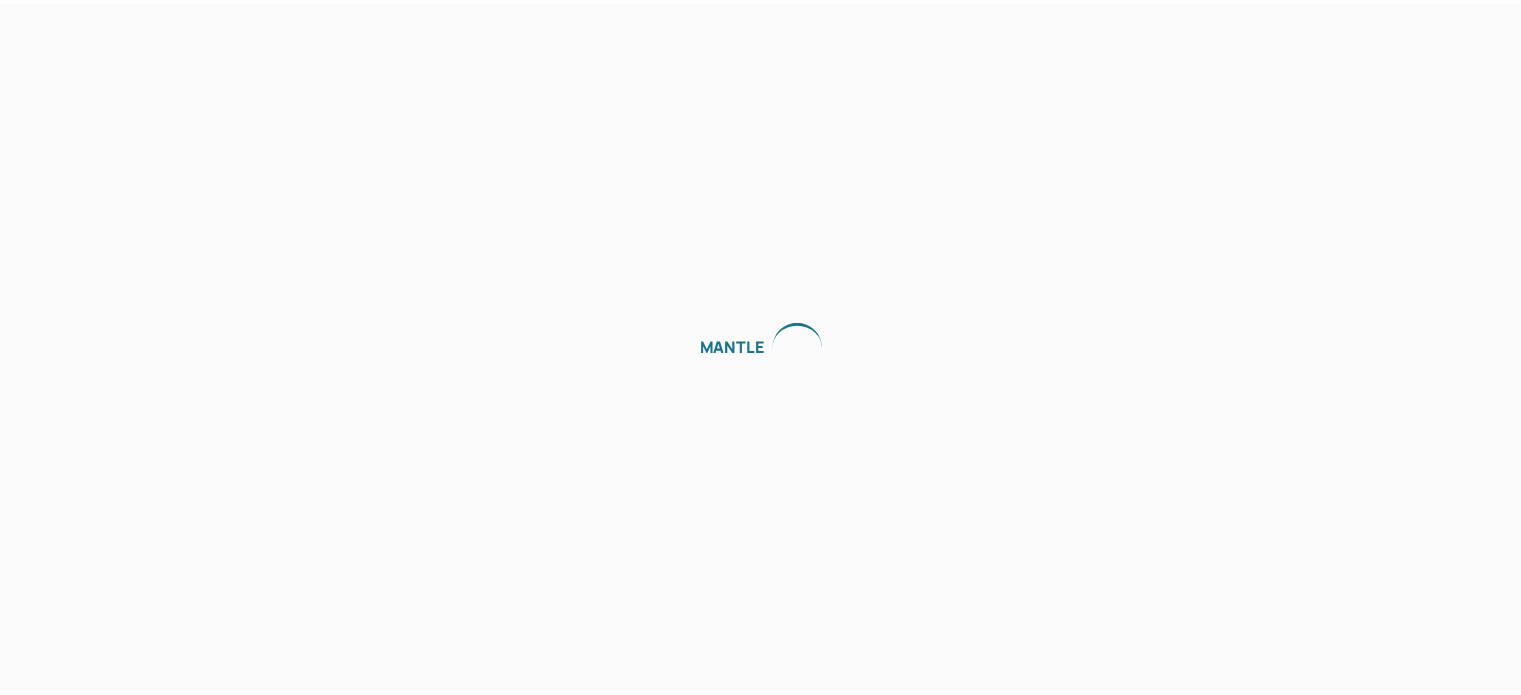 scroll, scrollTop: 0, scrollLeft: 0, axis: both 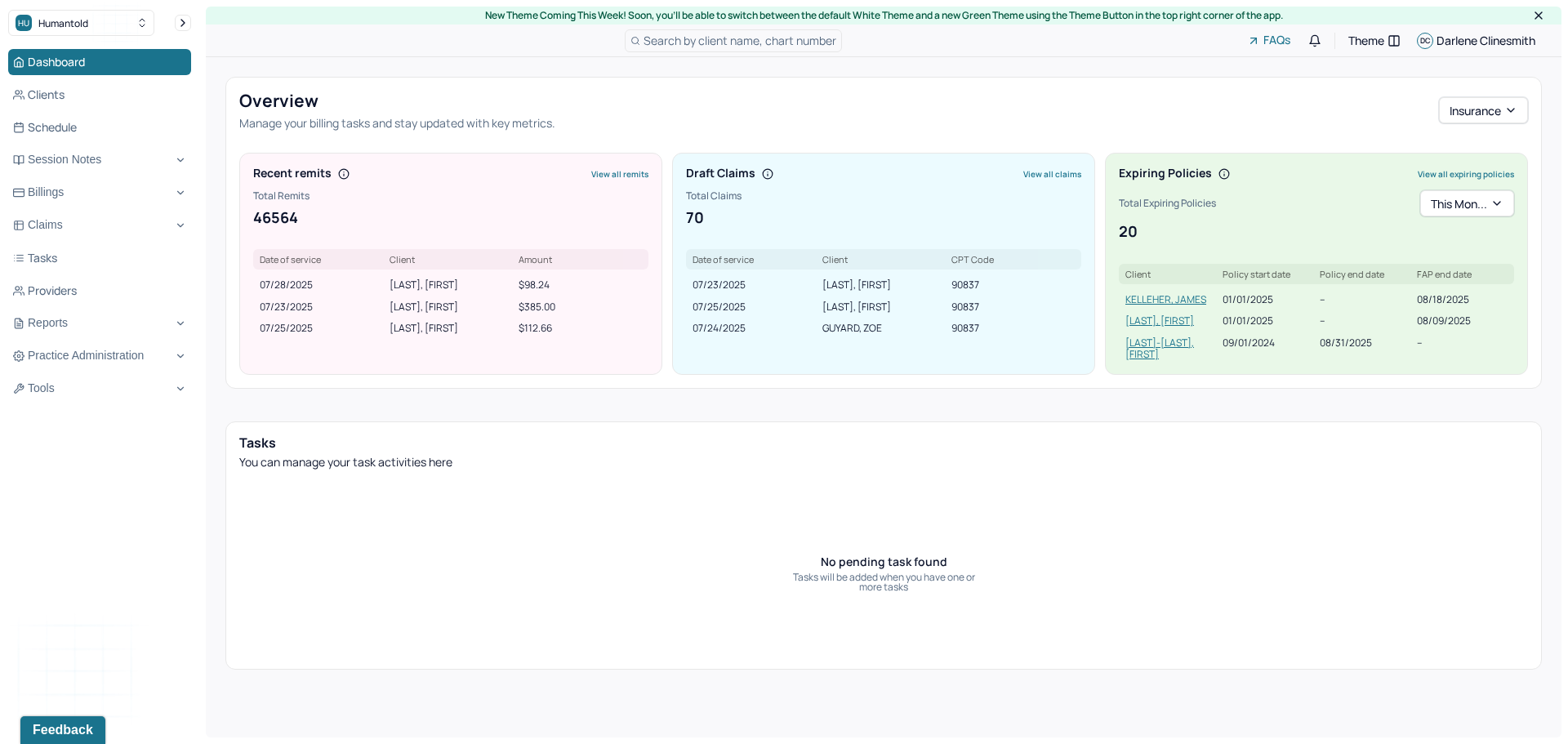 click on "View all claims" at bounding box center (1052, 174) 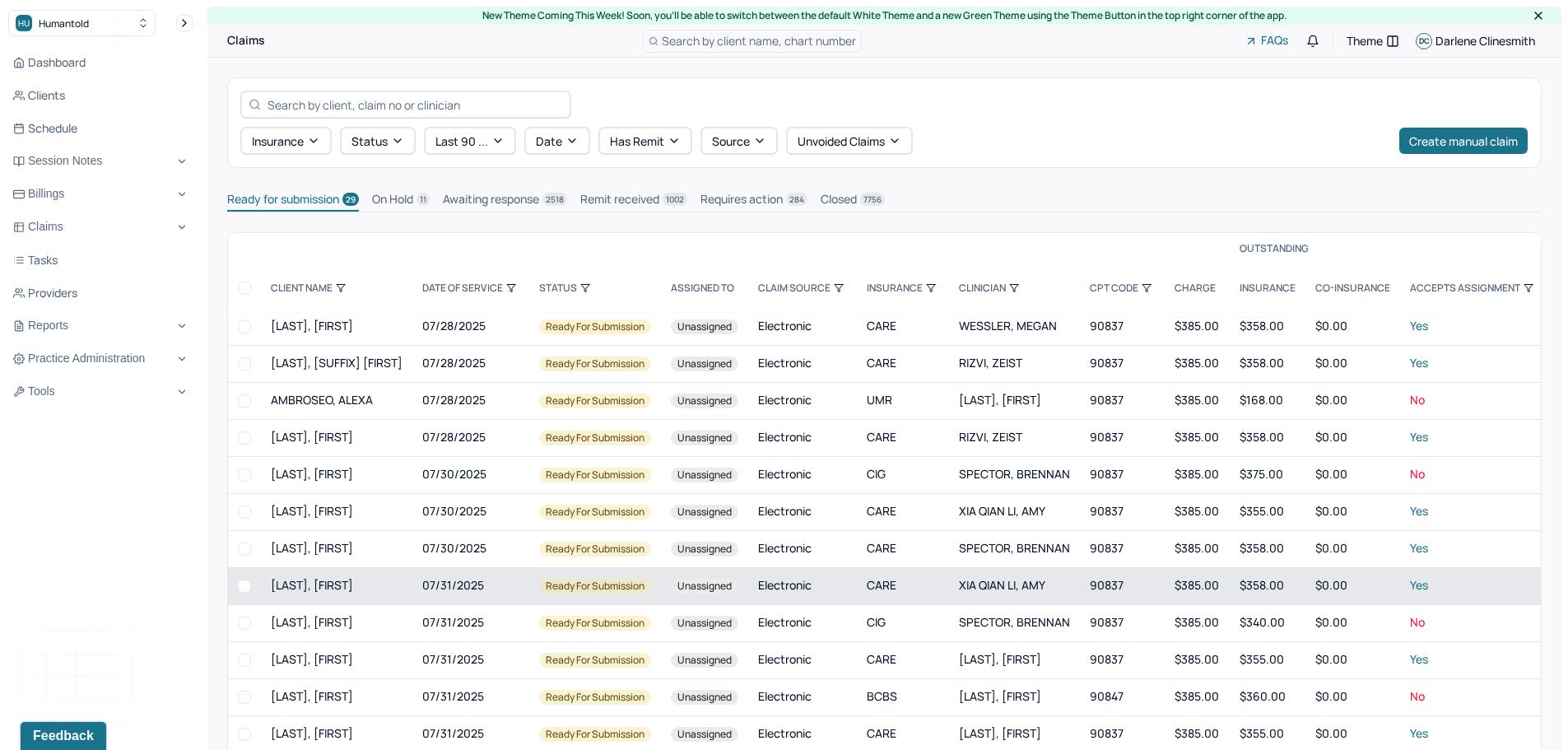 scroll, scrollTop: 613, scrollLeft: 0, axis: vertical 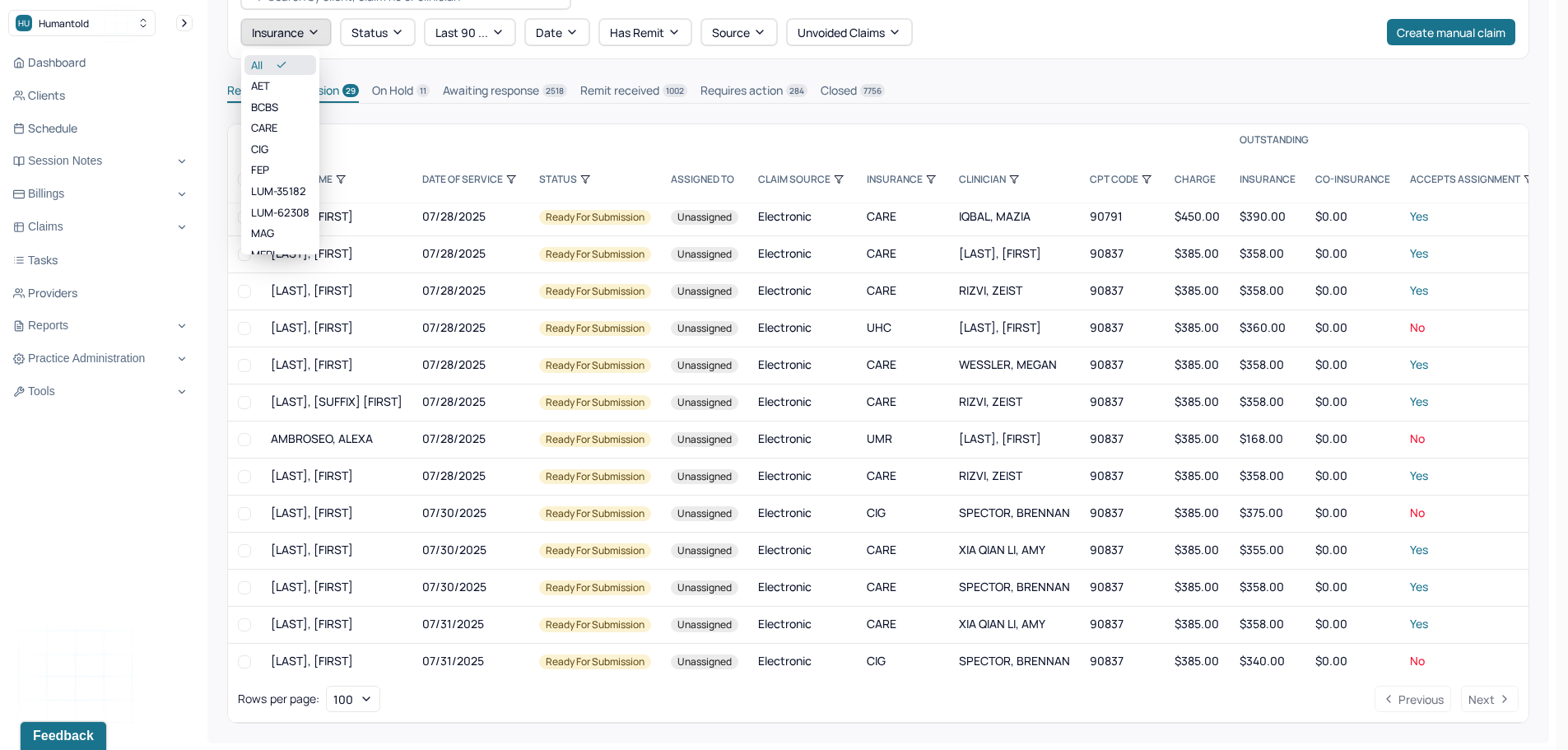 click on "Insurance" at bounding box center (286, 32) 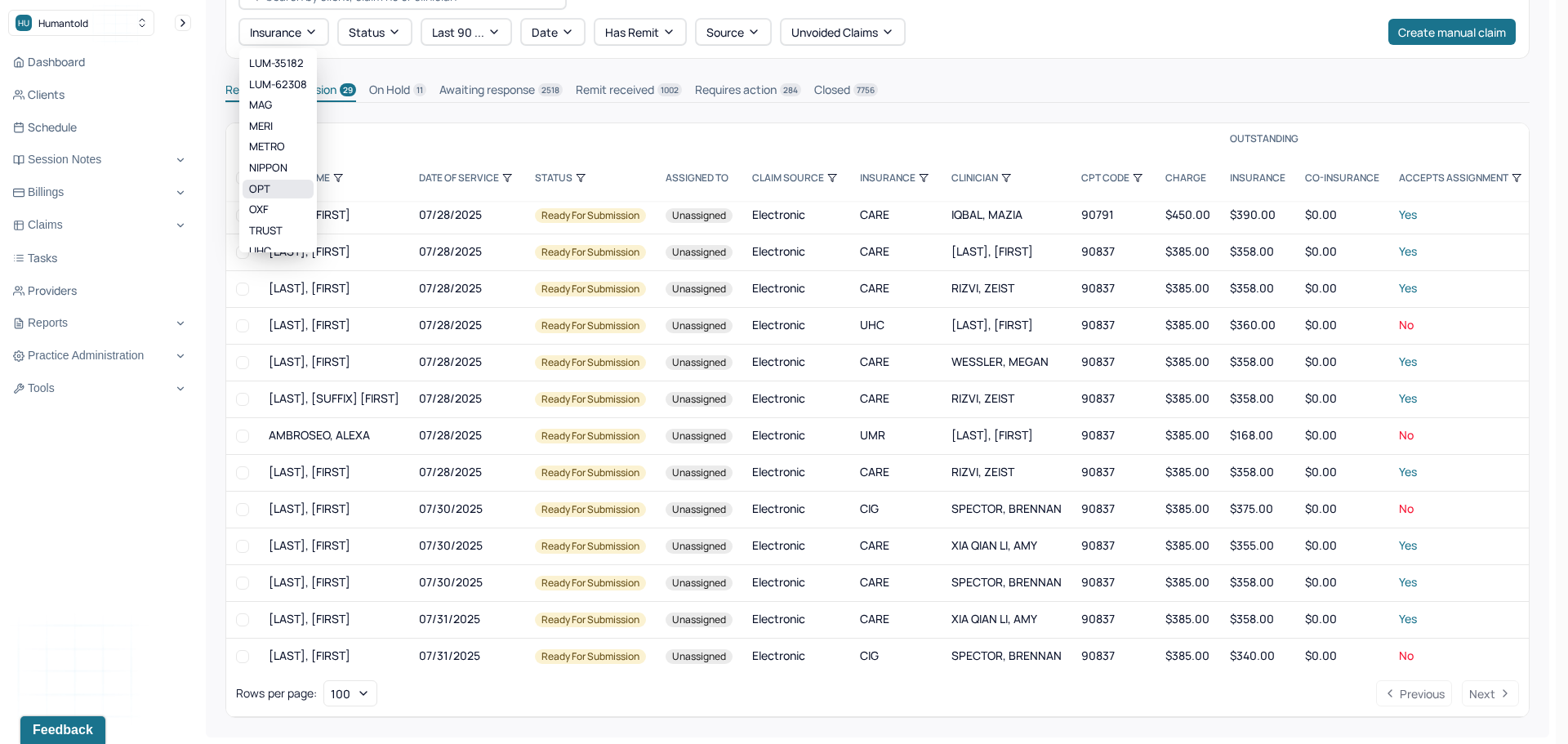 scroll, scrollTop: 163, scrollLeft: 0, axis: vertical 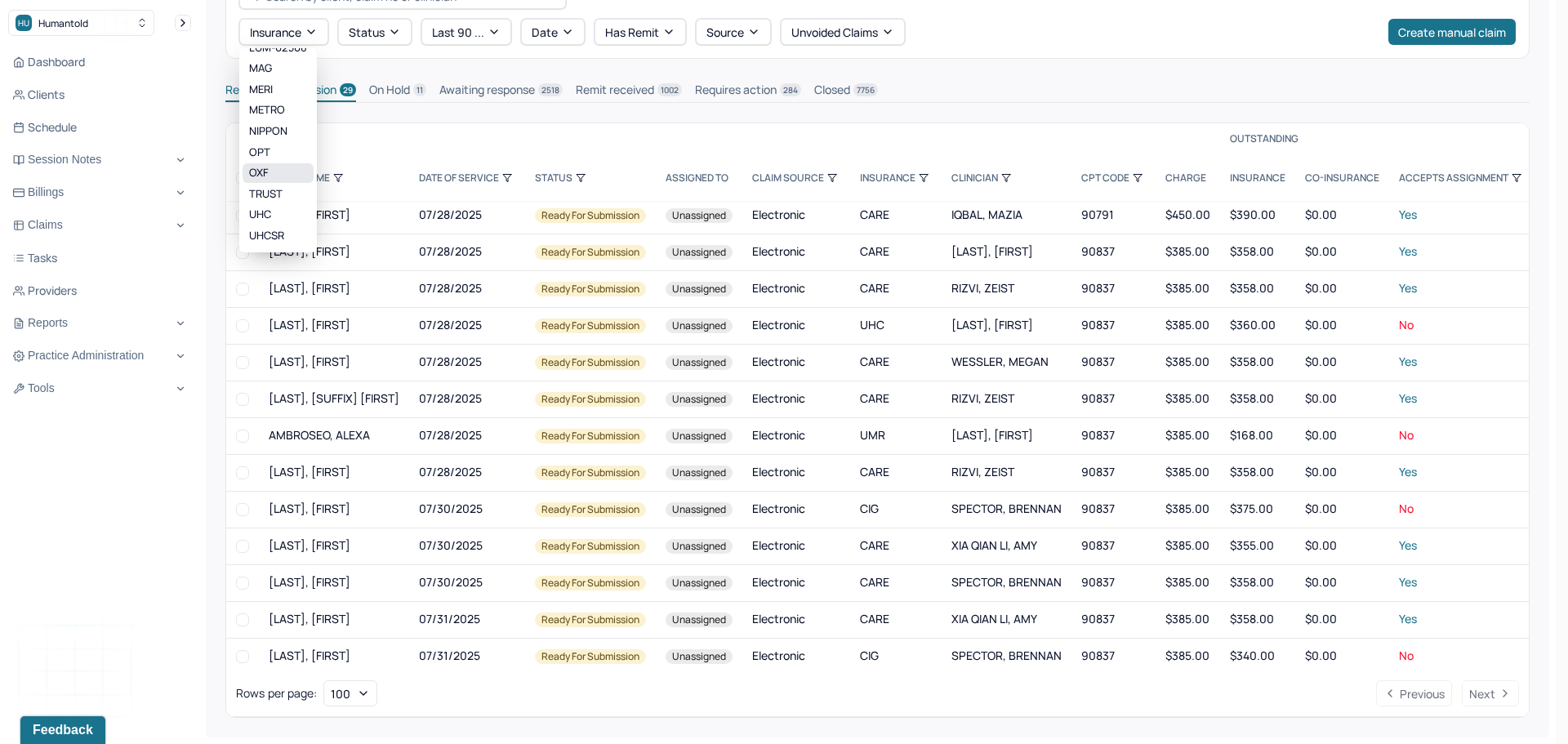 click on "OXF" at bounding box center (278, 173) 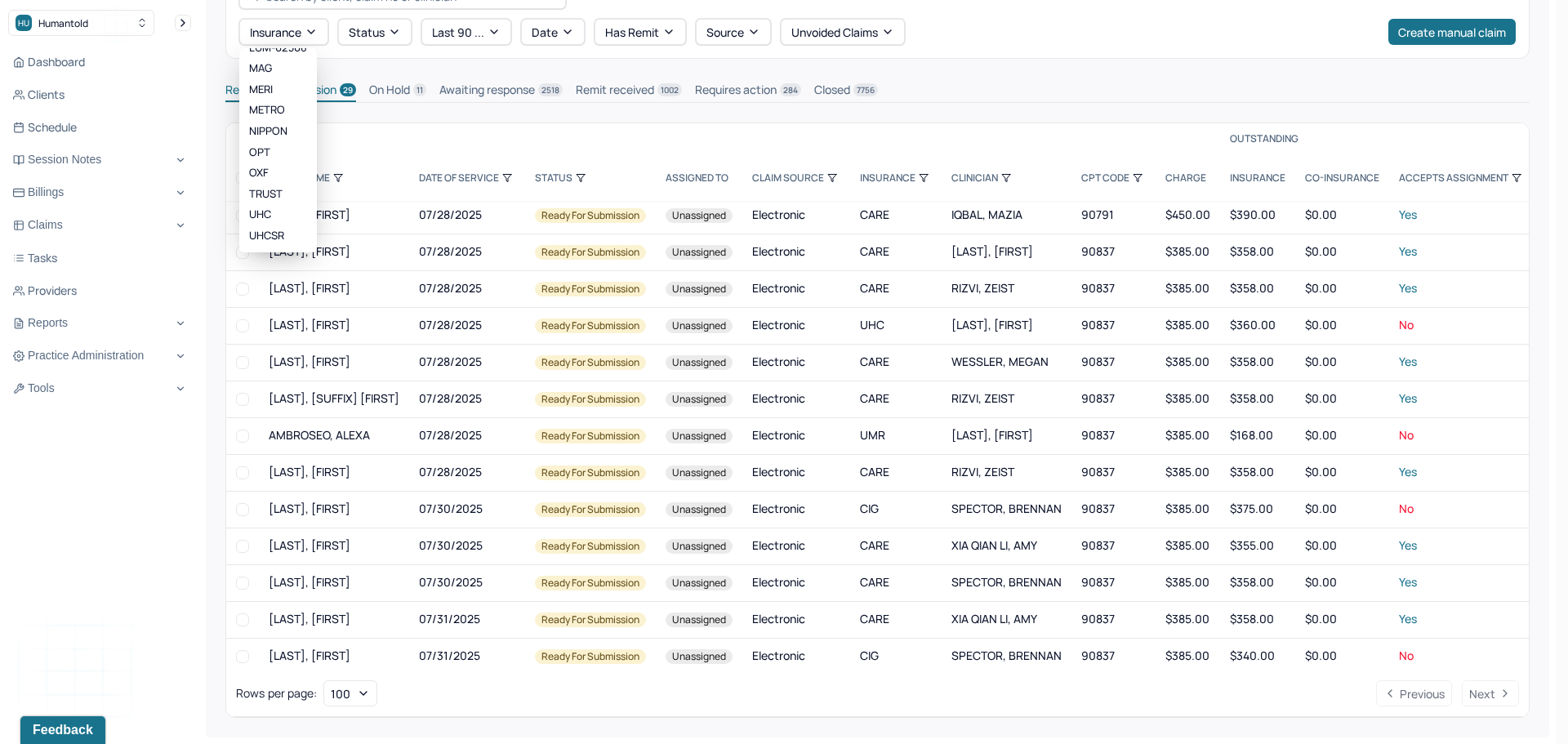 scroll, scrollTop: 0, scrollLeft: 0, axis: both 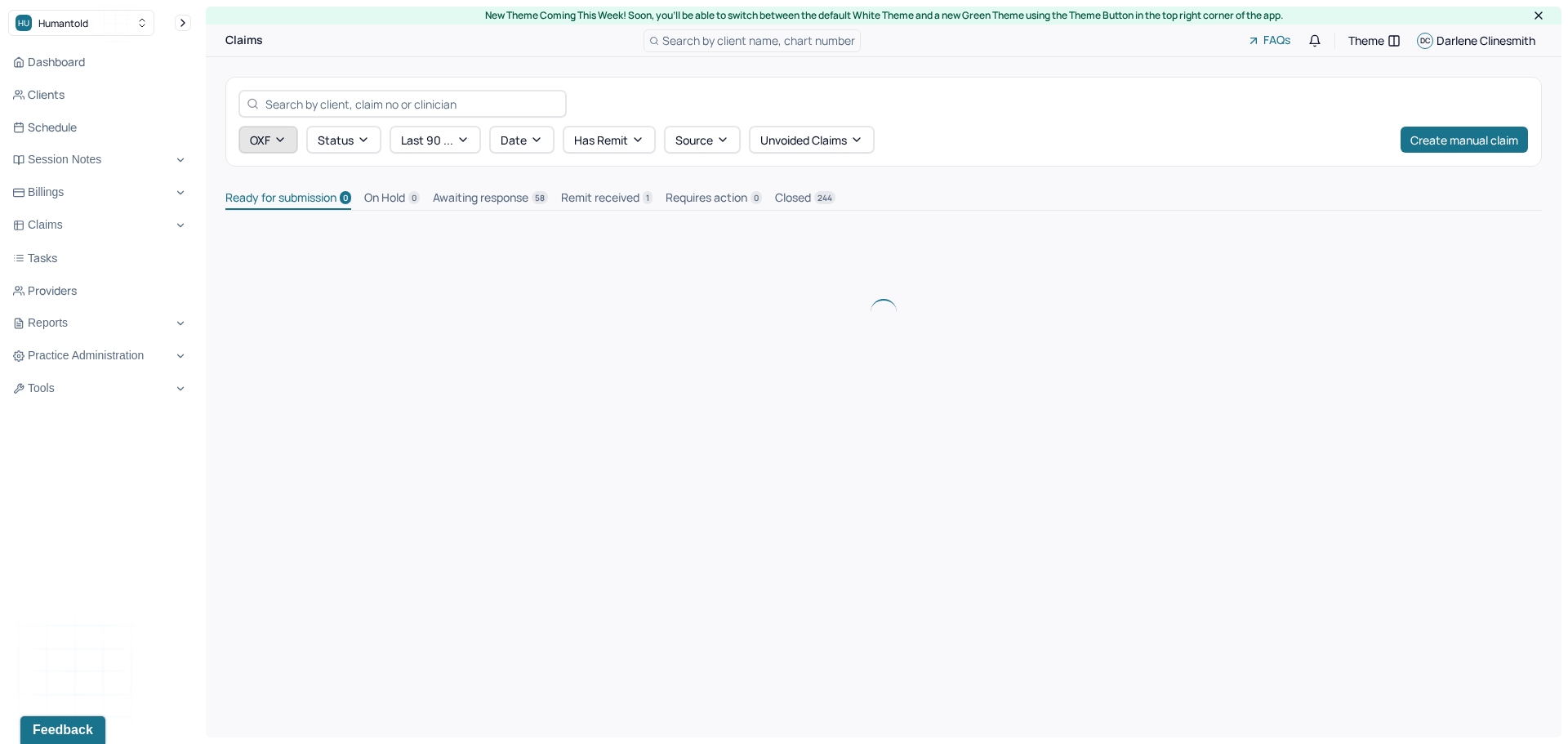 click on "OXF" at bounding box center (268, 140) 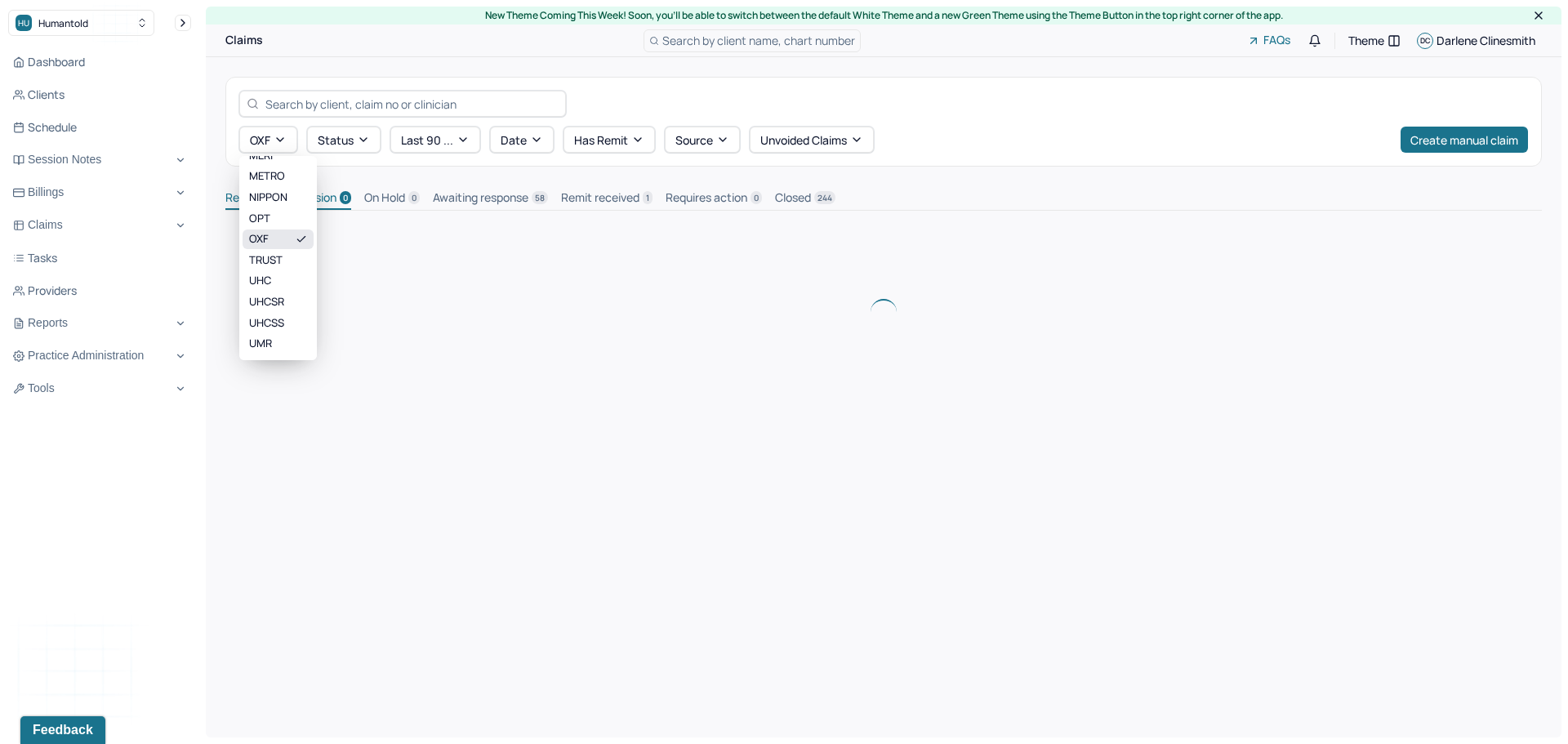 scroll, scrollTop: 225, scrollLeft: 0, axis: vertical 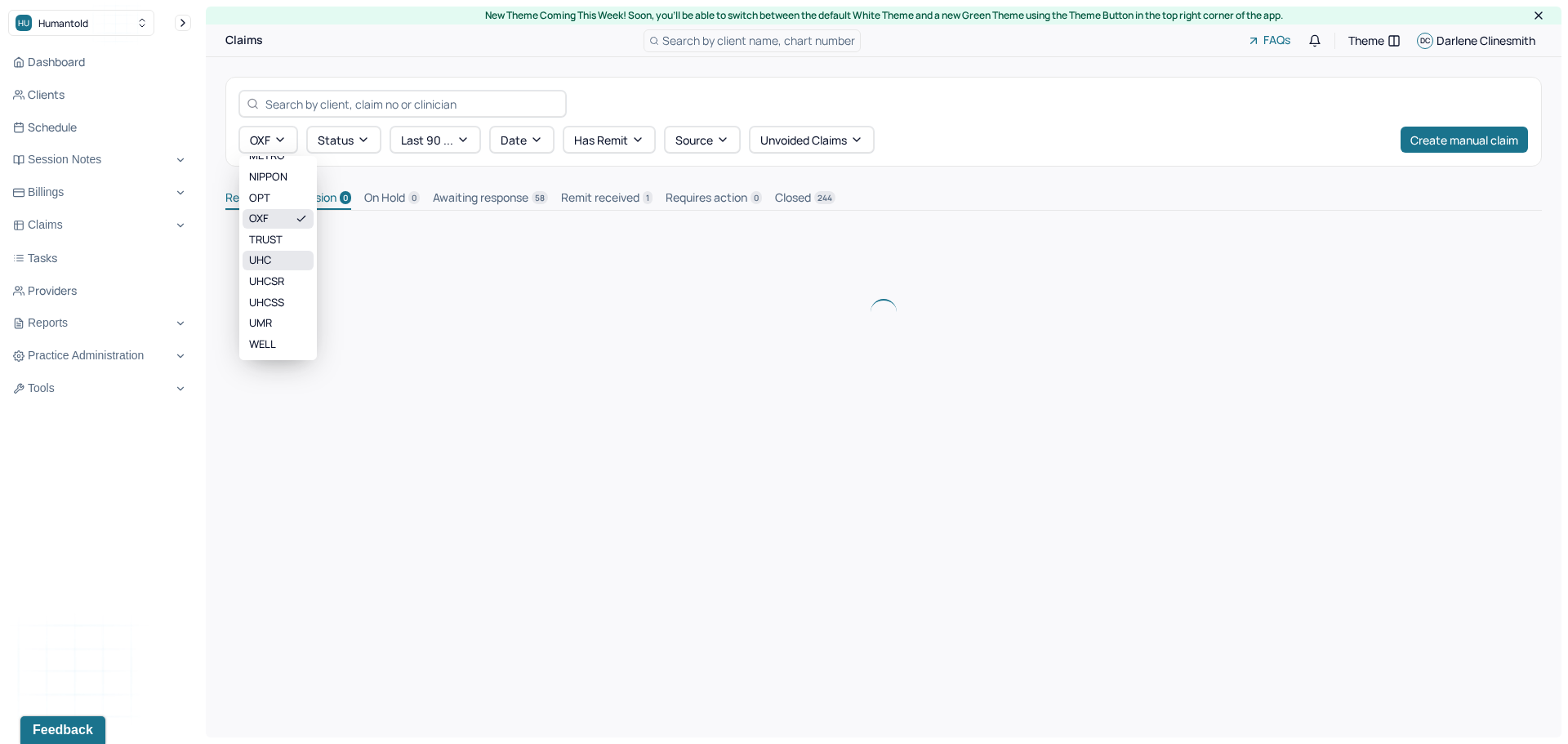 click on "UHC" at bounding box center (278, 261) 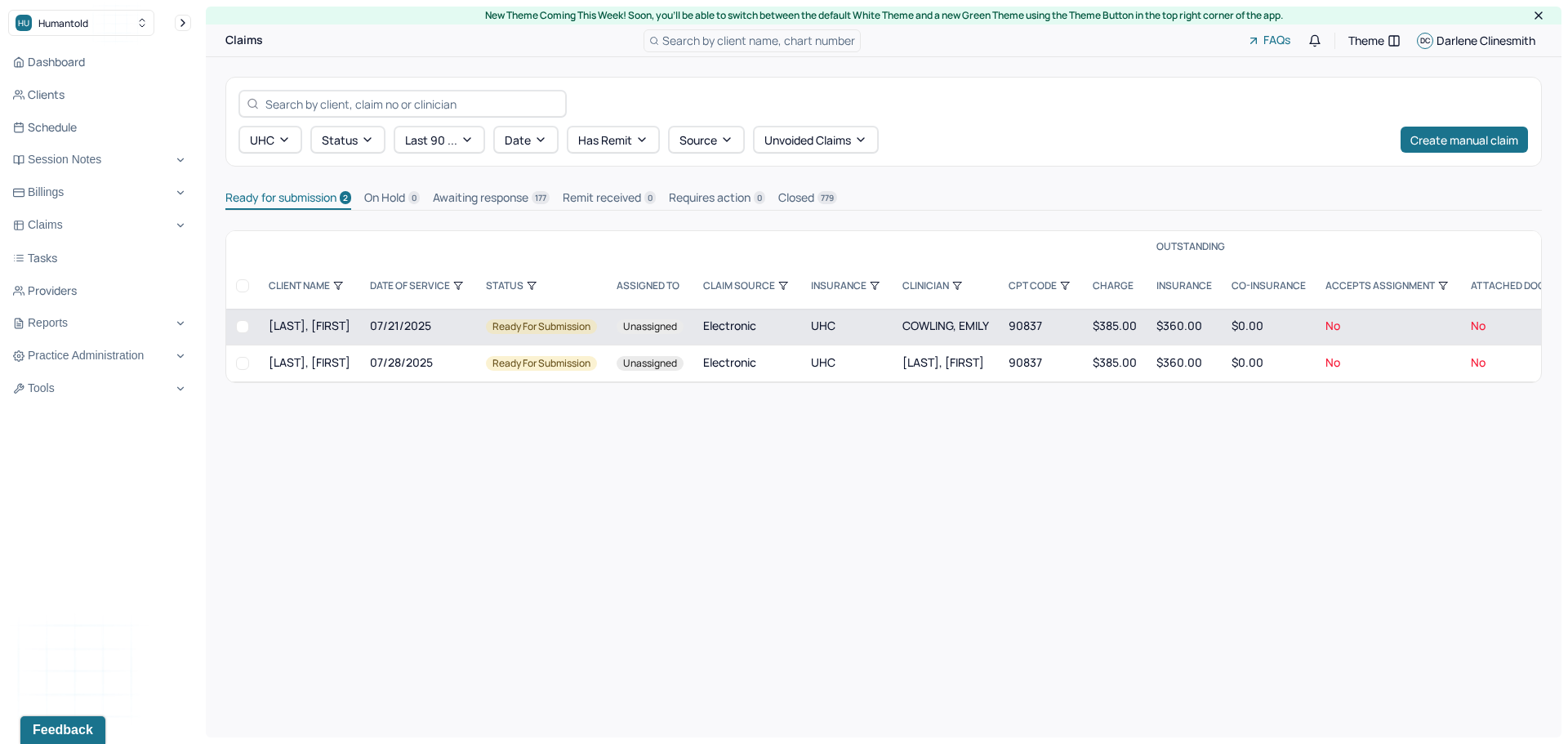 click at bounding box center [243, 327] 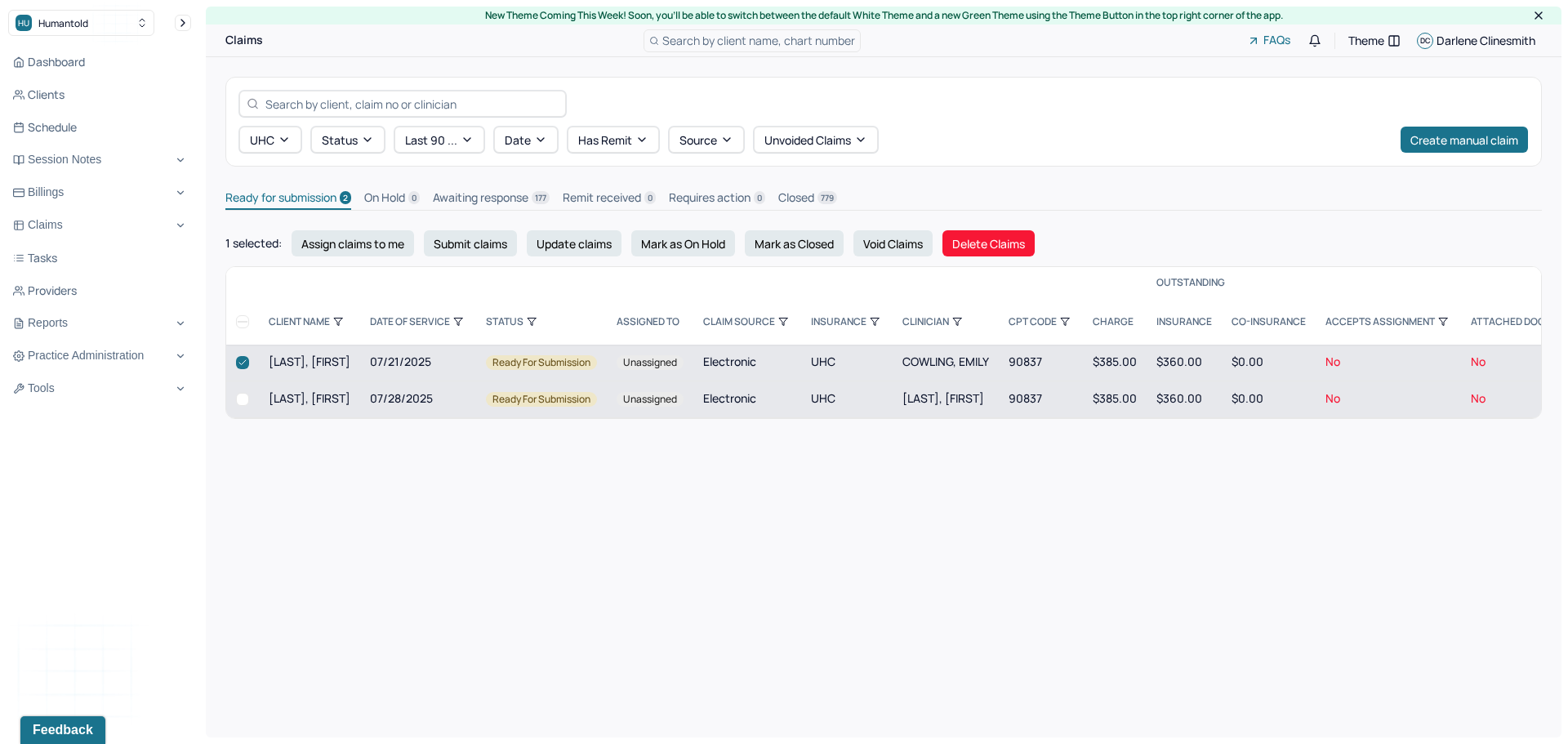 click at bounding box center [243, 399] 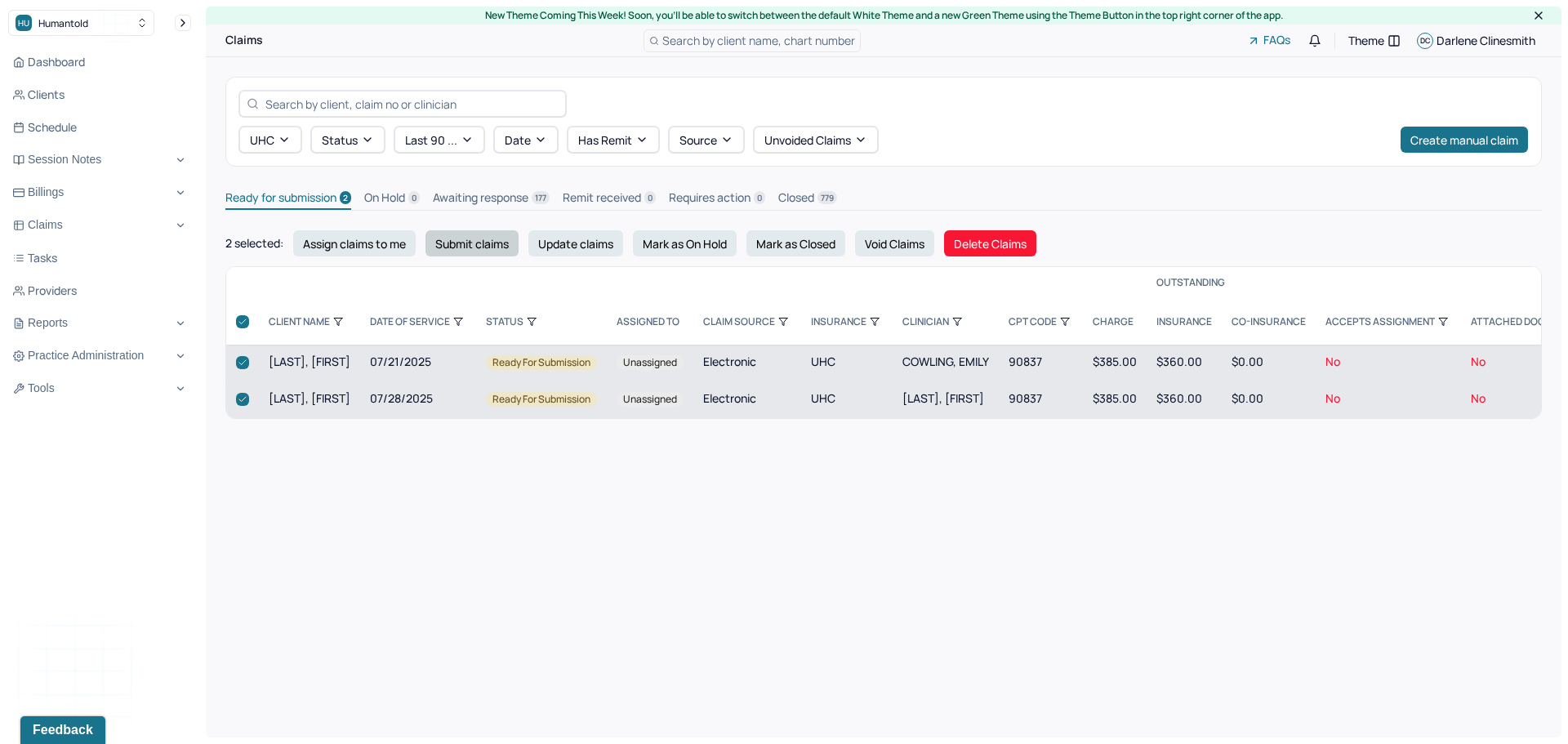 click on "Submit claims" at bounding box center [472, 243] 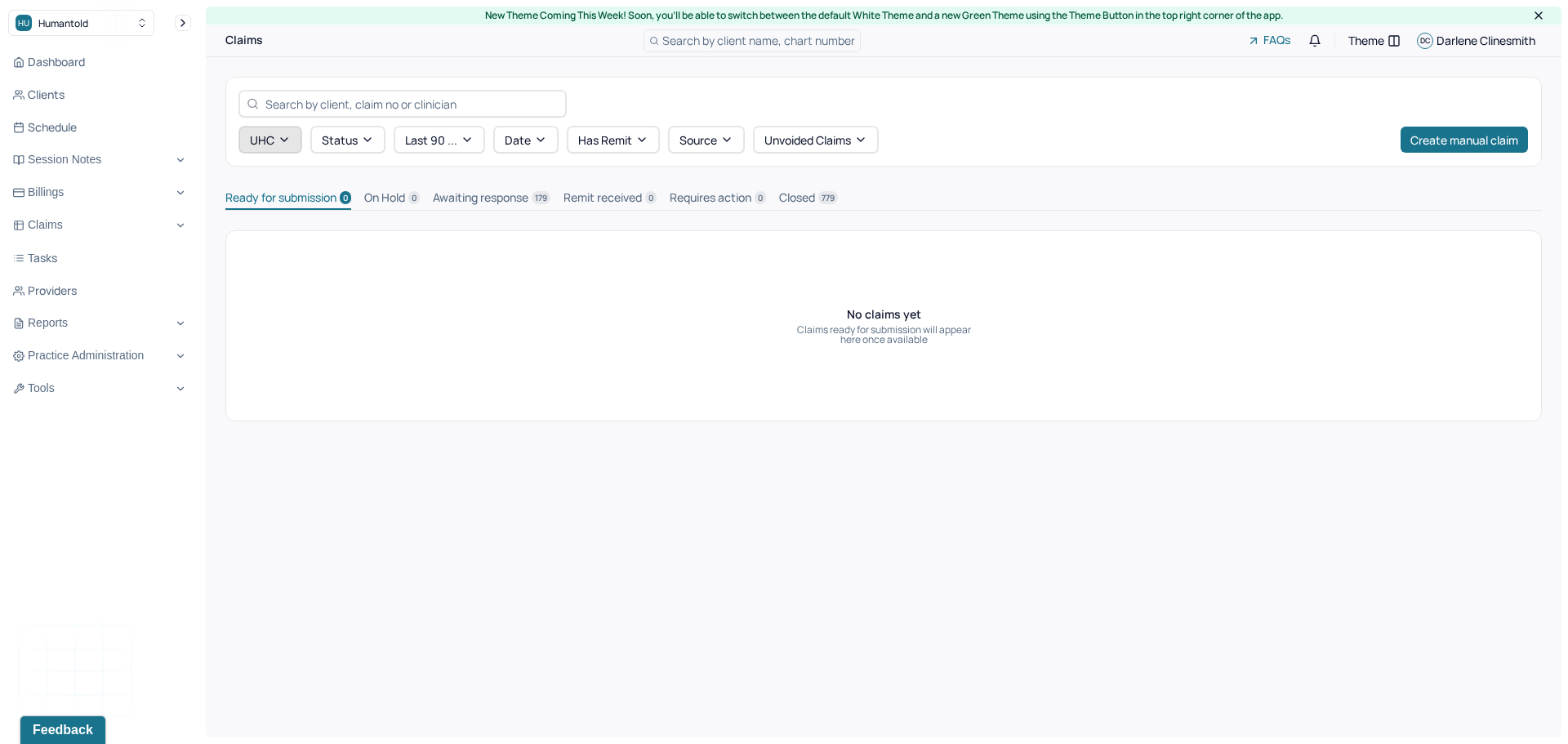 click on "UHC" at bounding box center (270, 140) 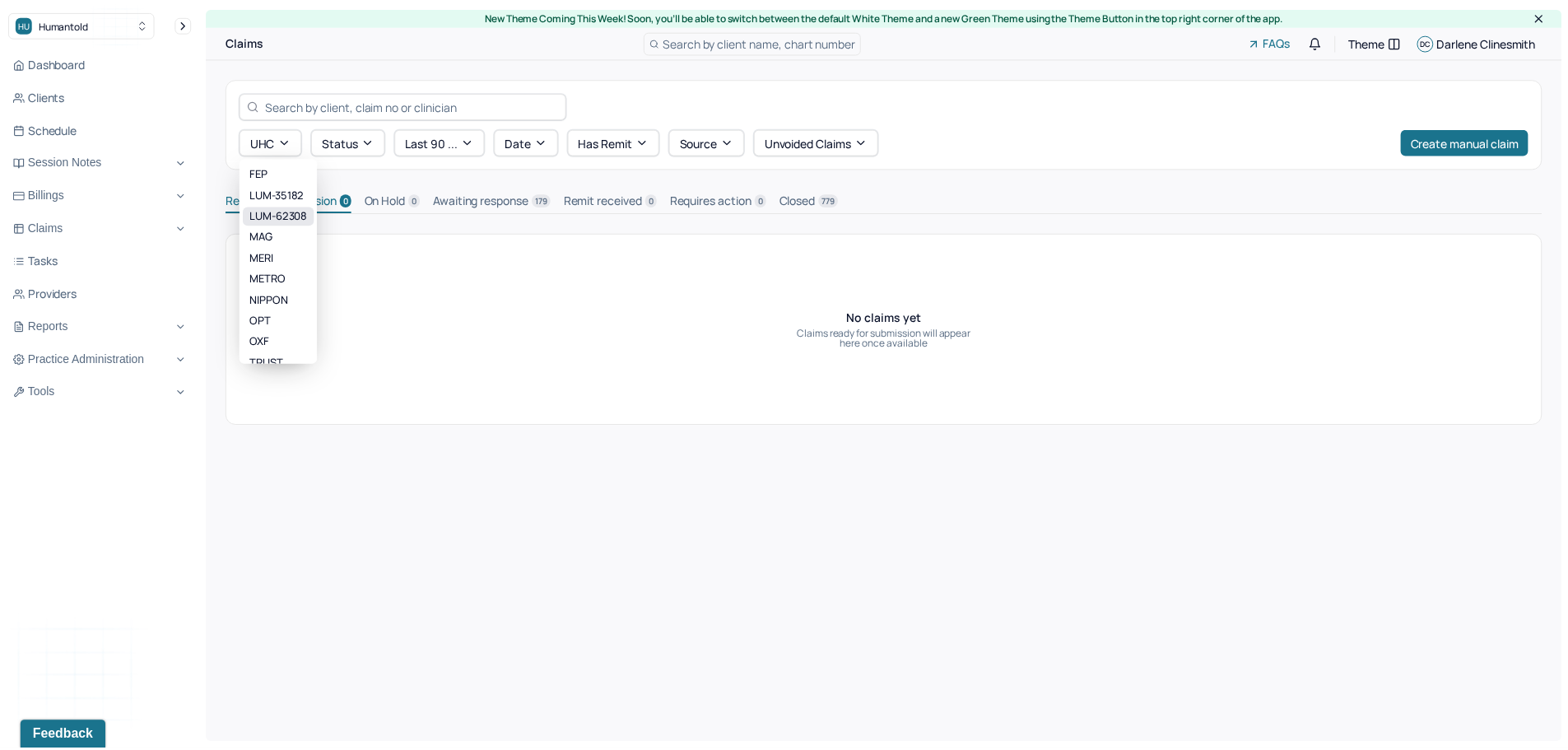 scroll, scrollTop: 227, scrollLeft: 0, axis: vertical 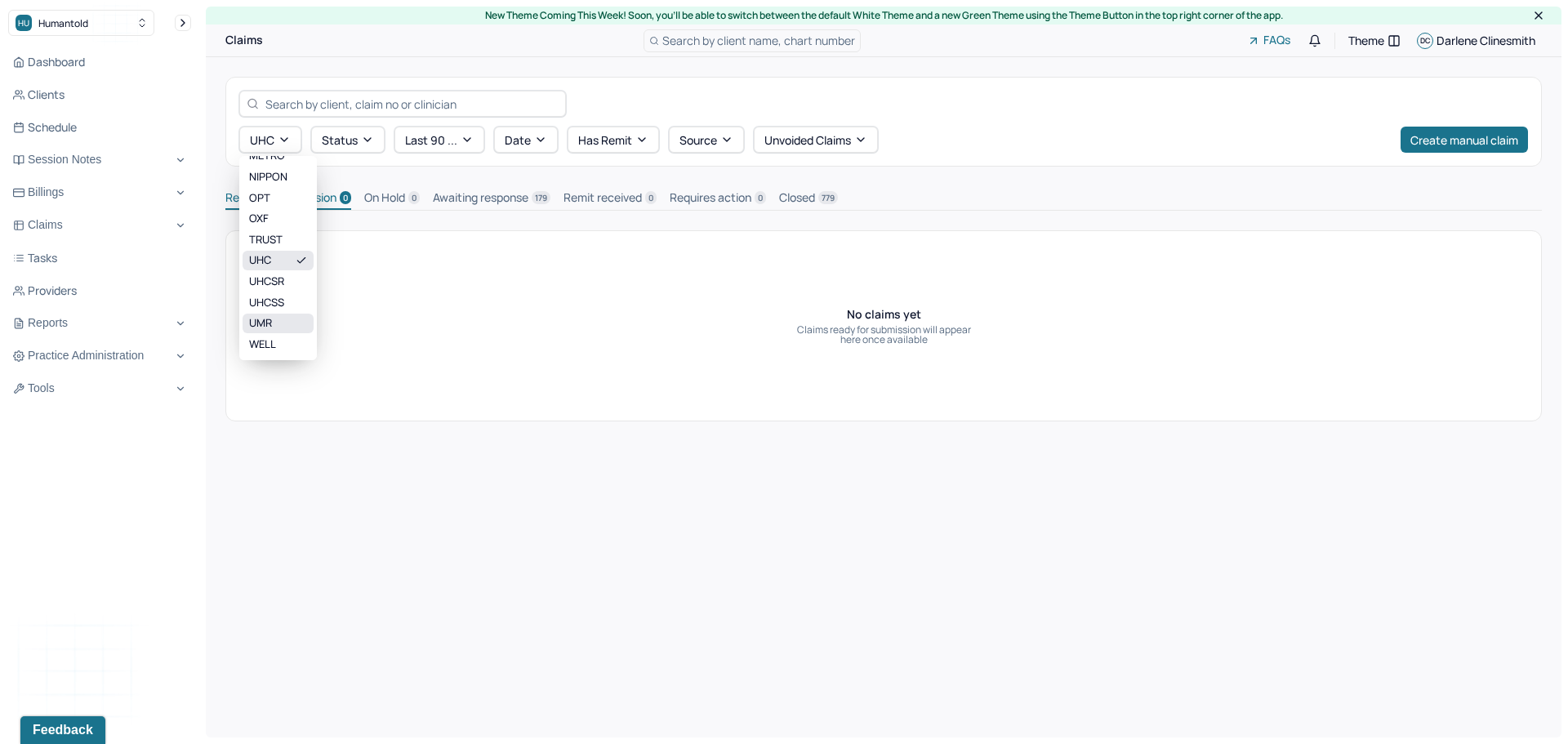 click on "UMR" at bounding box center (278, 323) 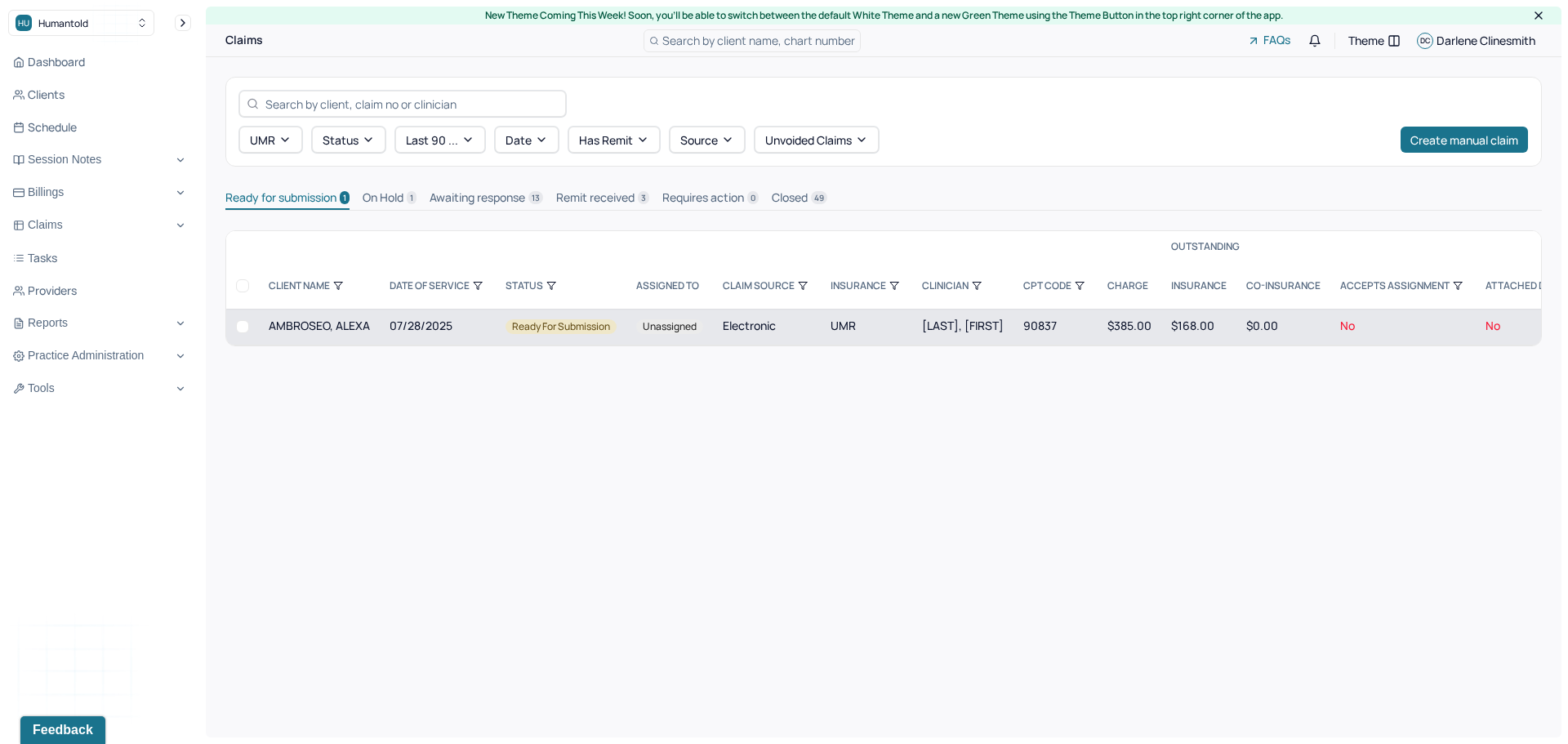 click at bounding box center (243, 327) 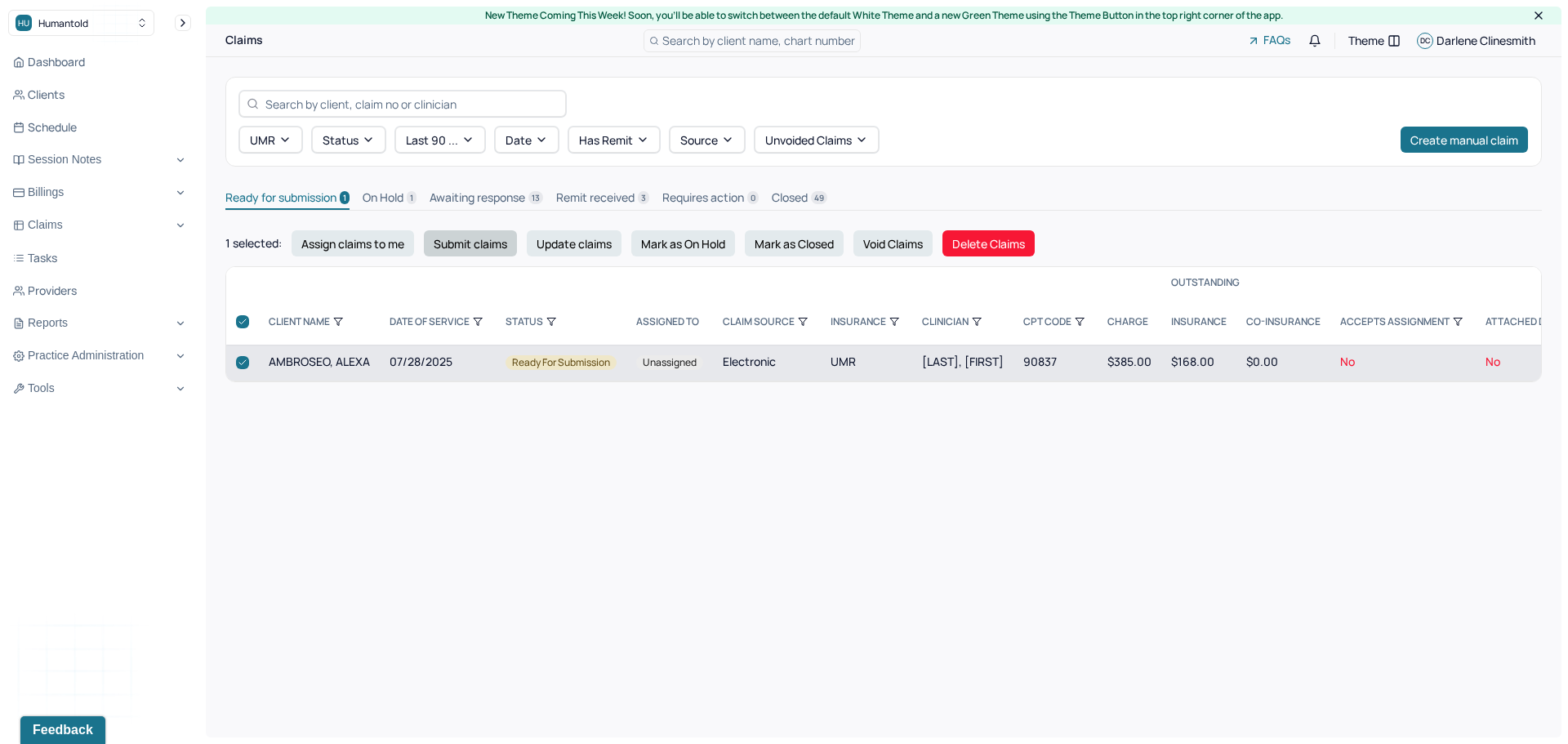 click on "Submit claims" at bounding box center [470, 243] 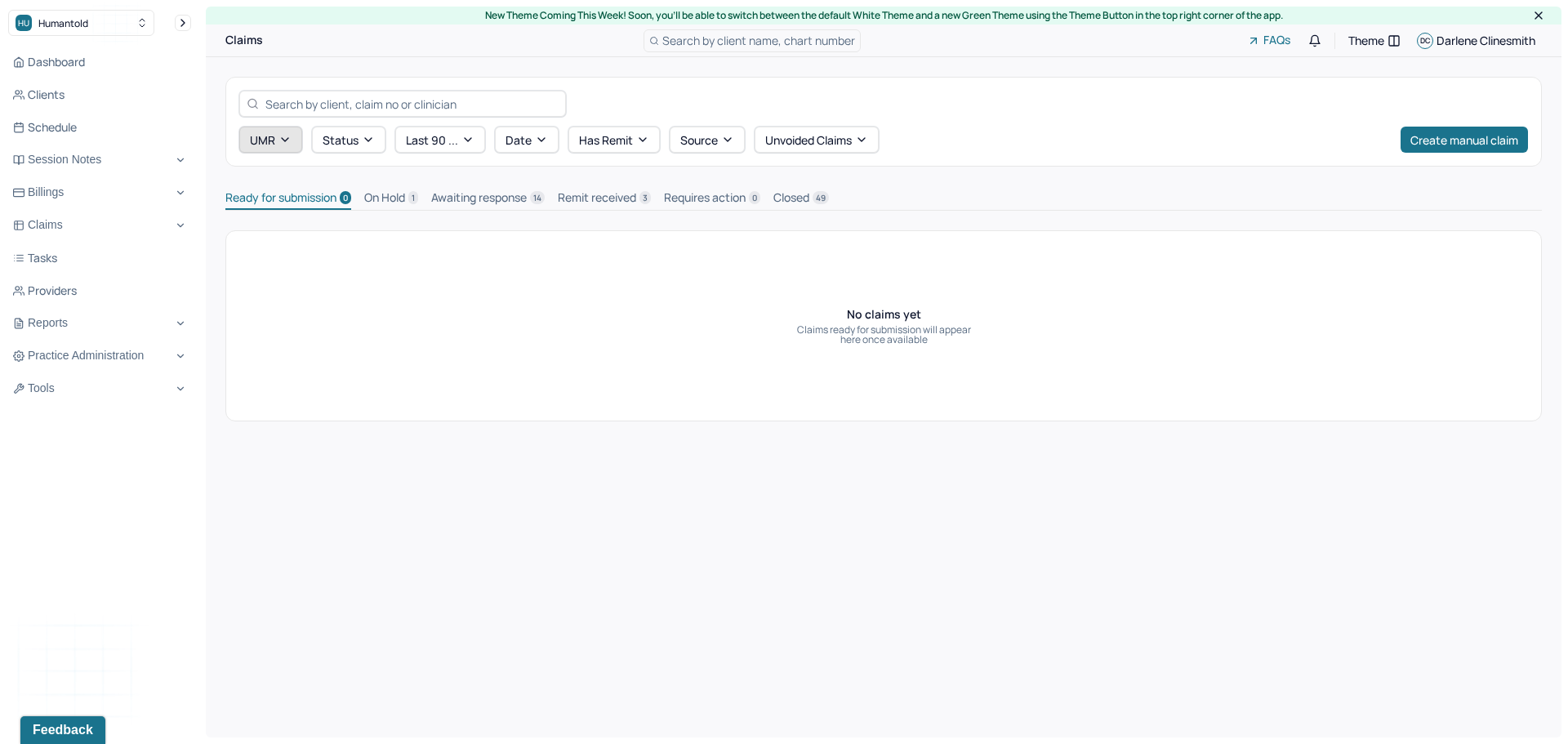 click on "UMR" at bounding box center (270, 140) 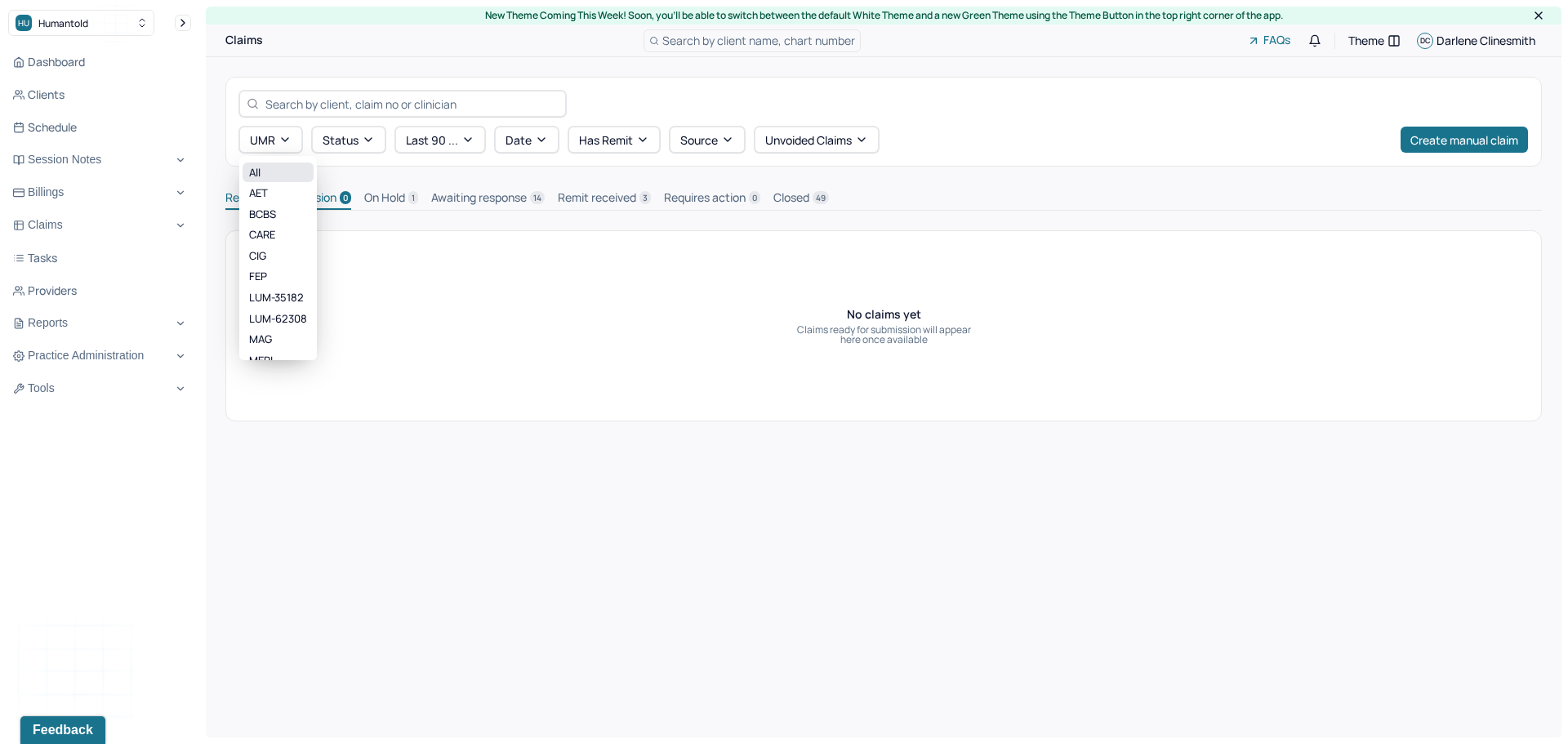 click on "All" at bounding box center [255, 172] 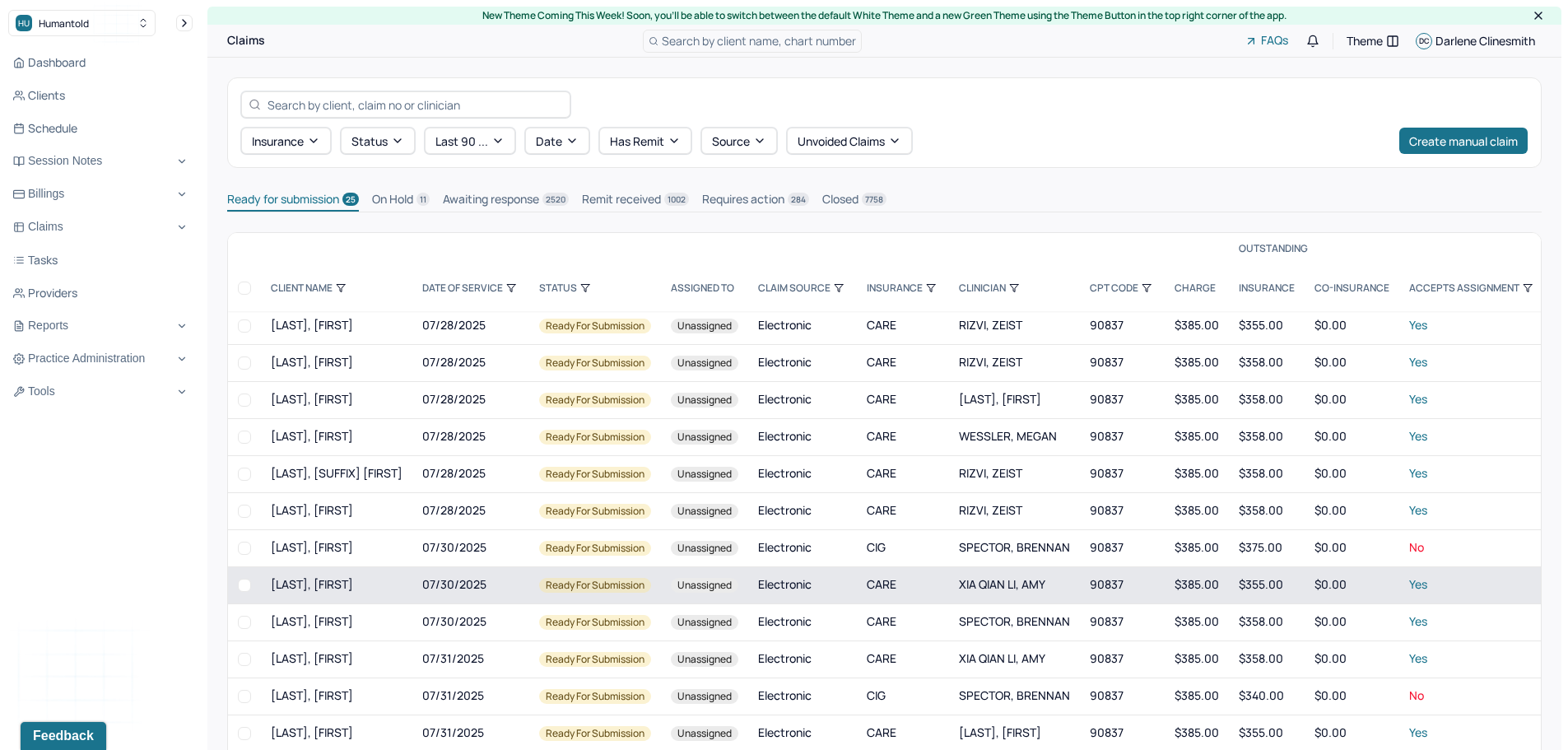 scroll, scrollTop: 464, scrollLeft: 0, axis: vertical 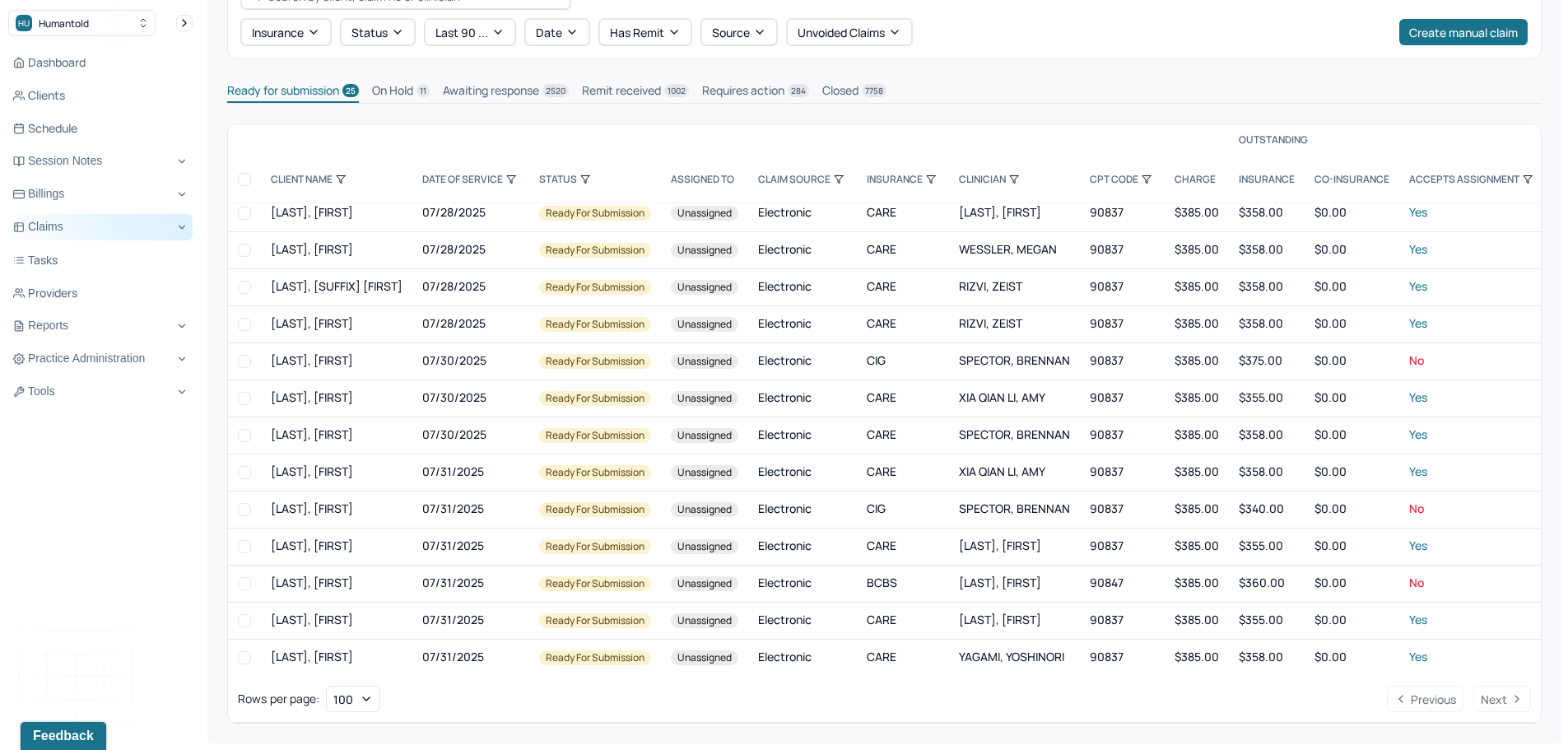 click on "Claims" at bounding box center (100, 227) 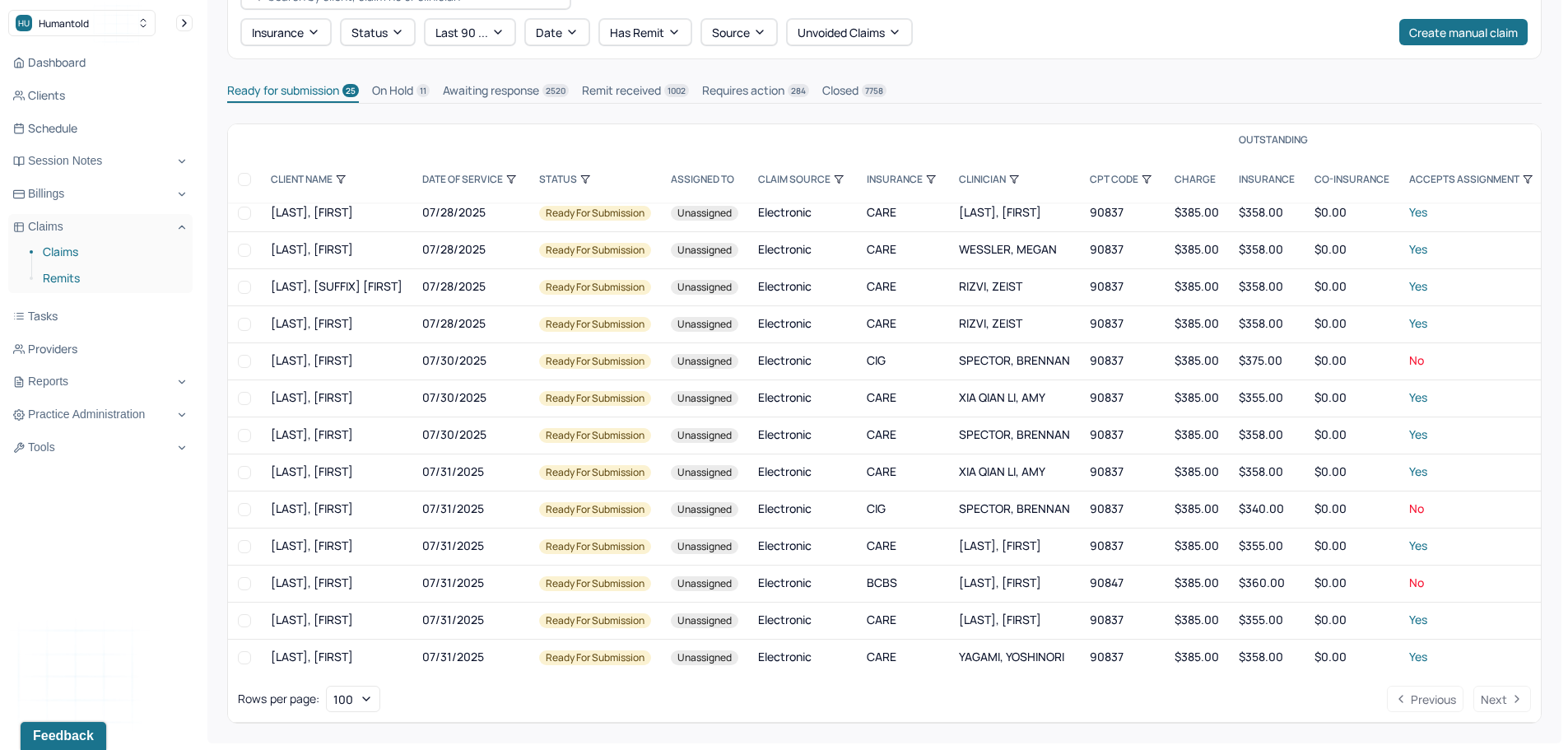 click on "Remits" at bounding box center (111, 278) 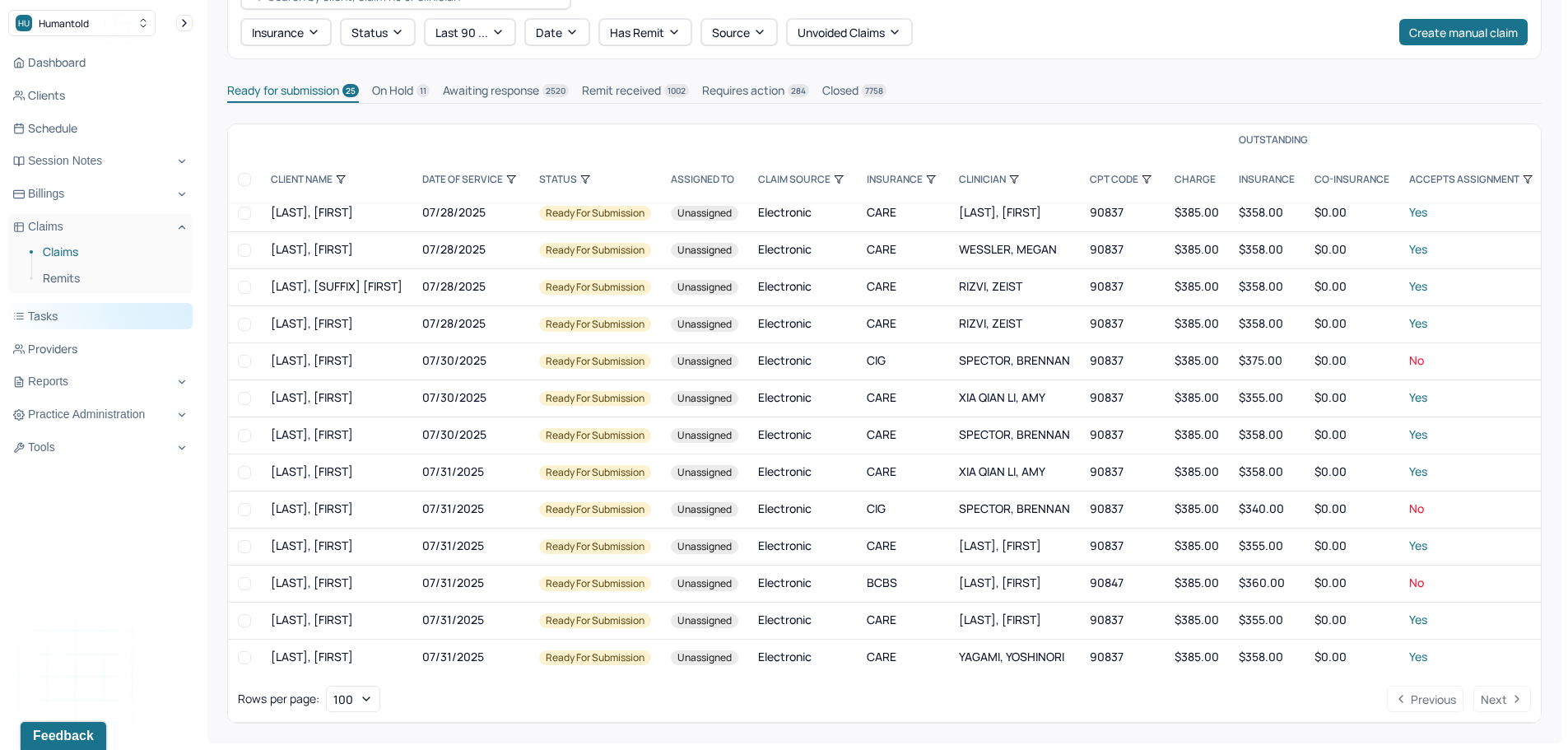 scroll, scrollTop: 0, scrollLeft: 0, axis: both 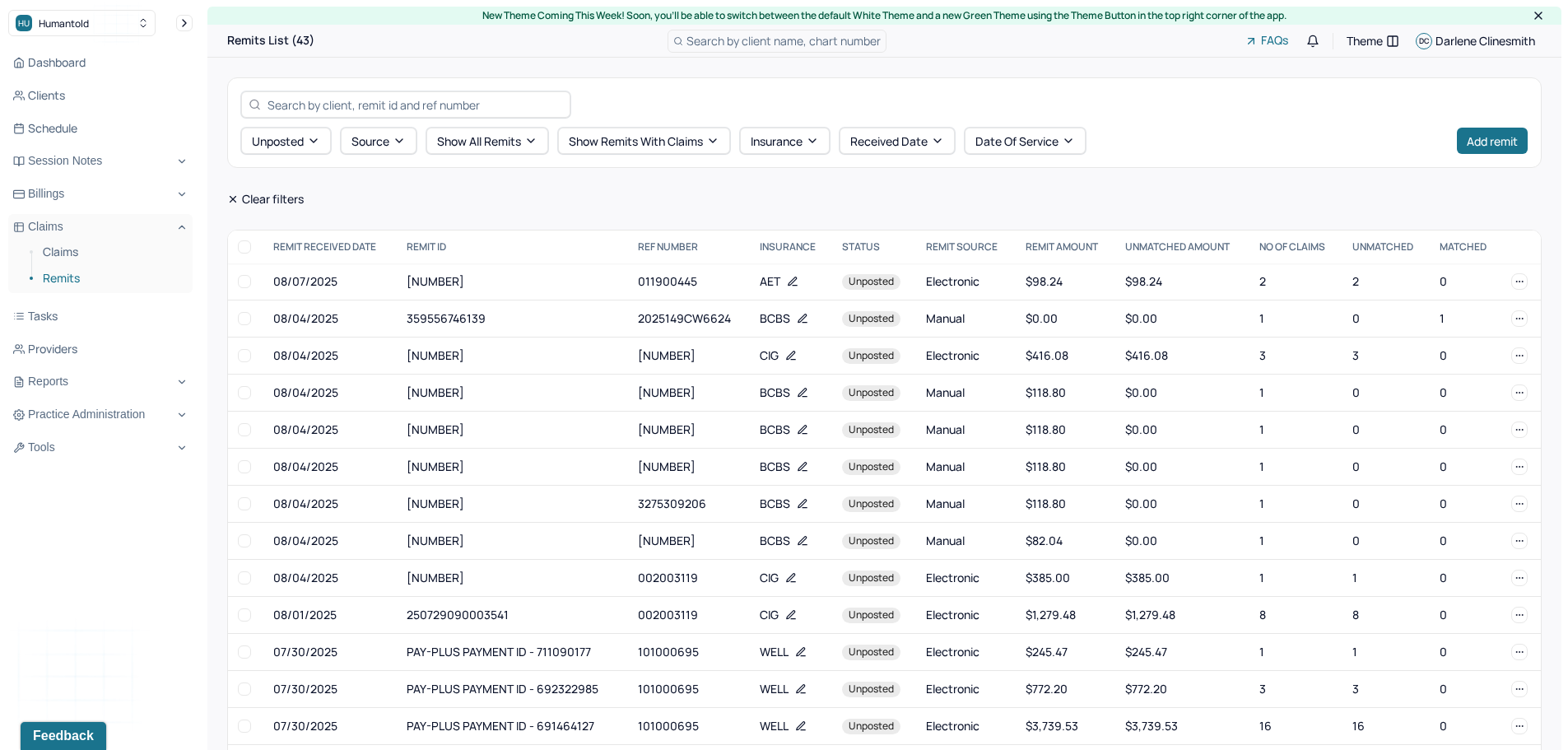 click on "Search by client name, chart number" at bounding box center [784, 40] 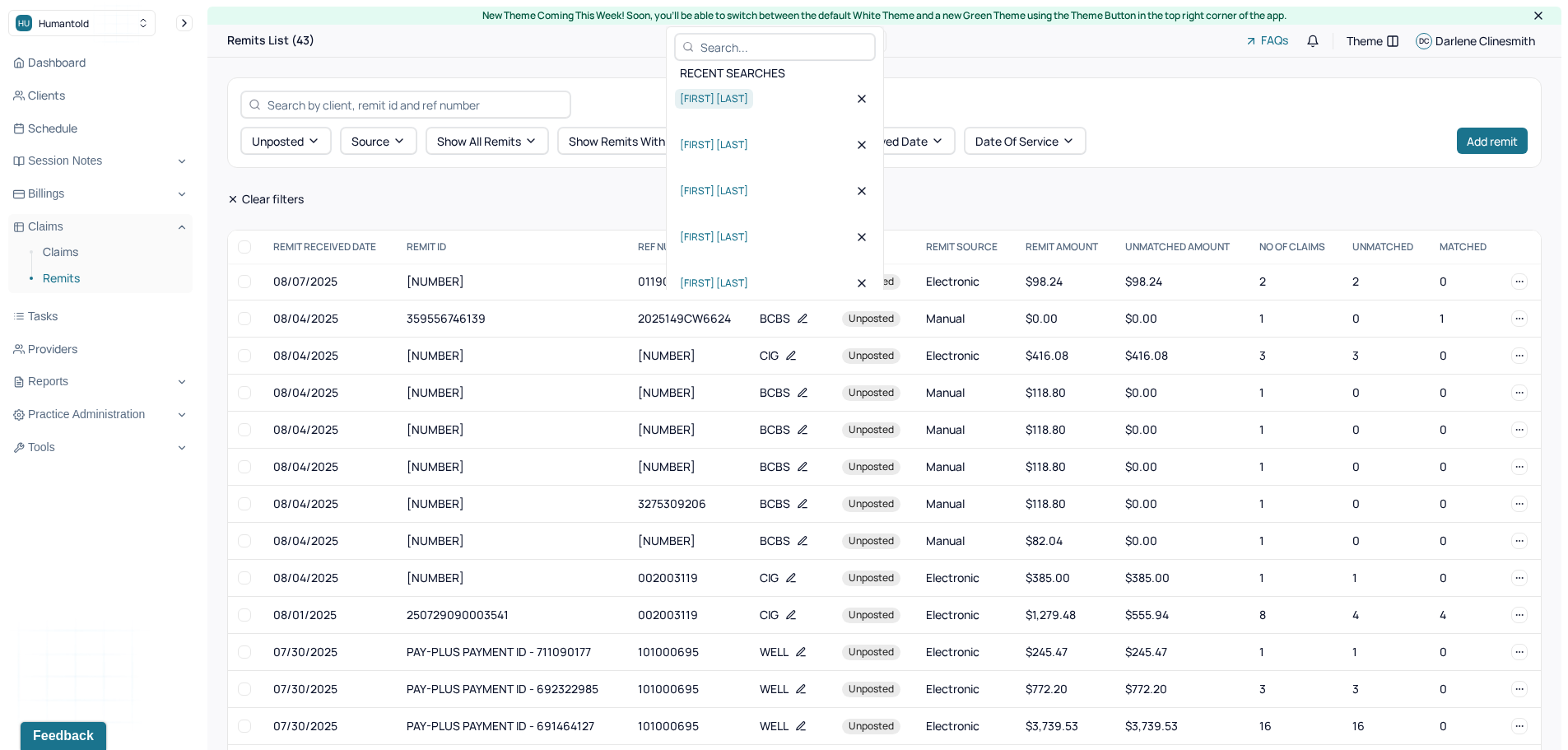 click on "[FIRST] [LAST]" at bounding box center (714, 99) 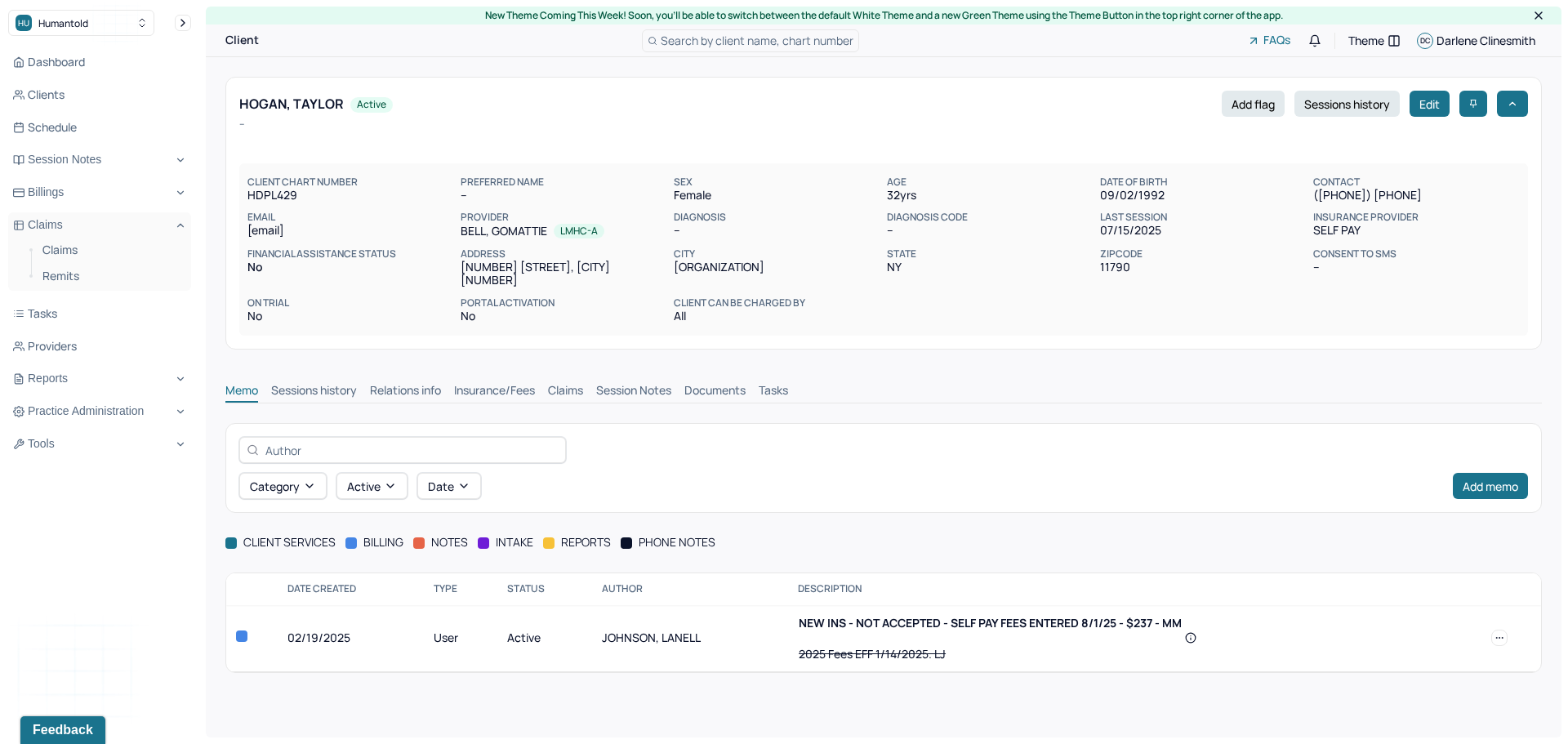 click on "Claims" at bounding box center (565, 392) 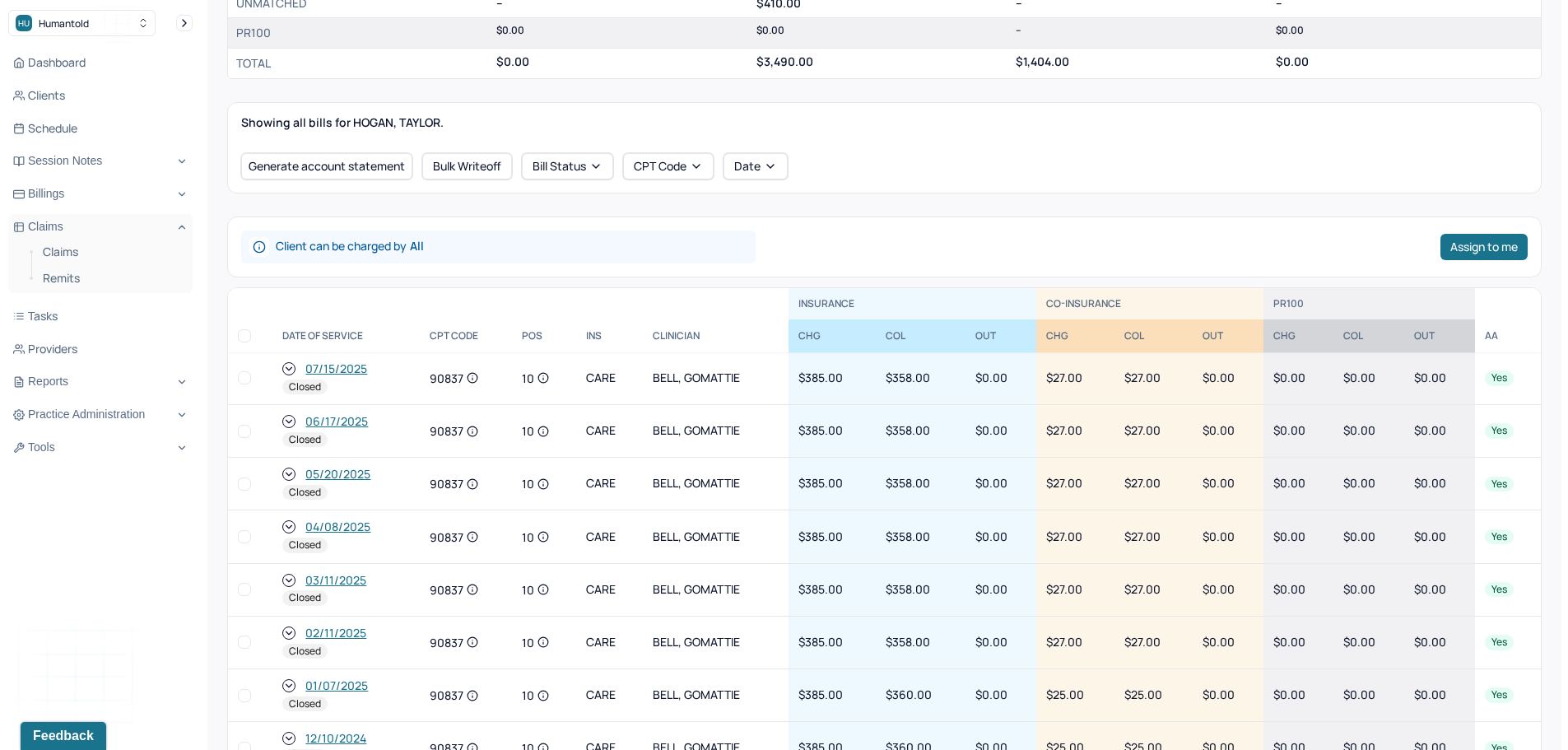 scroll, scrollTop: 659, scrollLeft: 0, axis: vertical 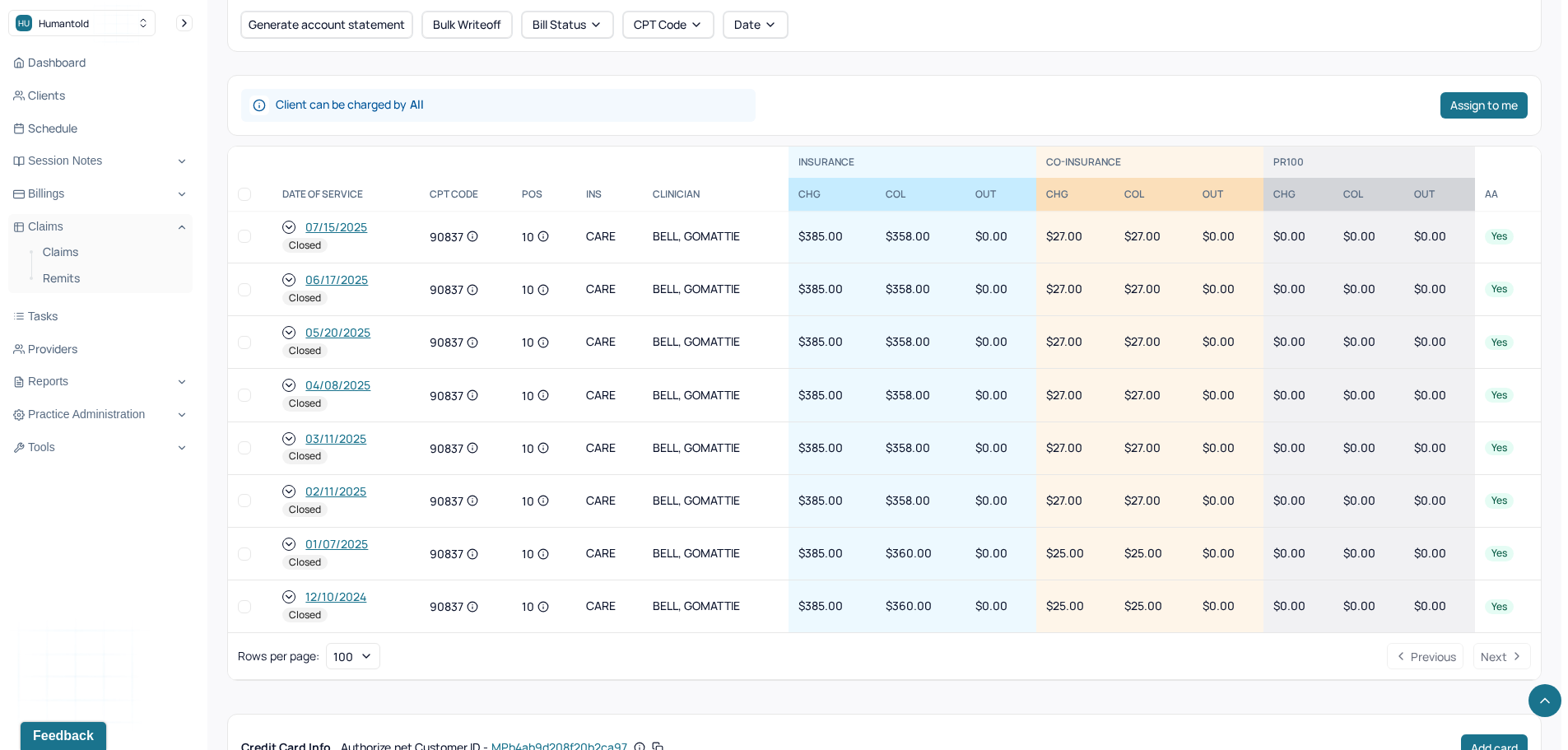 drag, startPoint x: 292, startPoint y: 459, endPoint x: 572, endPoint y: 529, distance: 288.617 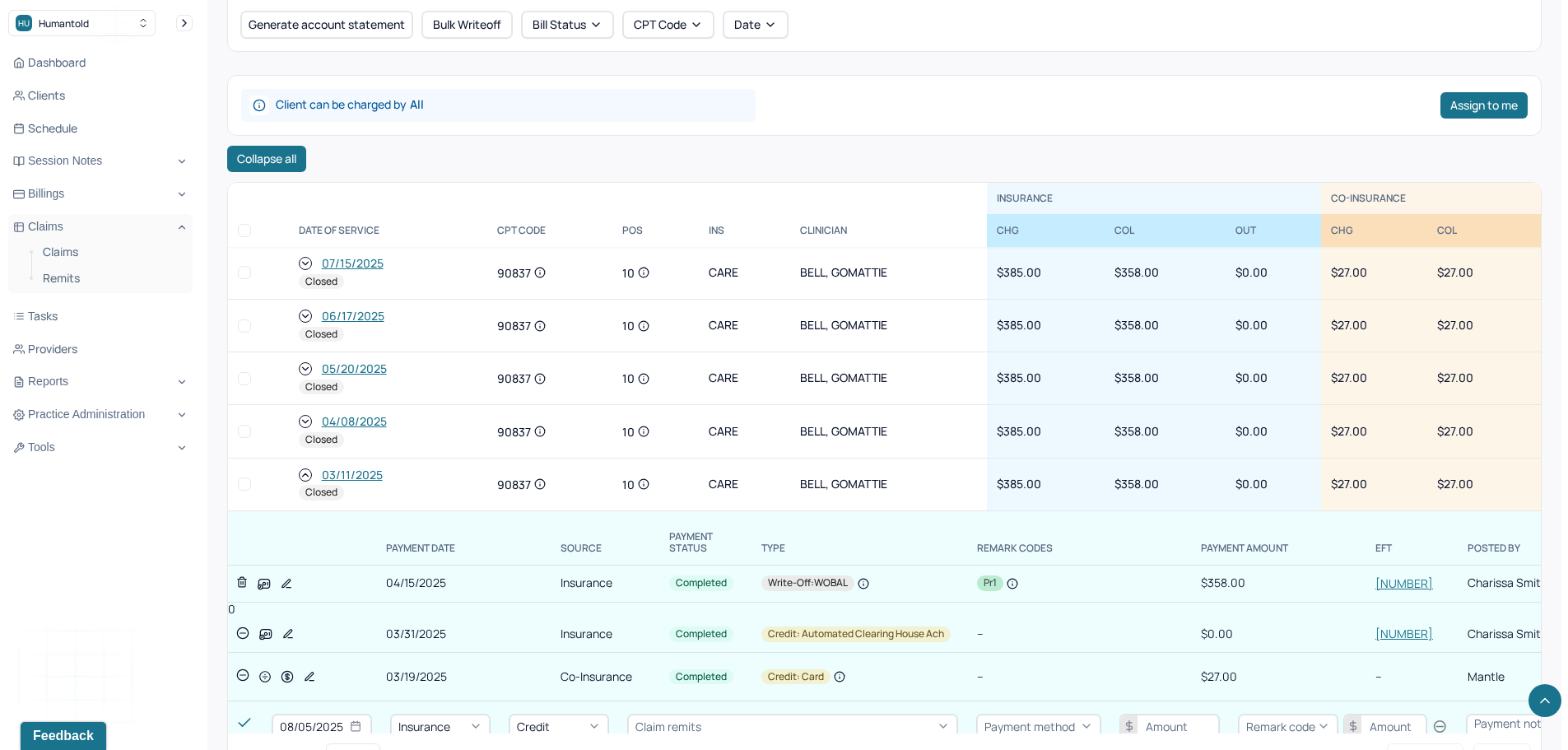 click on "[NUMBER]" at bounding box center (1404, 583) 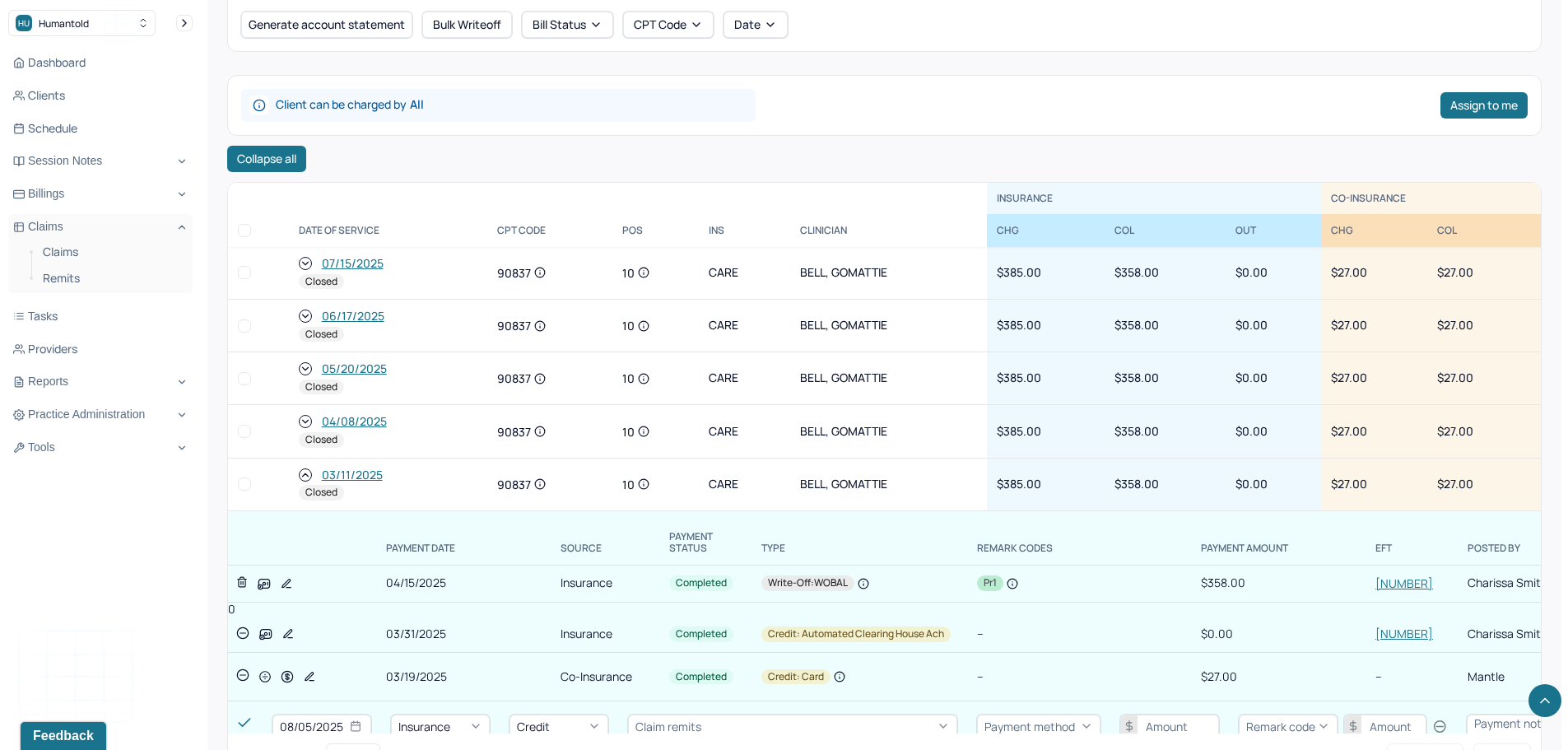 click 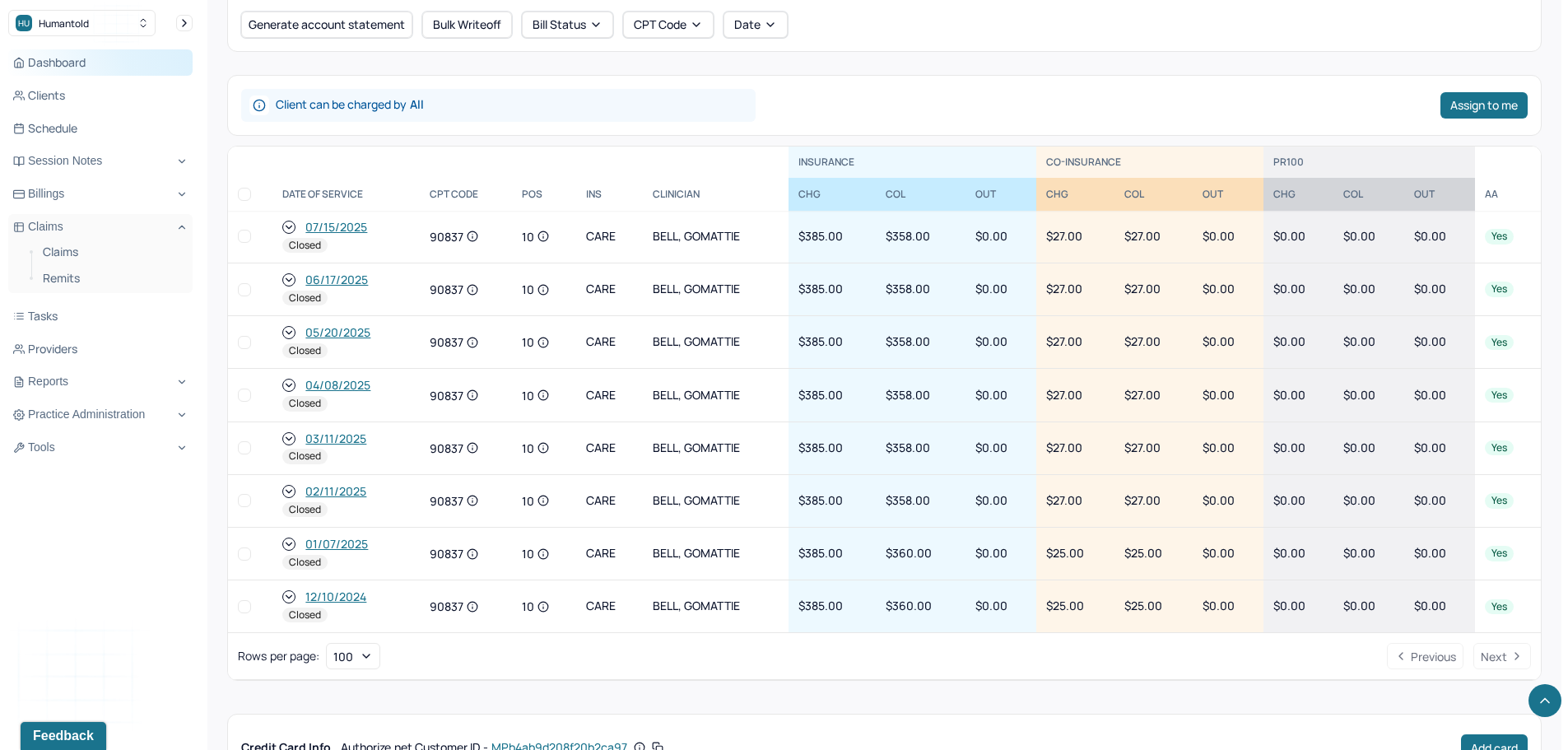 click on "Dashboard" at bounding box center [100, 63] 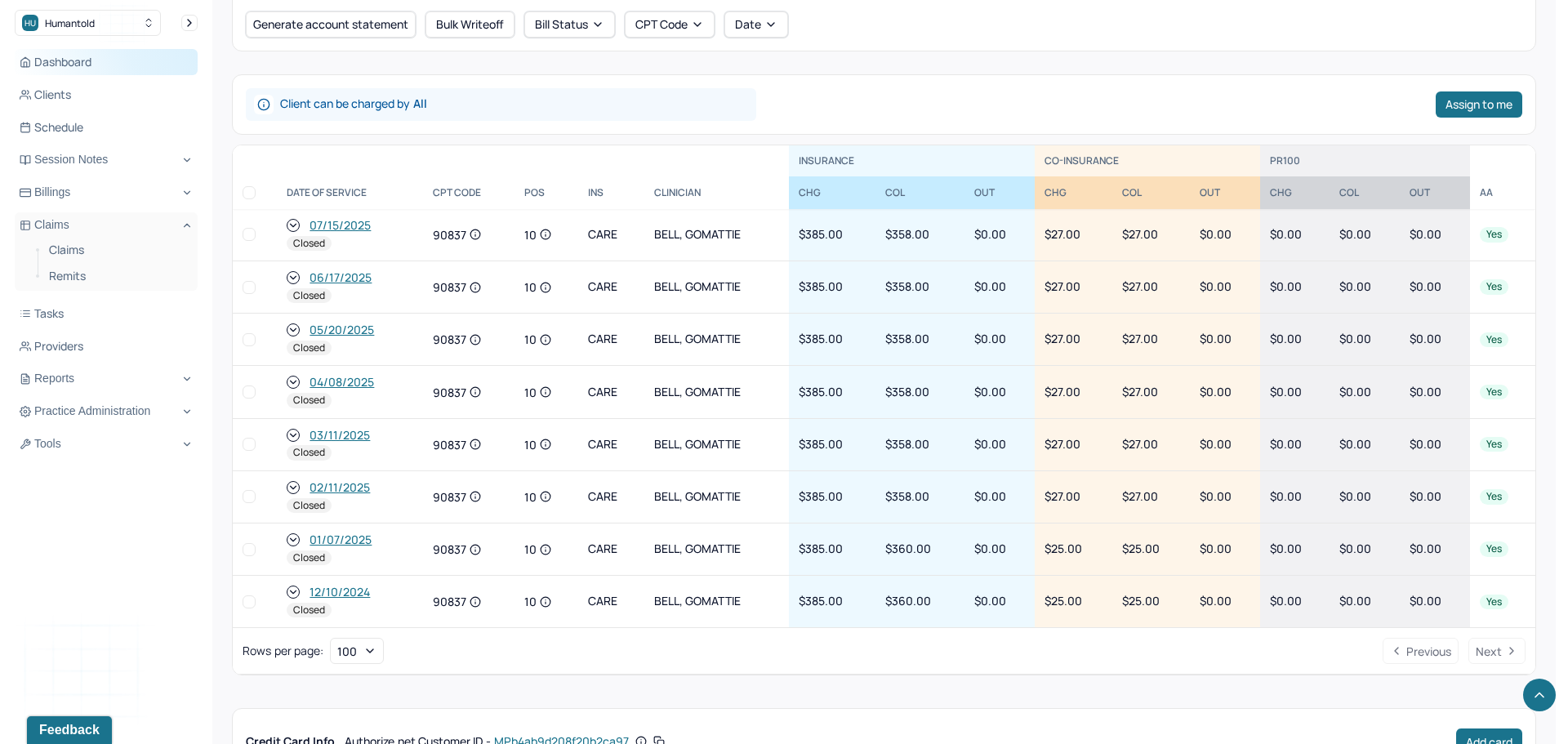 scroll, scrollTop: 0, scrollLeft: 0, axis: both 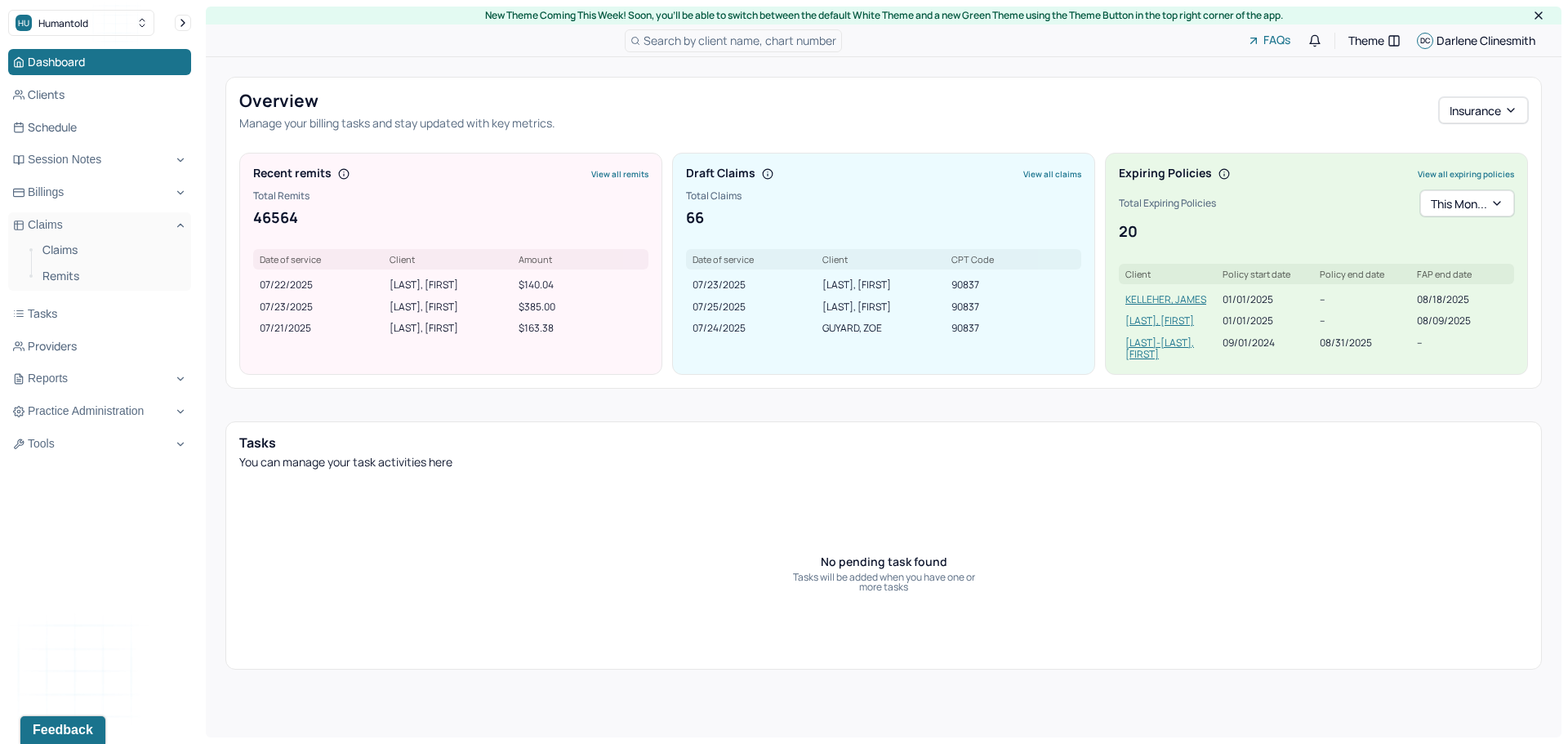 click on "View all expiring policies" at bounding box center [1466, 174] 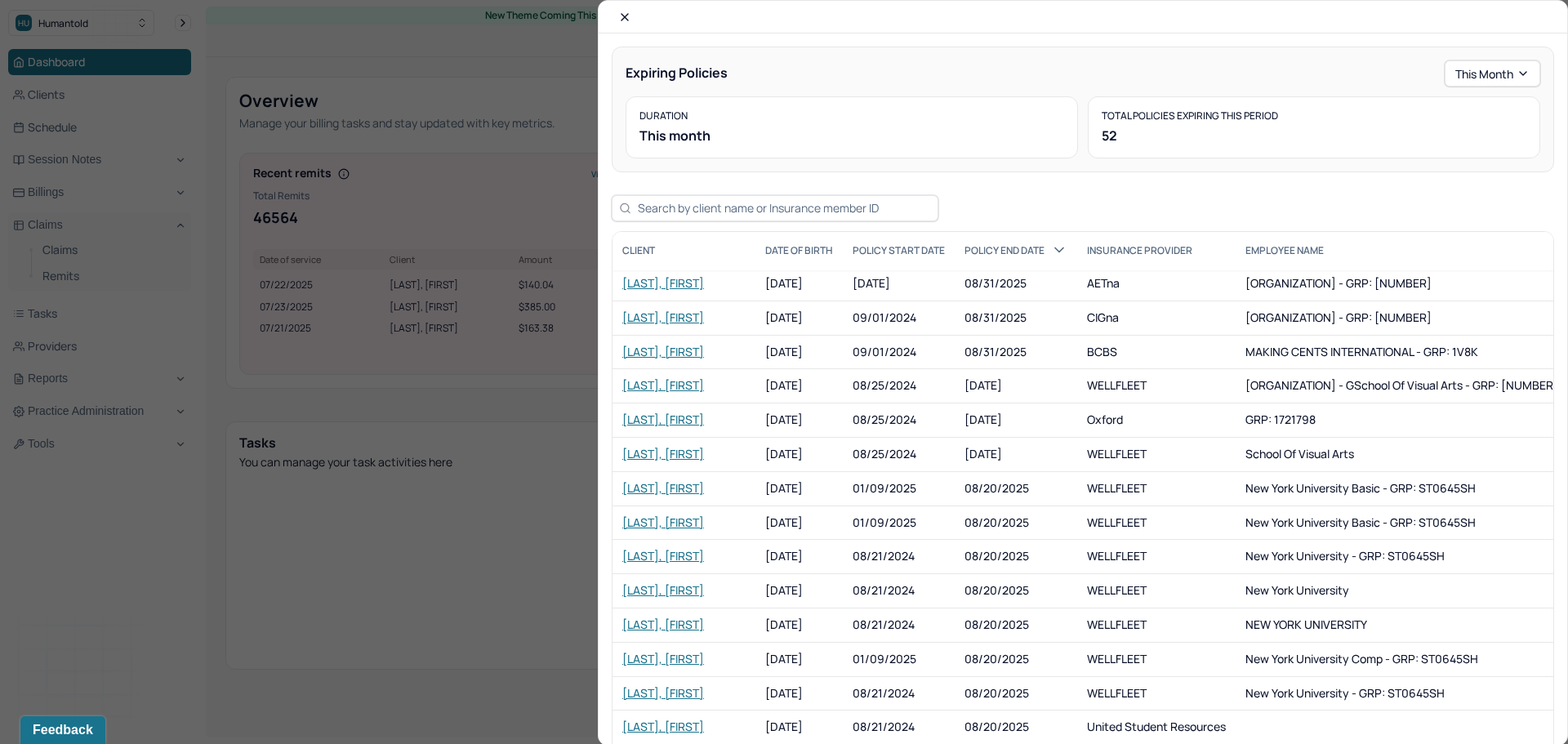scroll, scrollTop: 186, scrollLeft: 0, axis: vertical 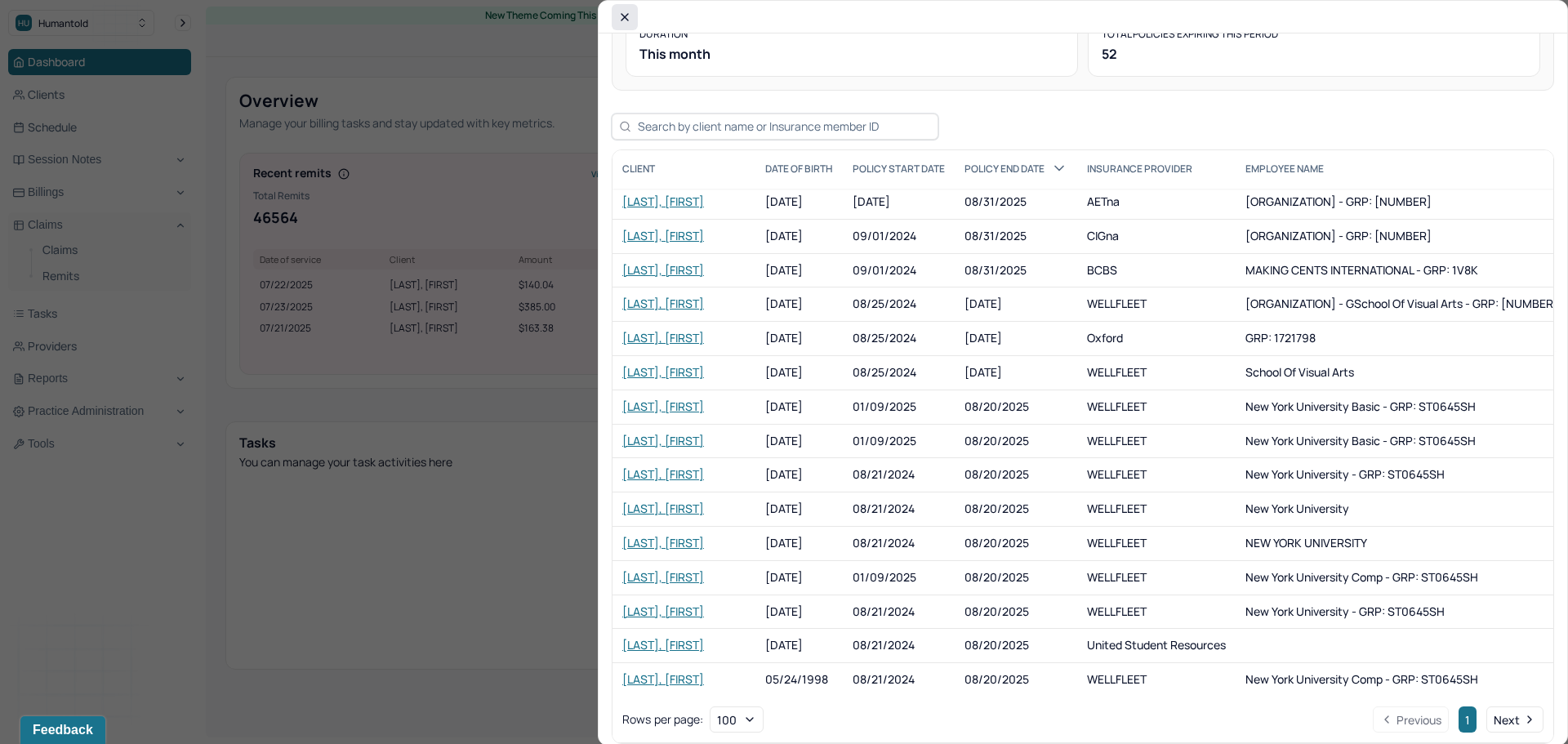 click 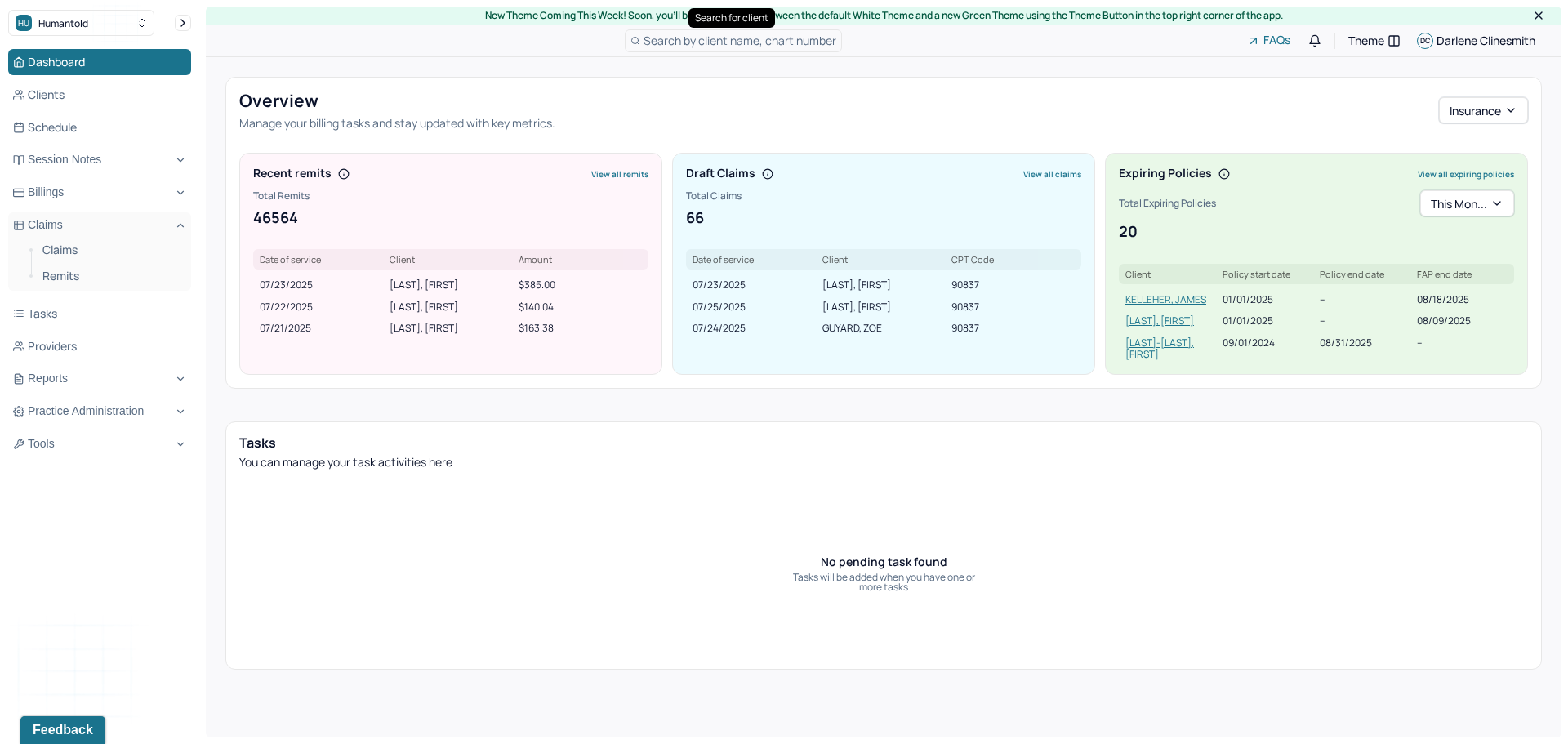 click on "Search by client name, chart number" at bounding box center [740, 40] 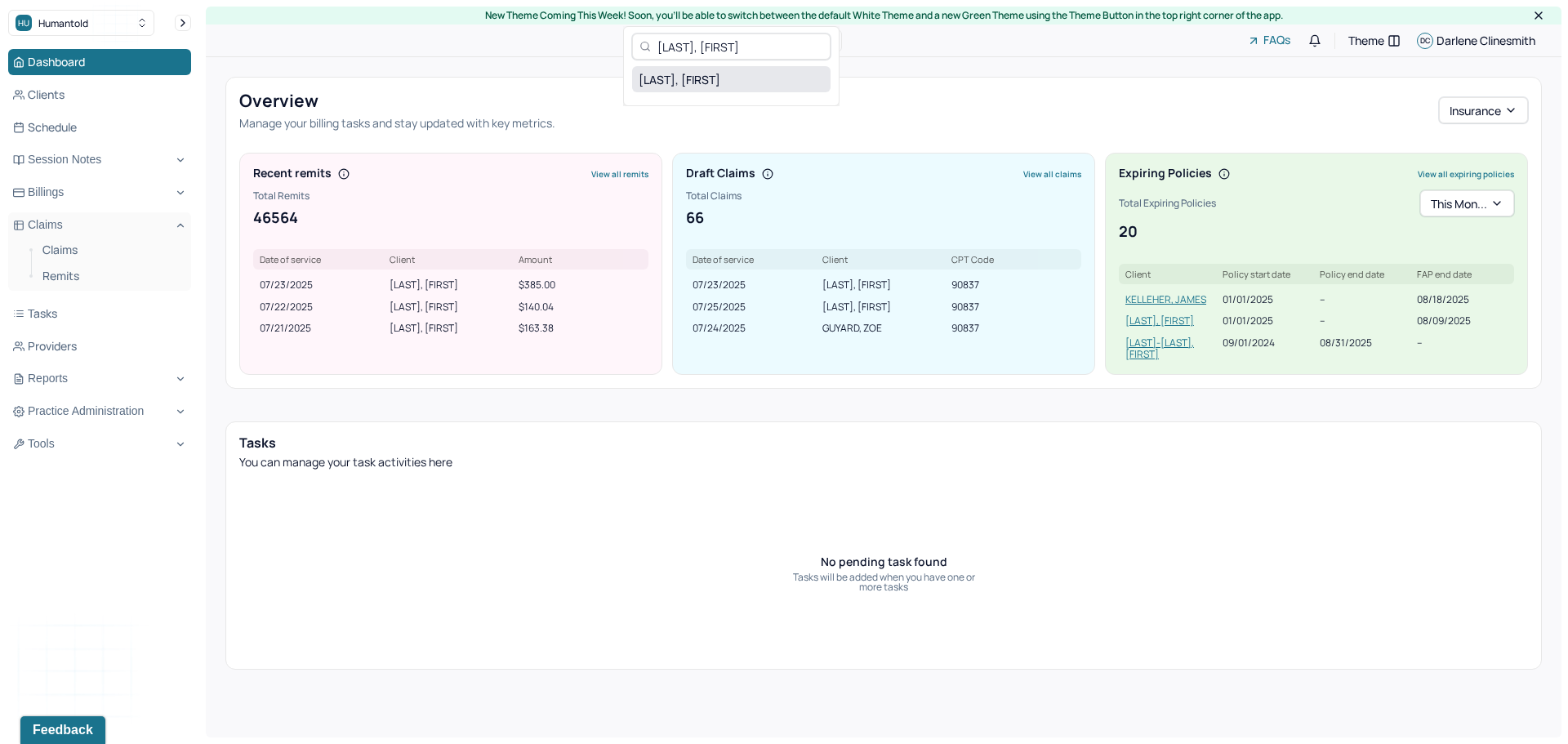 type on "TORRES, SELE" 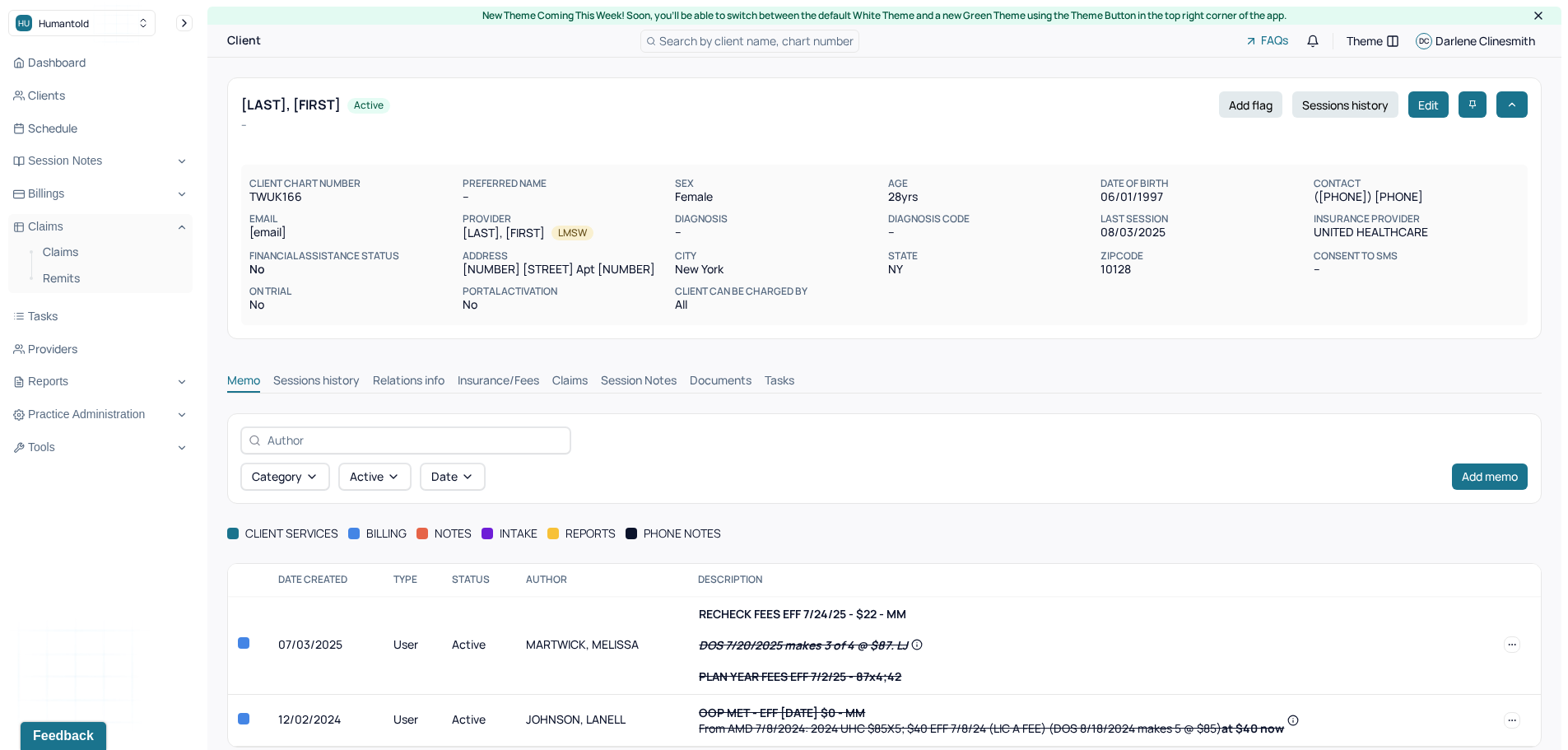 click on "Insurance/Fees" at bounding box center (498, 382) 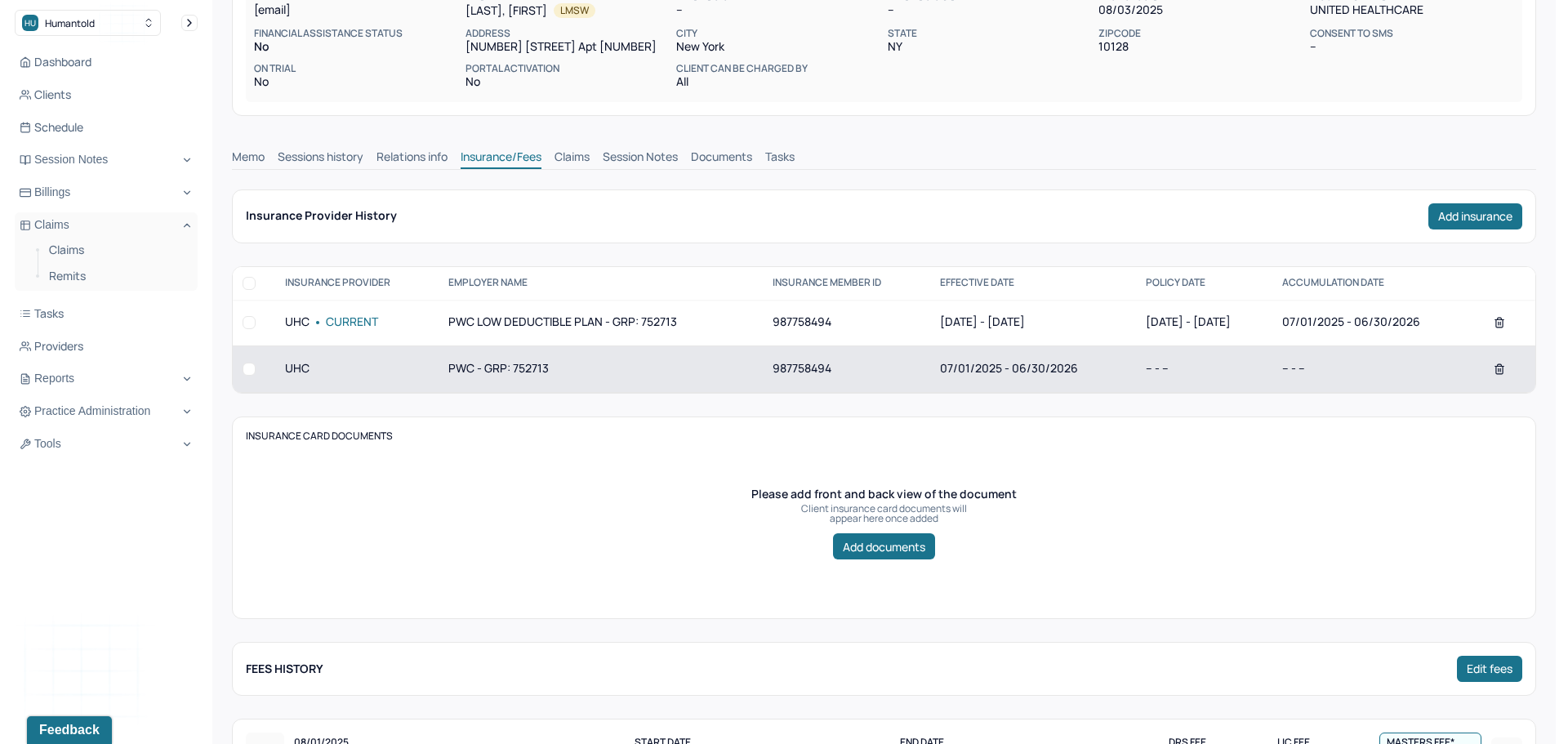scroll, scrollTop: 245, scrollLeft: 0, axis: vertical 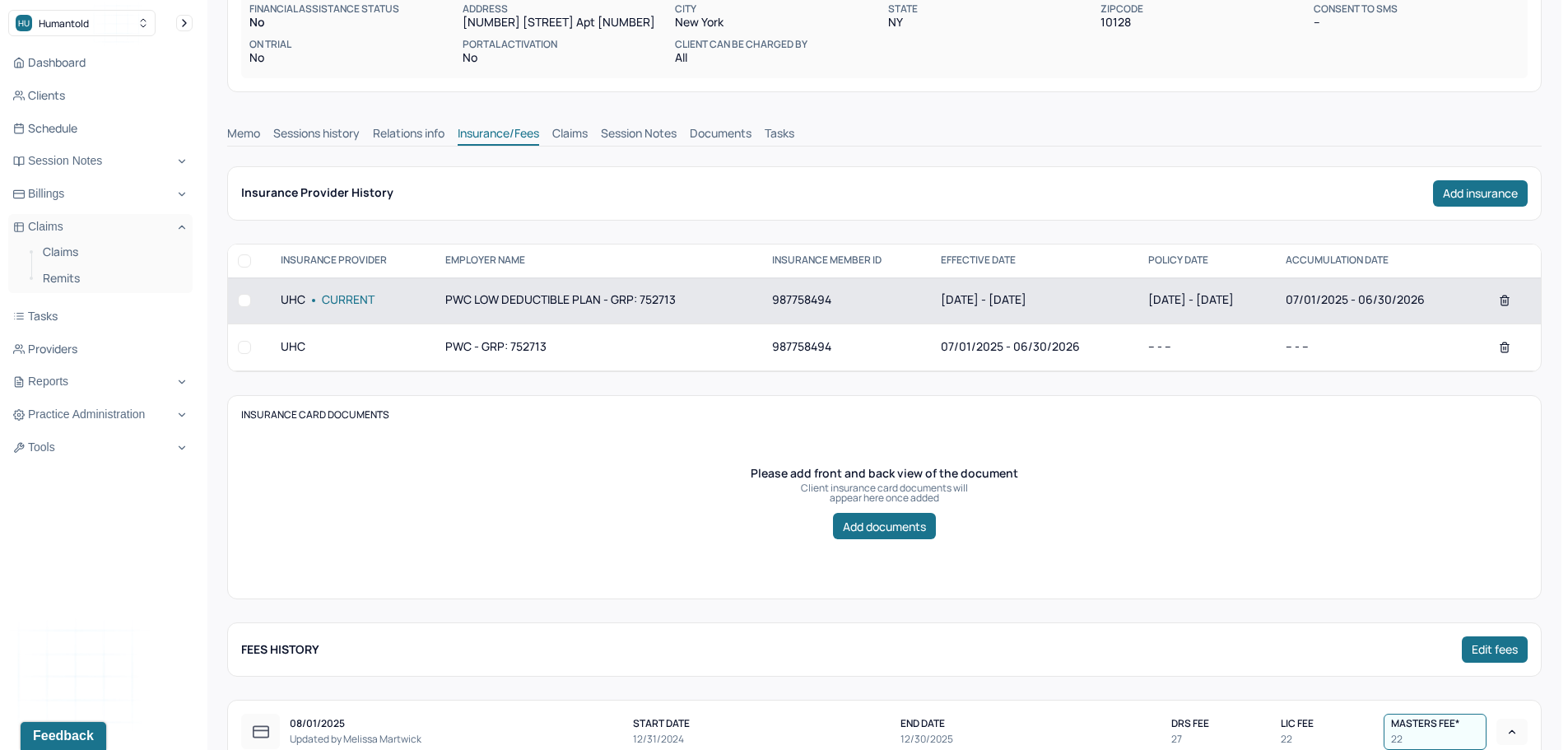click on "02/21/2025 - 06/30/9999" at bounding box center [1035, 300] 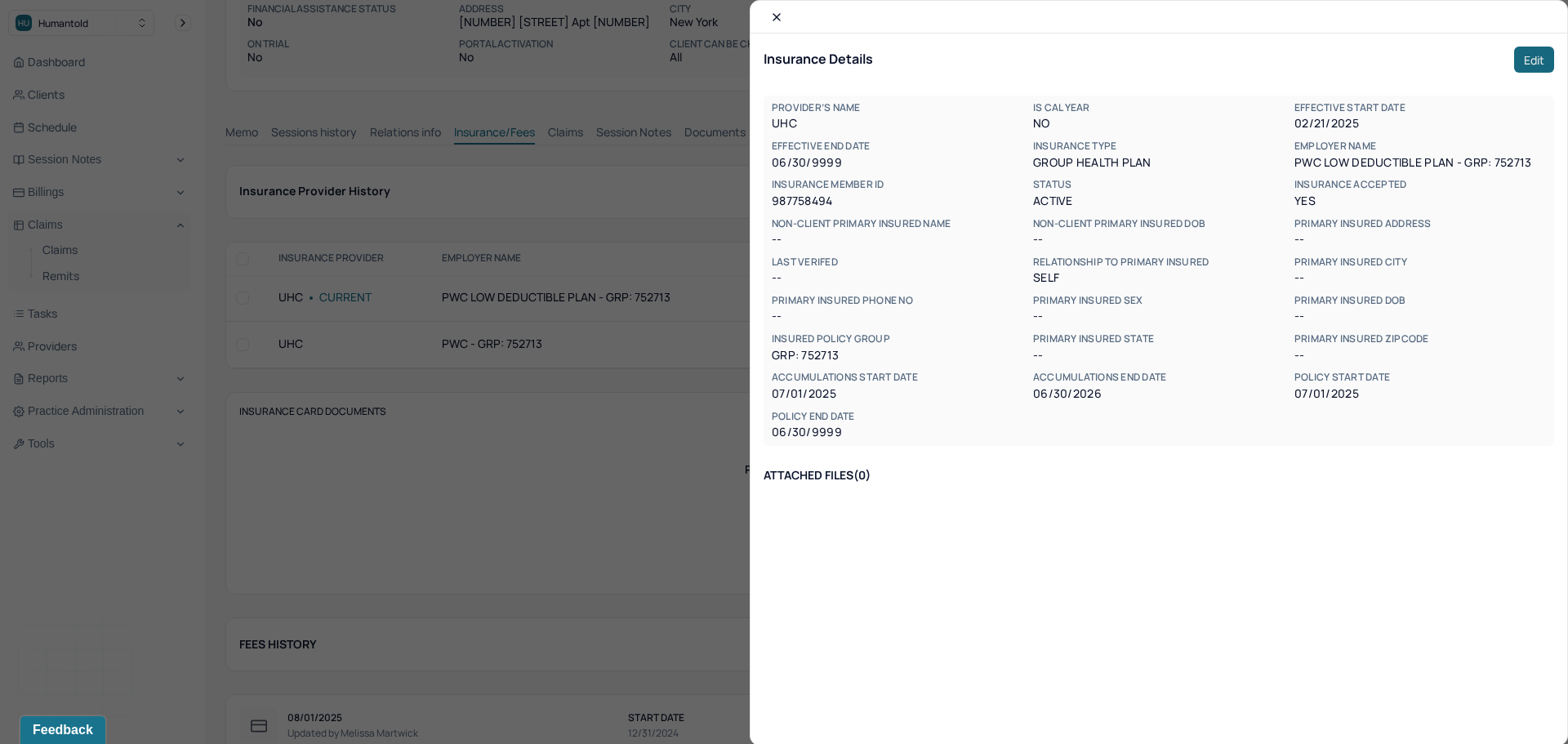 click on "Edit" at bounding box center [1534, 60] 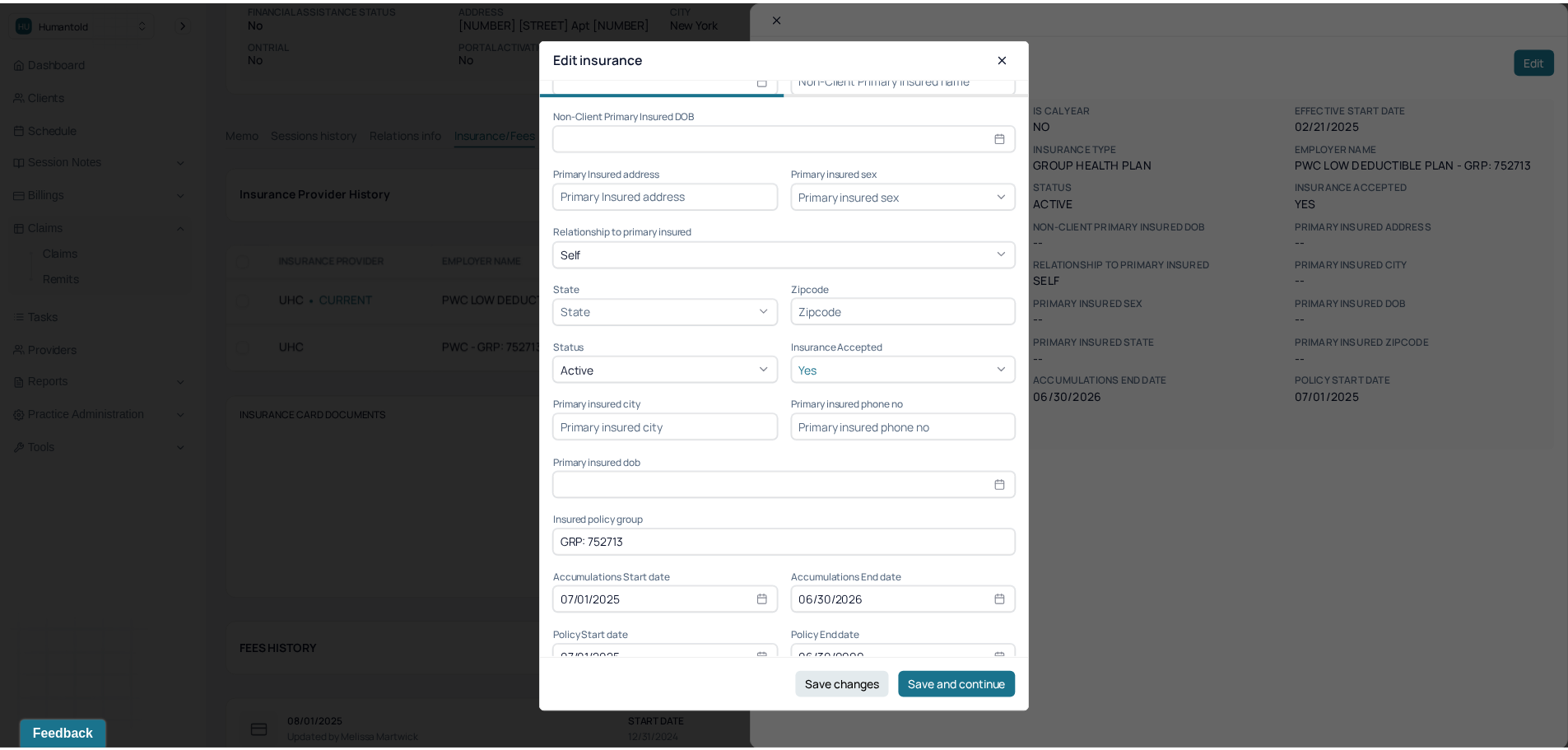 scroll, scrollTop: 373, scrollLeft: 0, axis: vertical 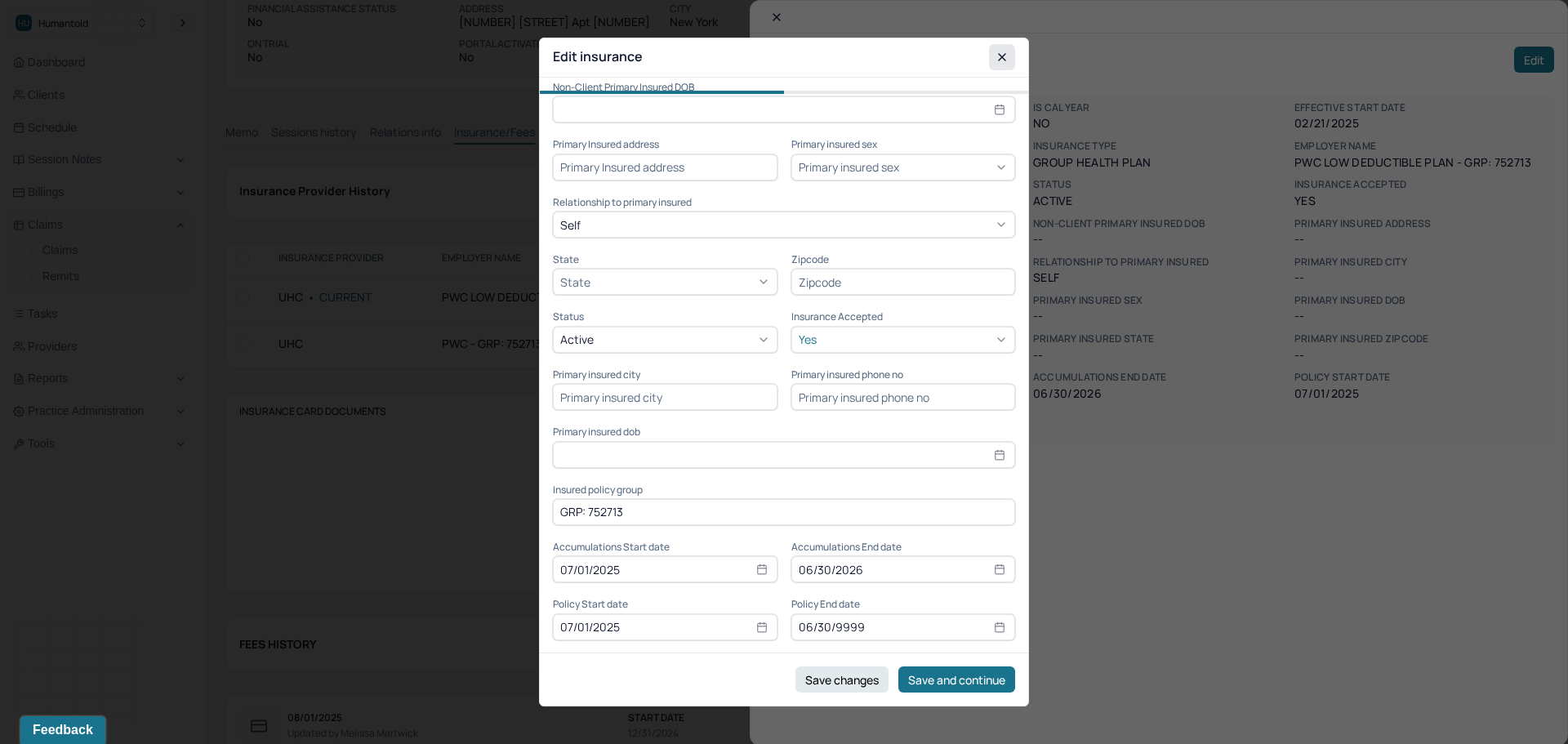 click 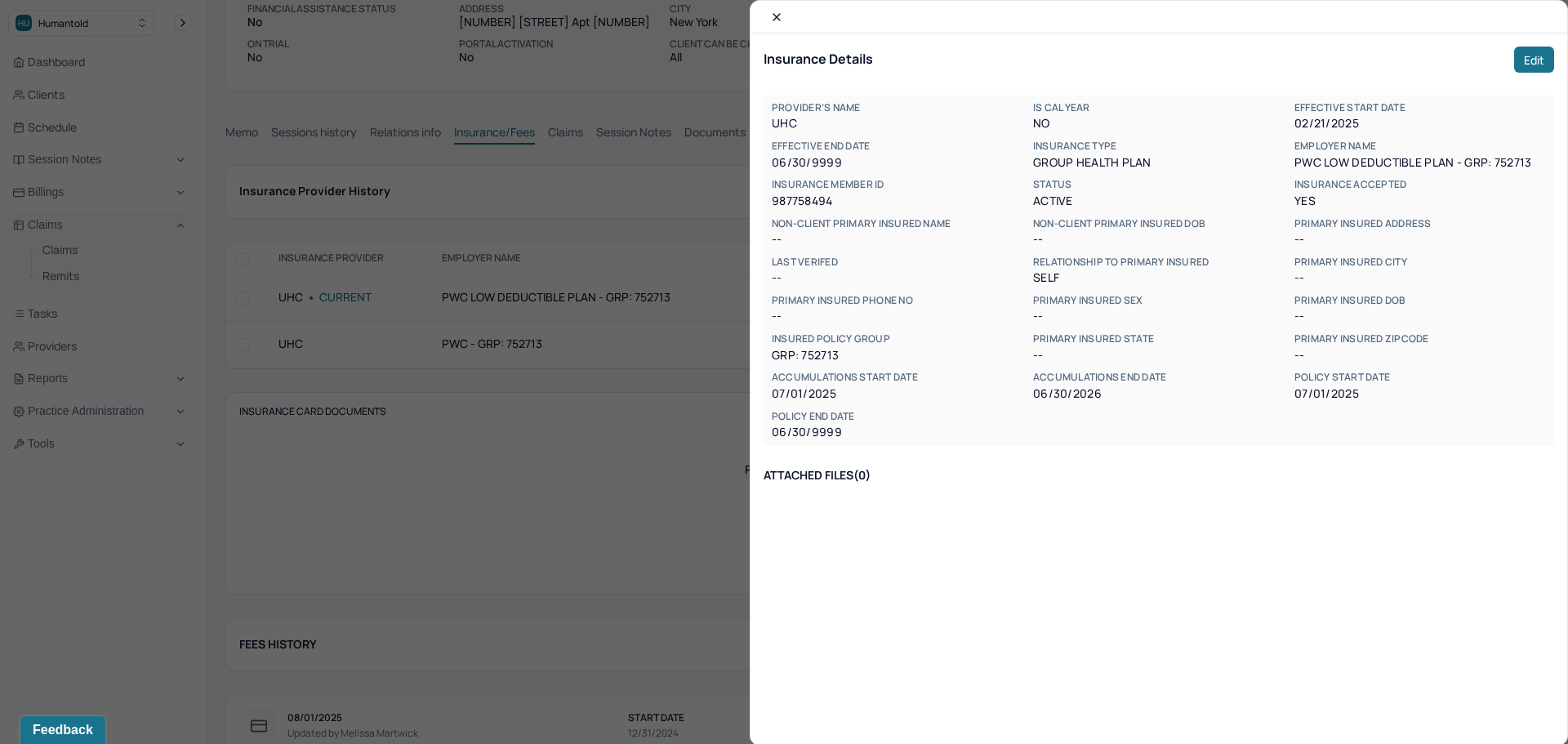 click 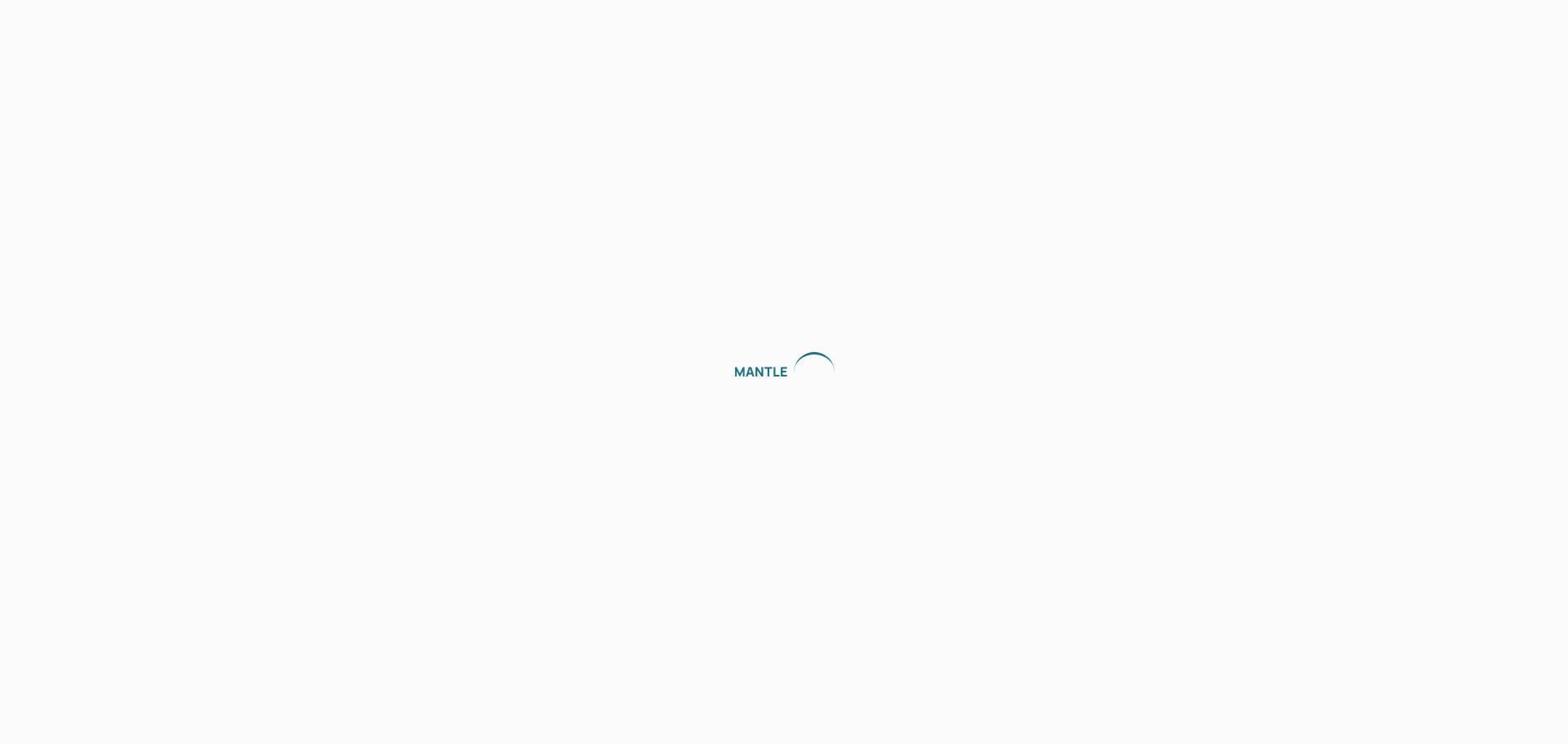 scroll, scrollTop: 0, scrollLeft: 0, axis: both 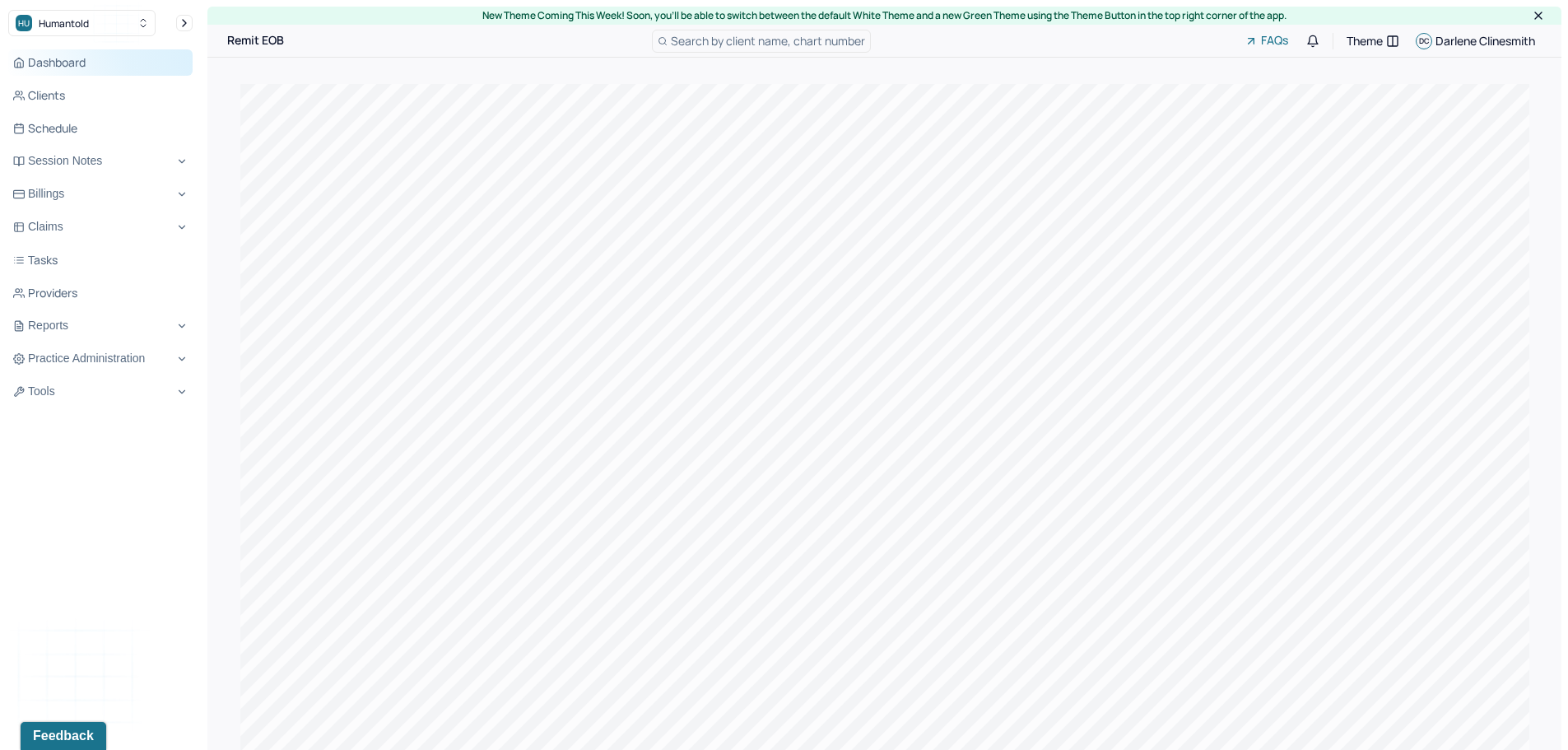 click on "Dashboard" at bounding box center (100, 63) 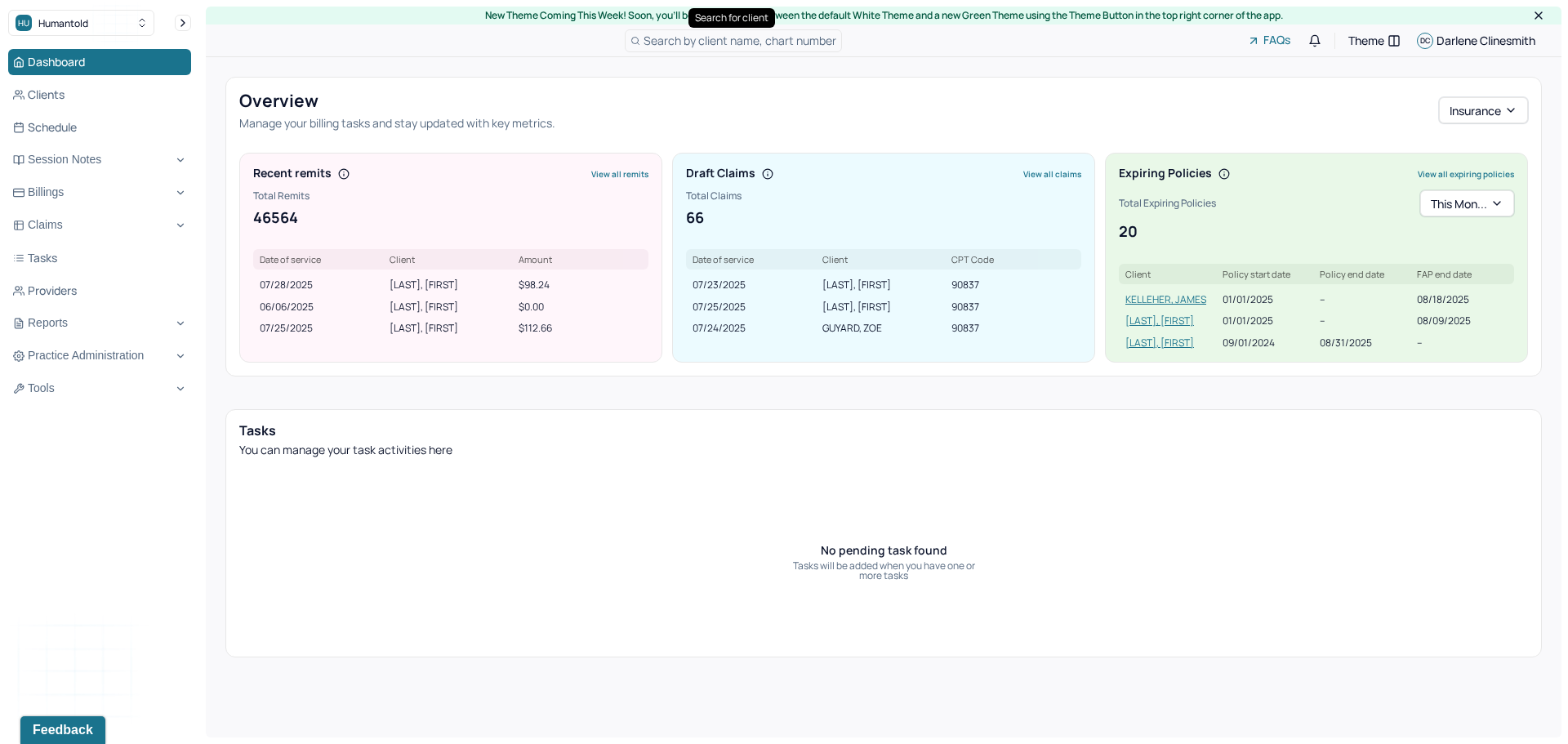 click on "Search by client name, chart number" at bounding box center [740, 40] 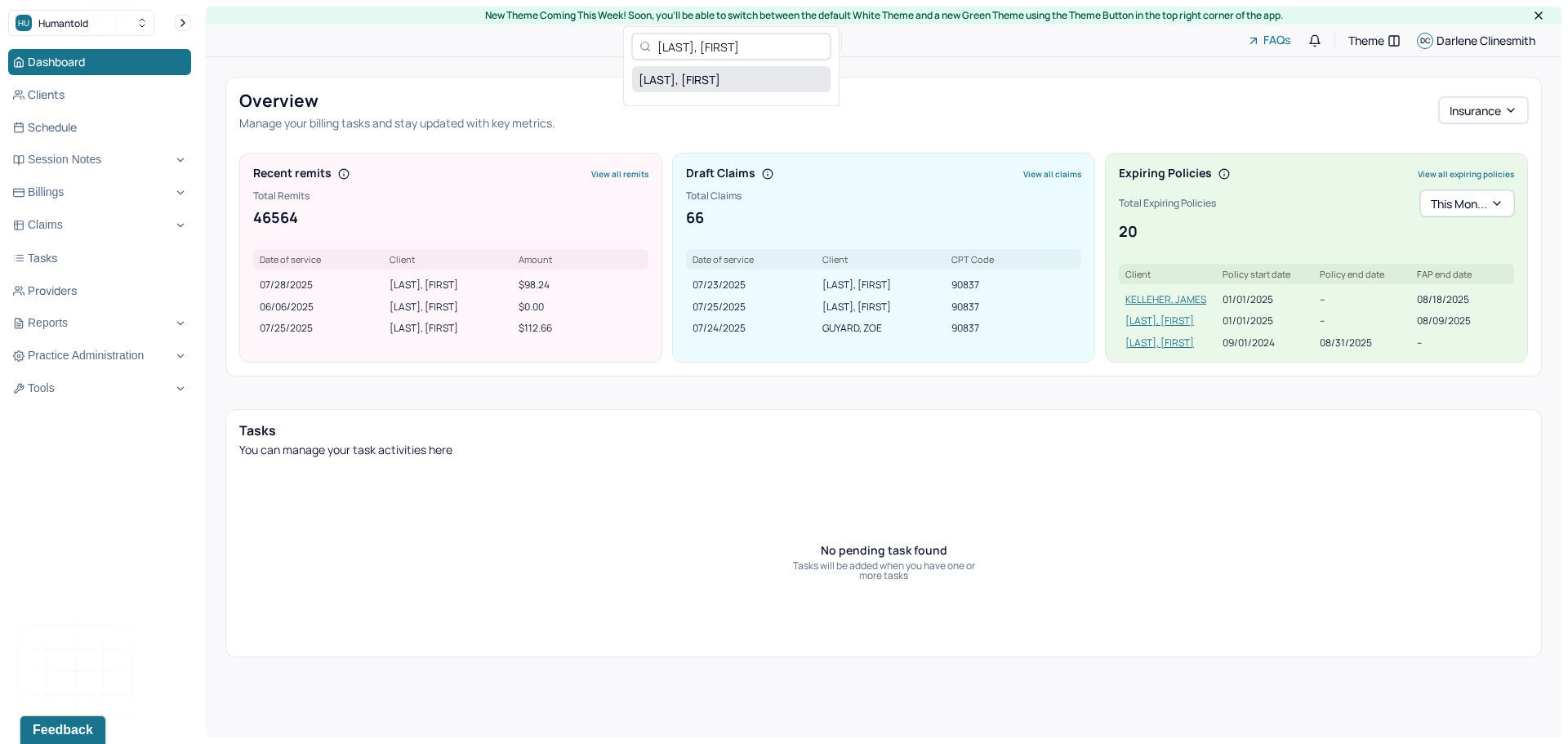 type on "[LAST], [FIRST]" 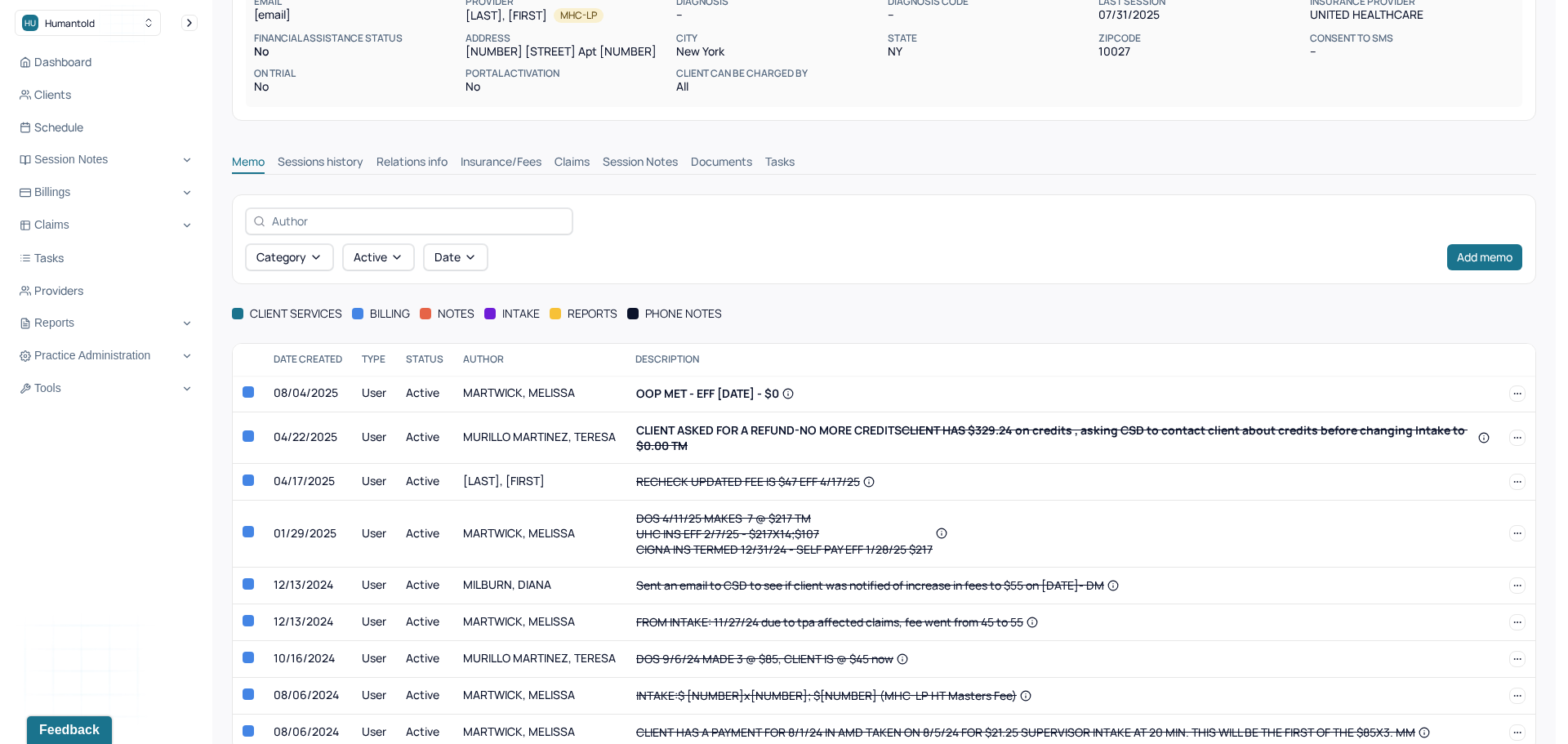 scroll, scrollTop: 245, scrollLeft: 0, axis: vertical 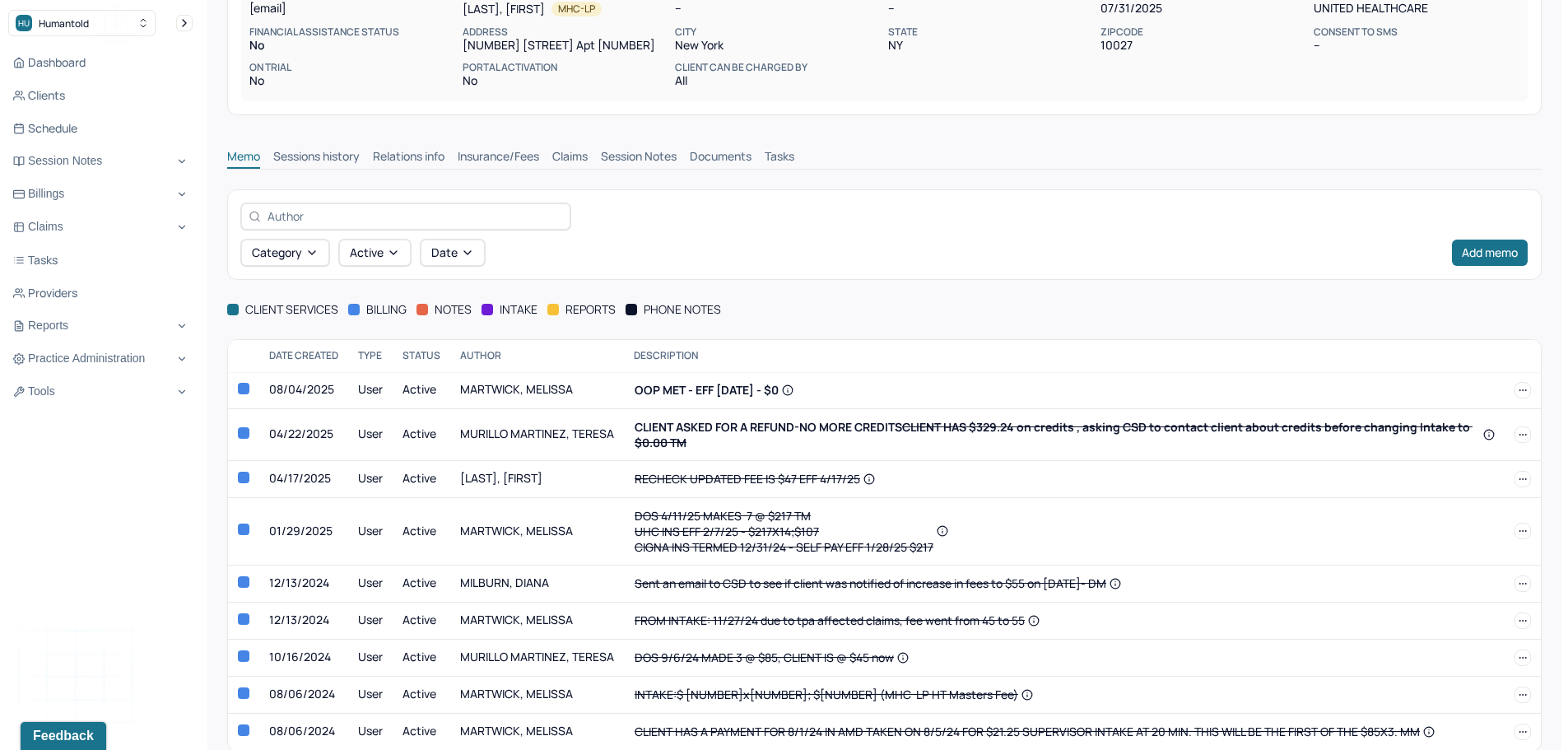 click on "Insurance/Fees" at bounding box center (498, 158) 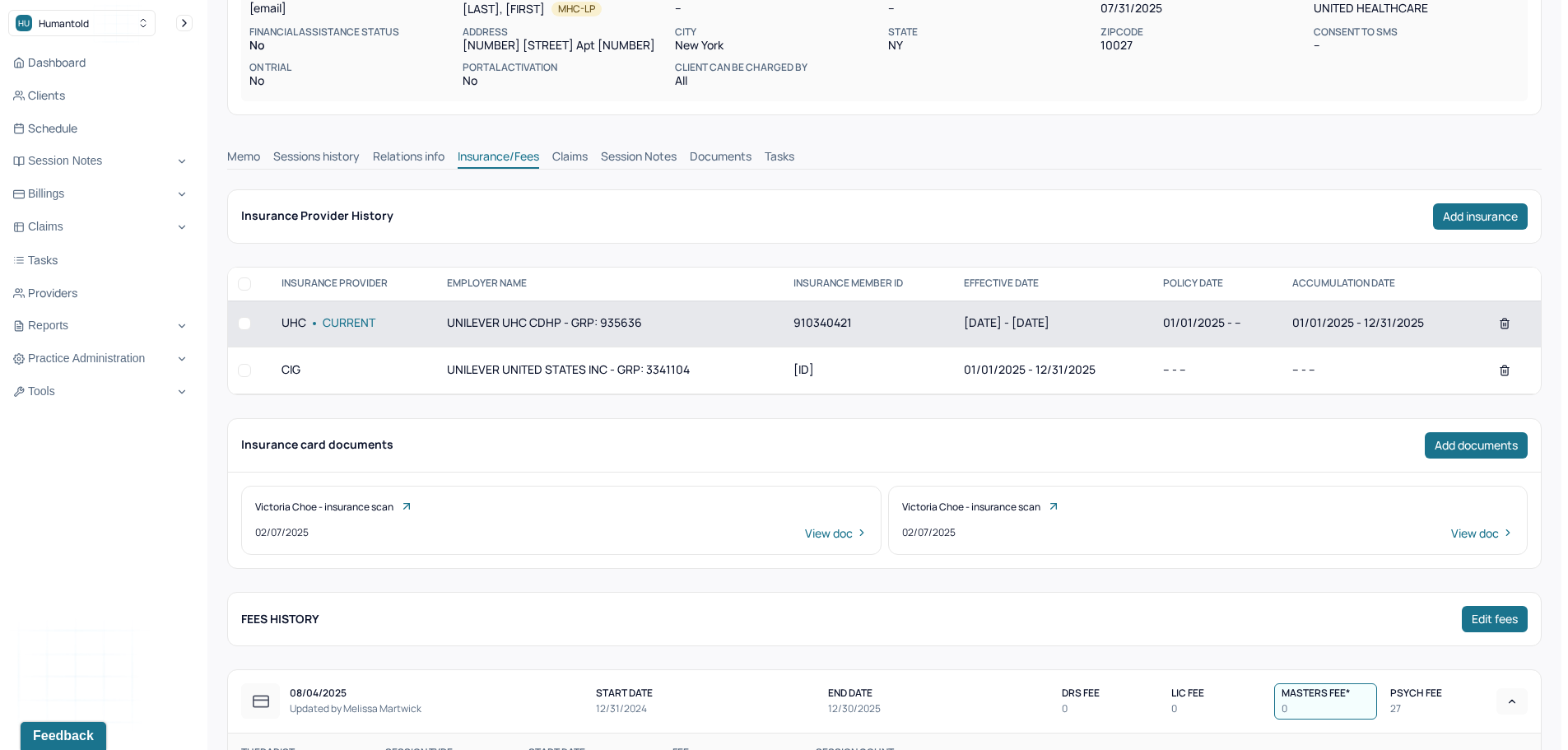 click on "[DATE] - [DATE]" at bounding box center (1054, 324) 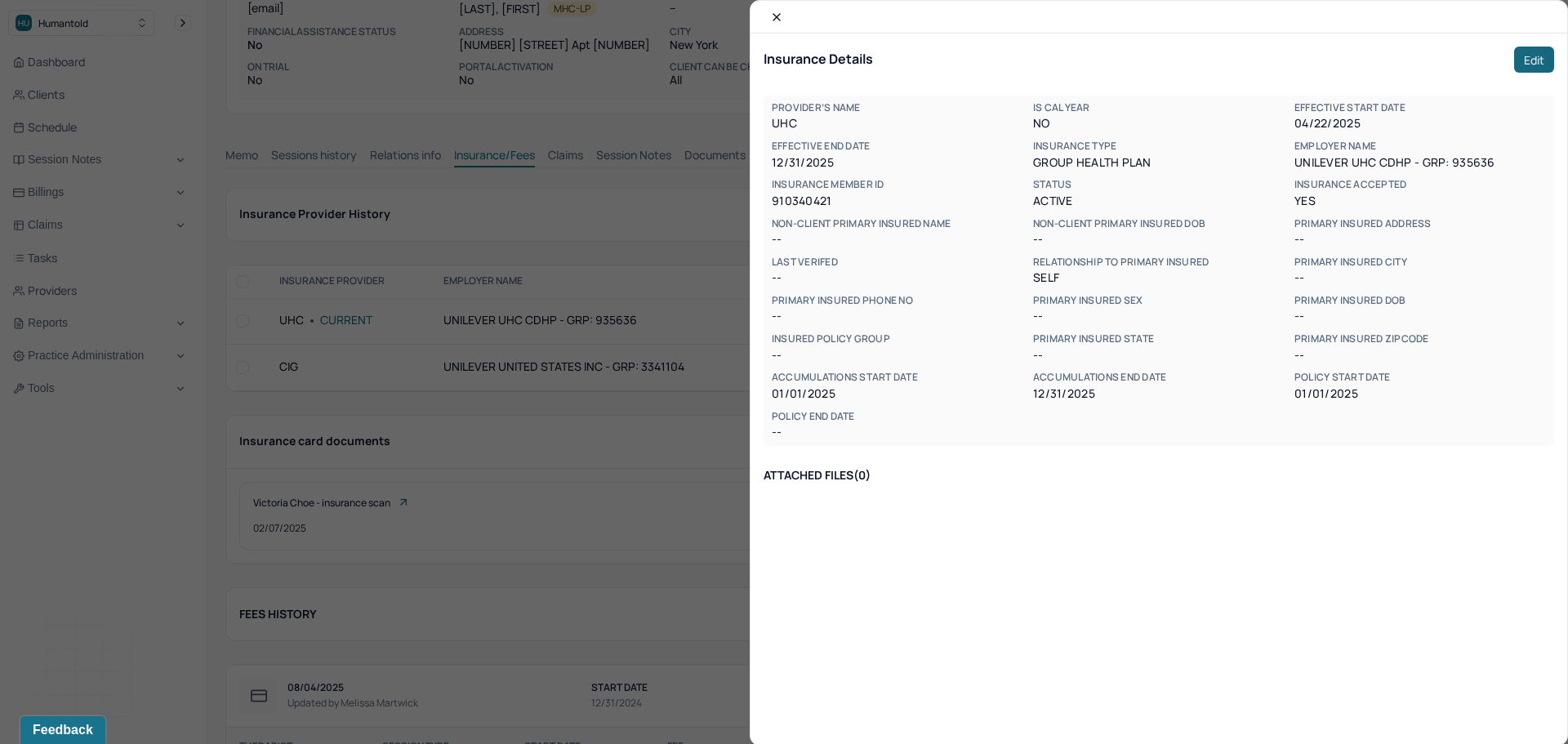 click on "Edit" at bounding box center (1534, 60) 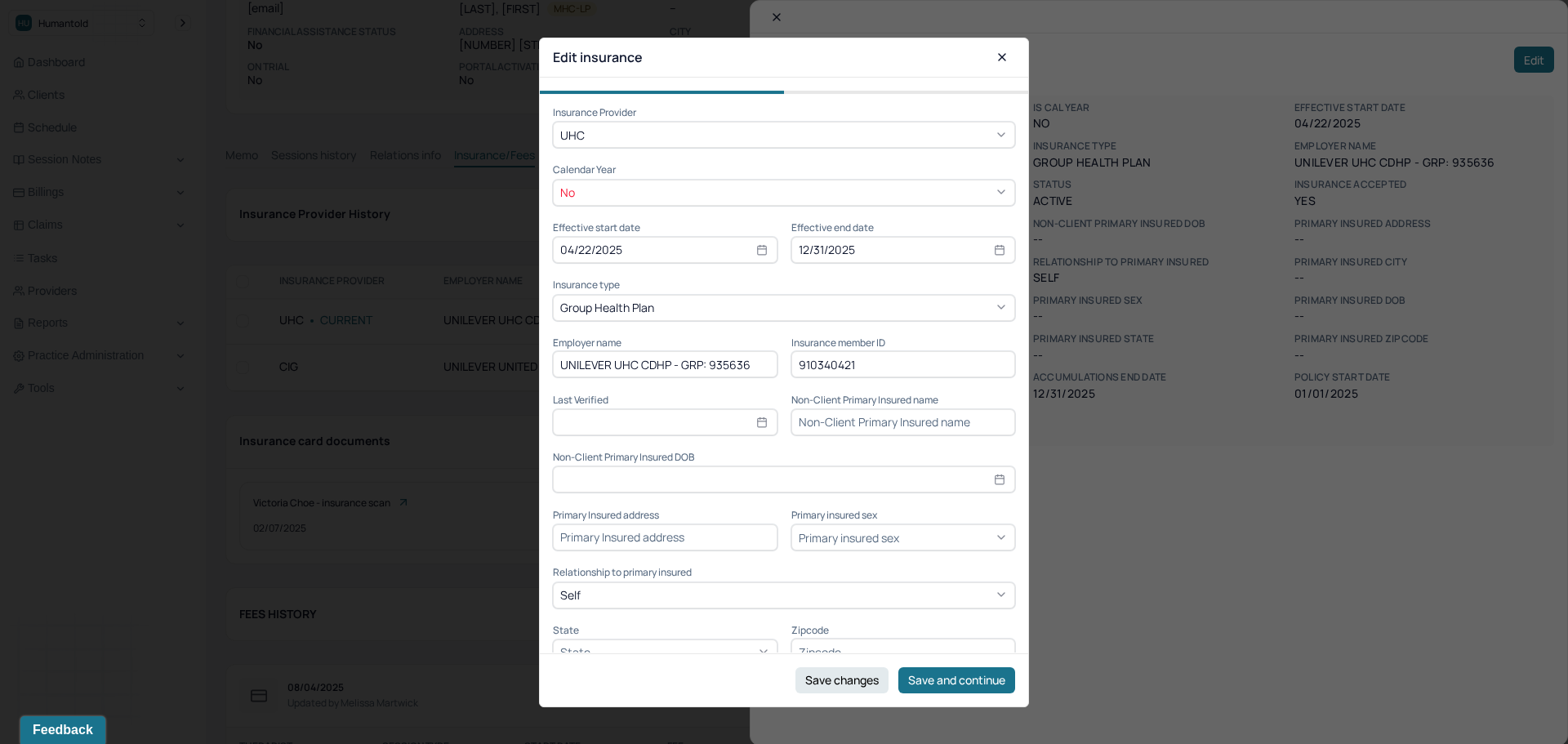 click on "12/31/2025" at bounding box center (903, 250) 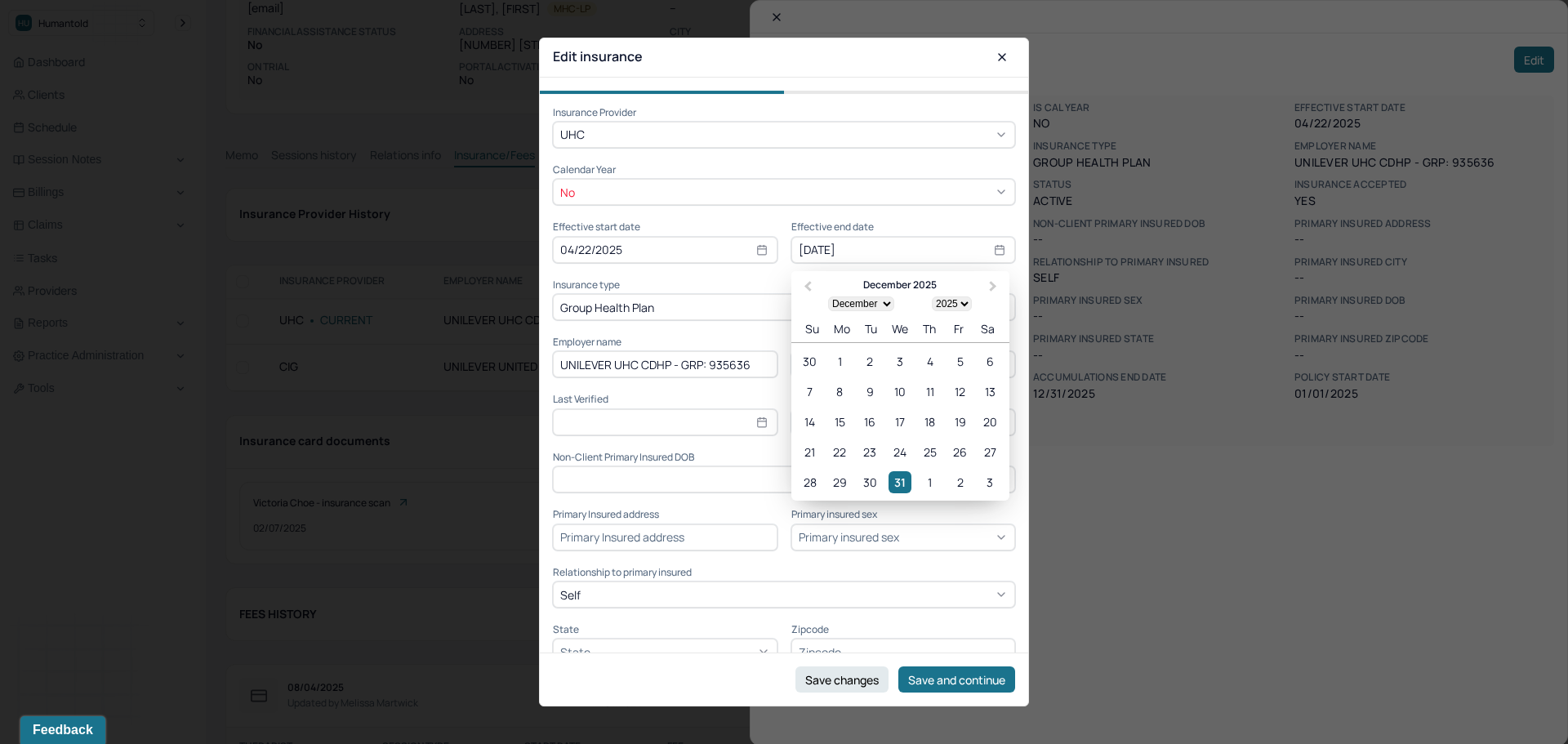 type on "[DATE]" 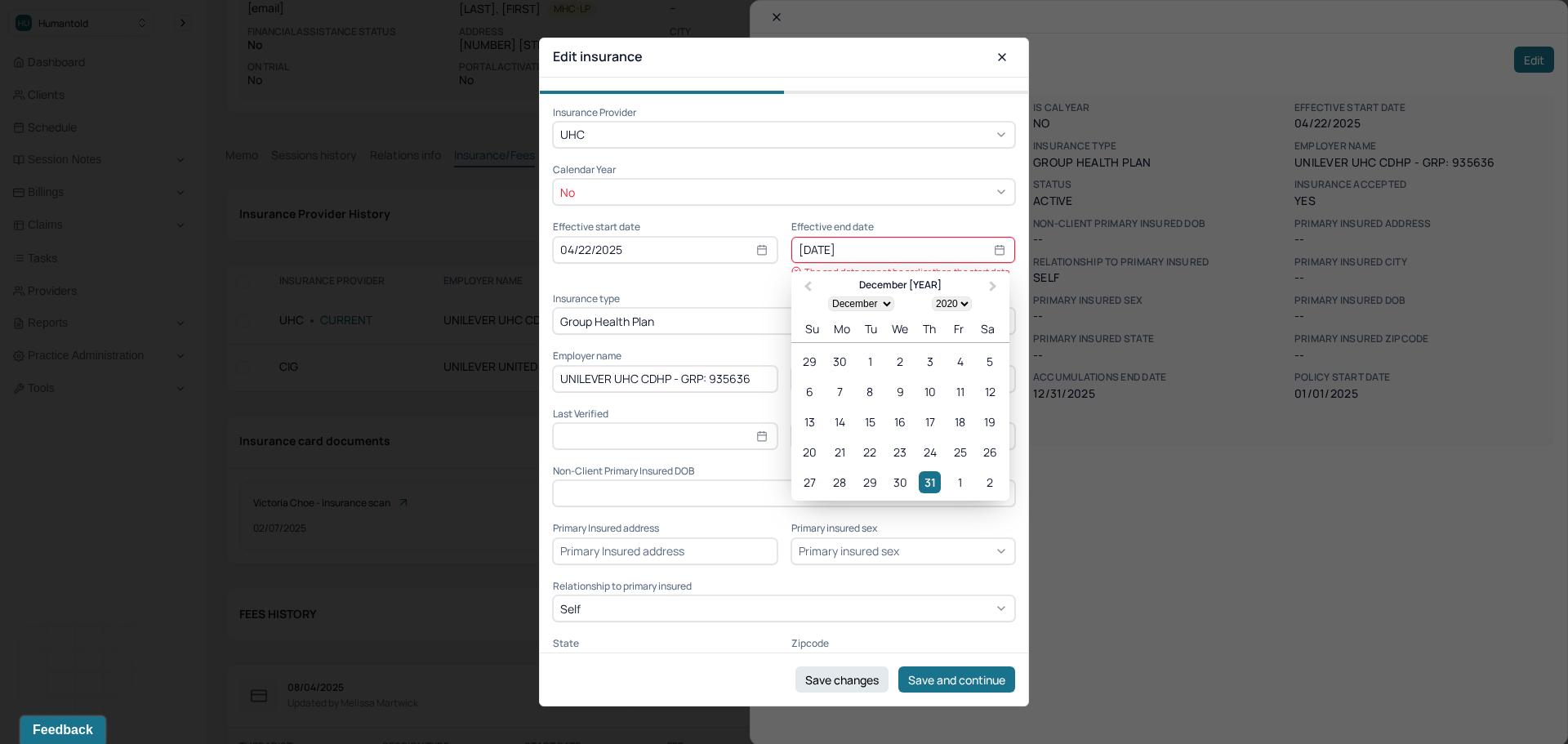 type on "[DATE]" 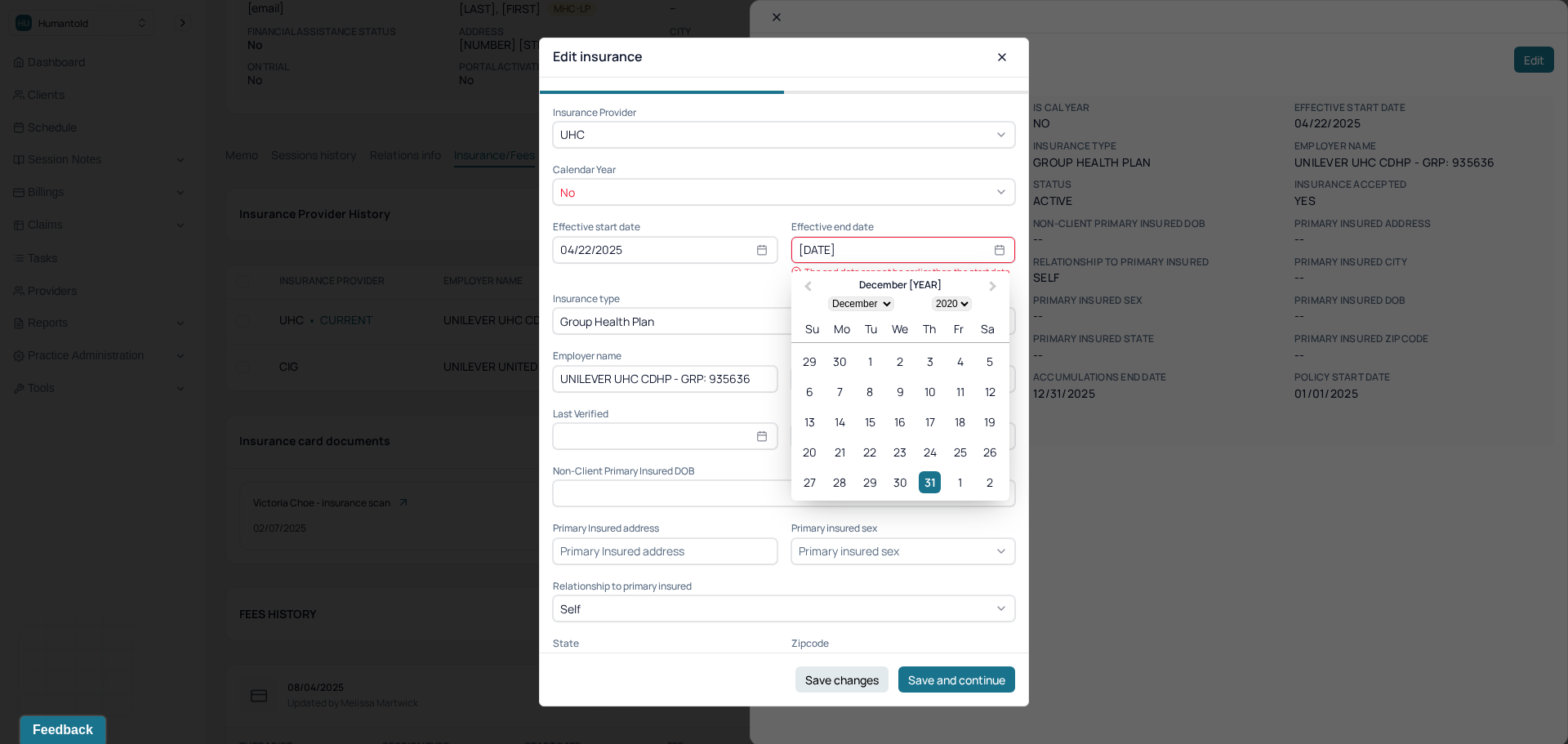 select on "2002" 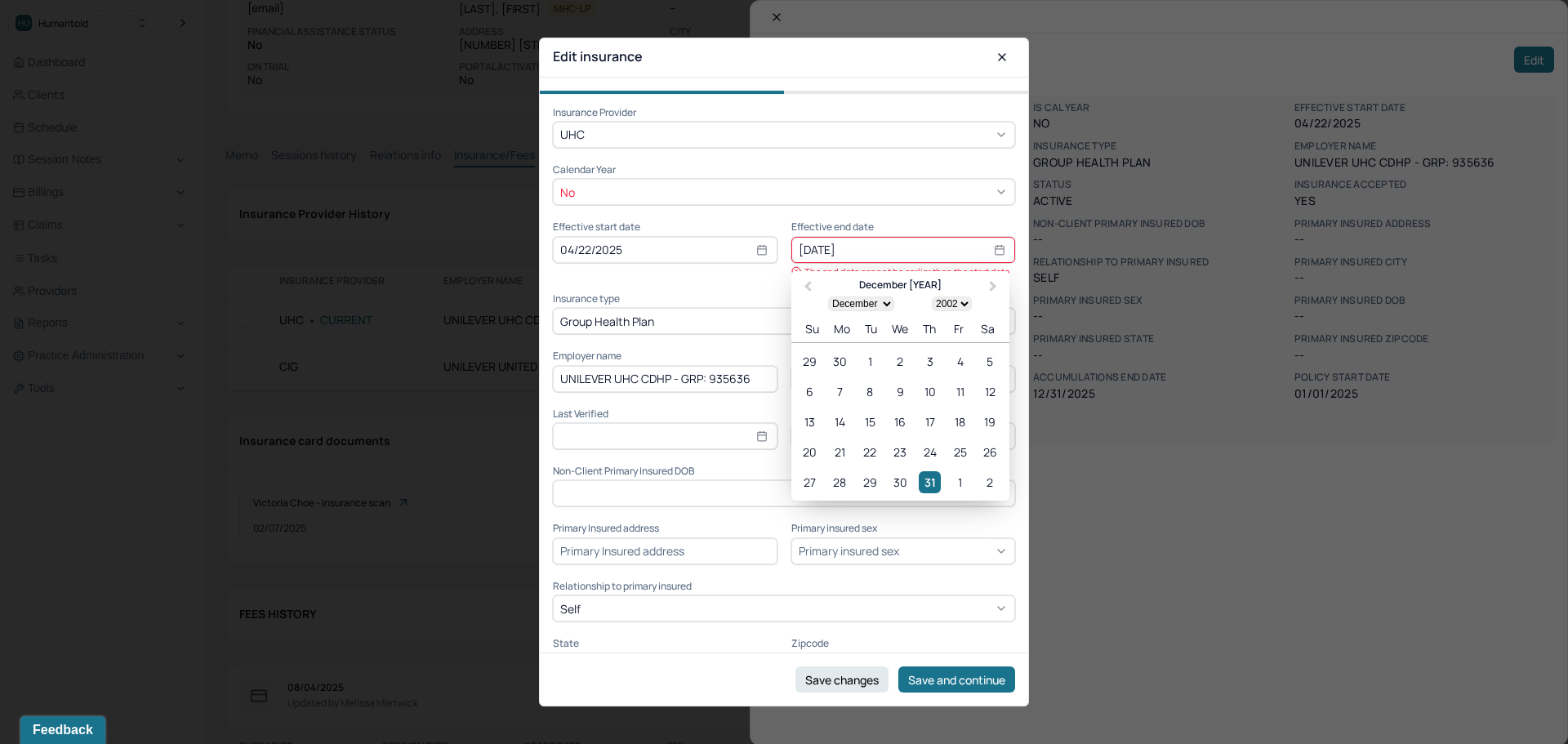 type on "12/31/" 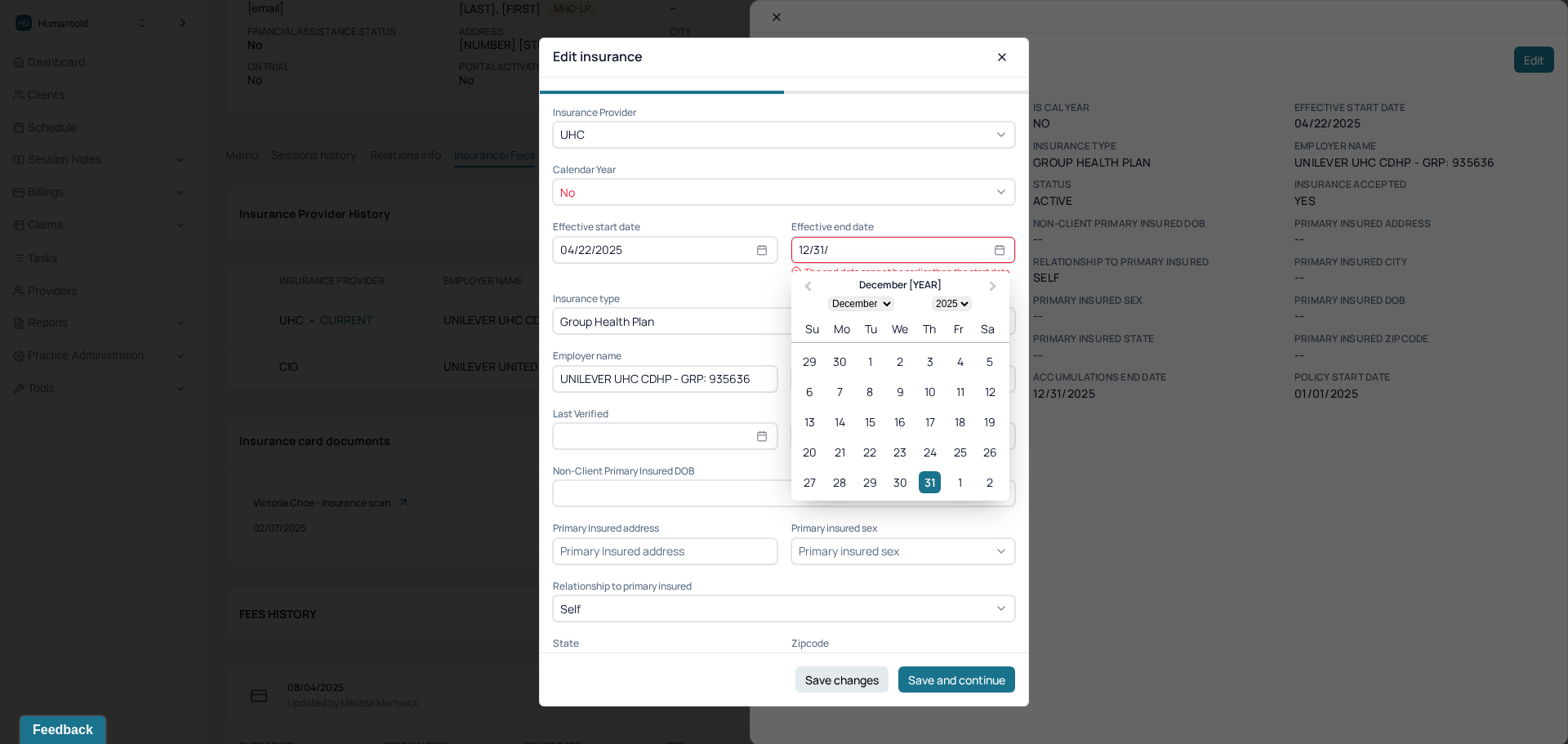 type on "[DATE]" 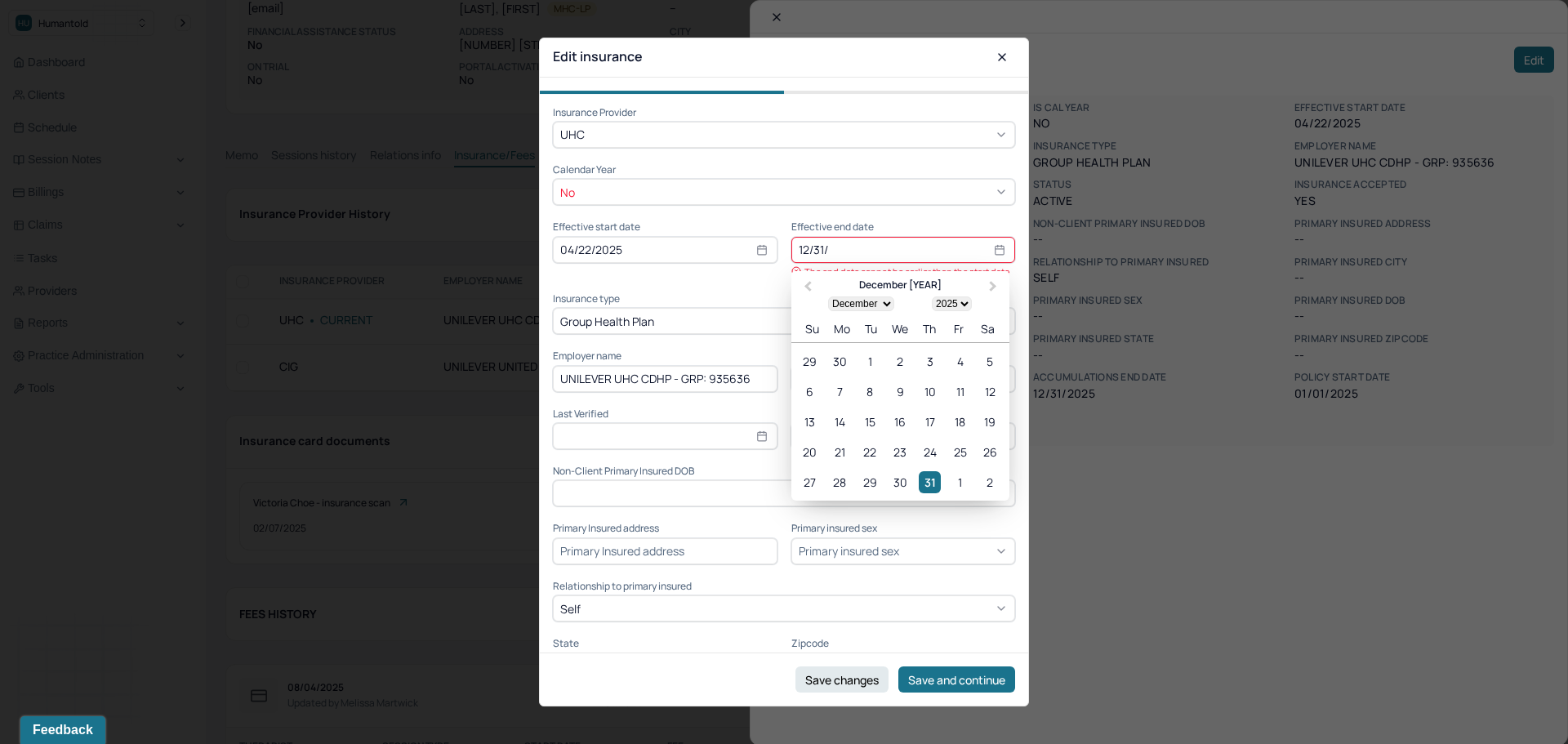 select on "2009" 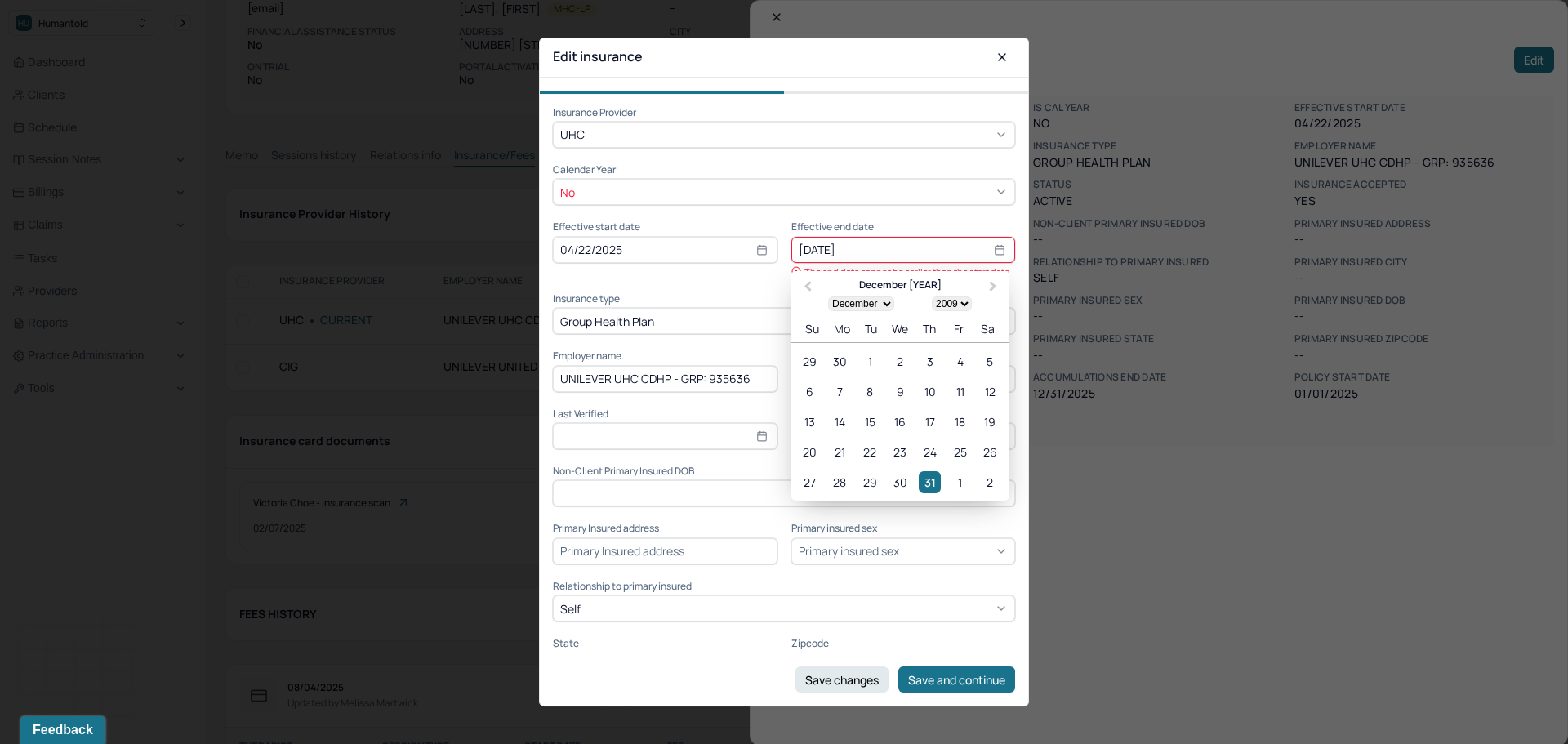 type on "[DATE]" 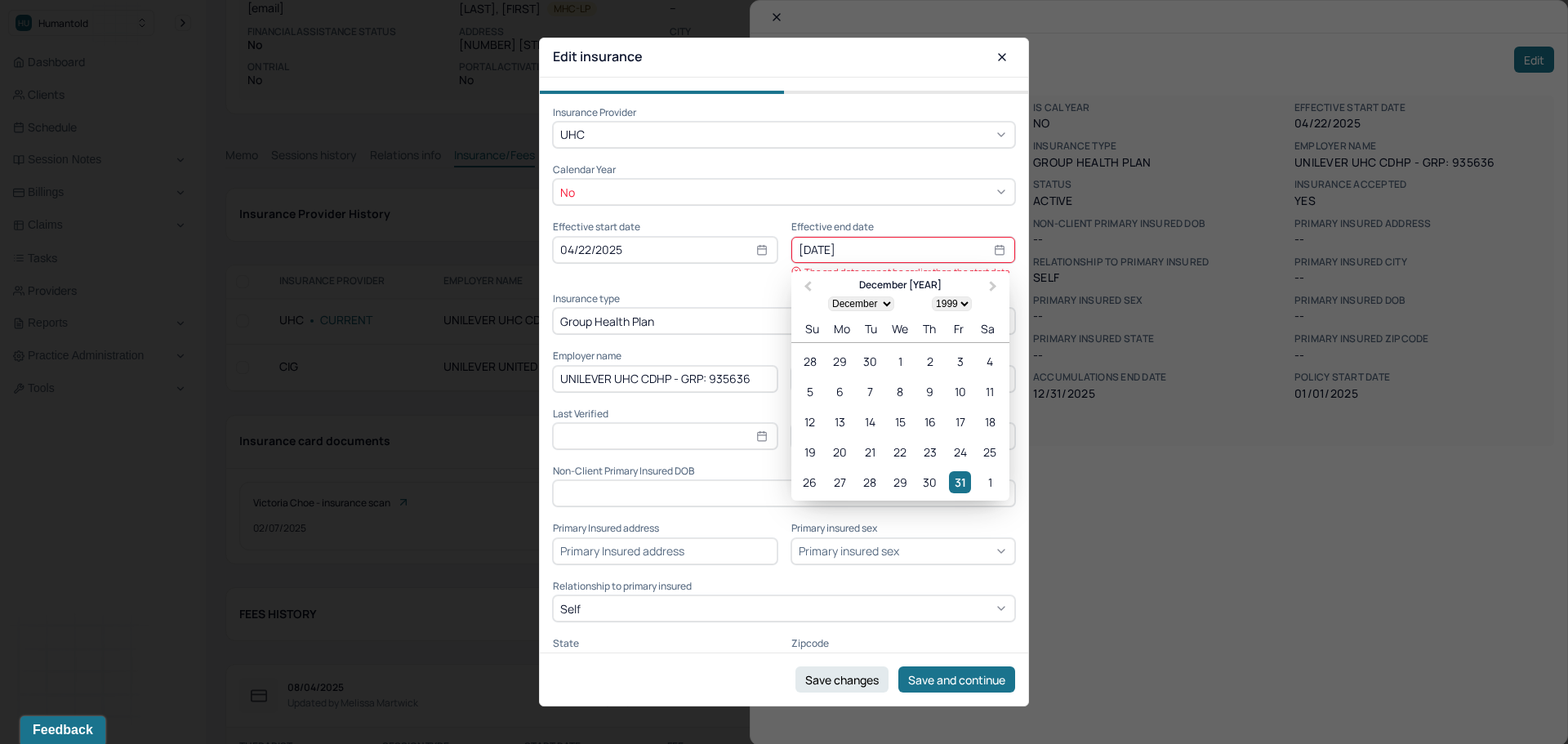 type on "[DATE]" 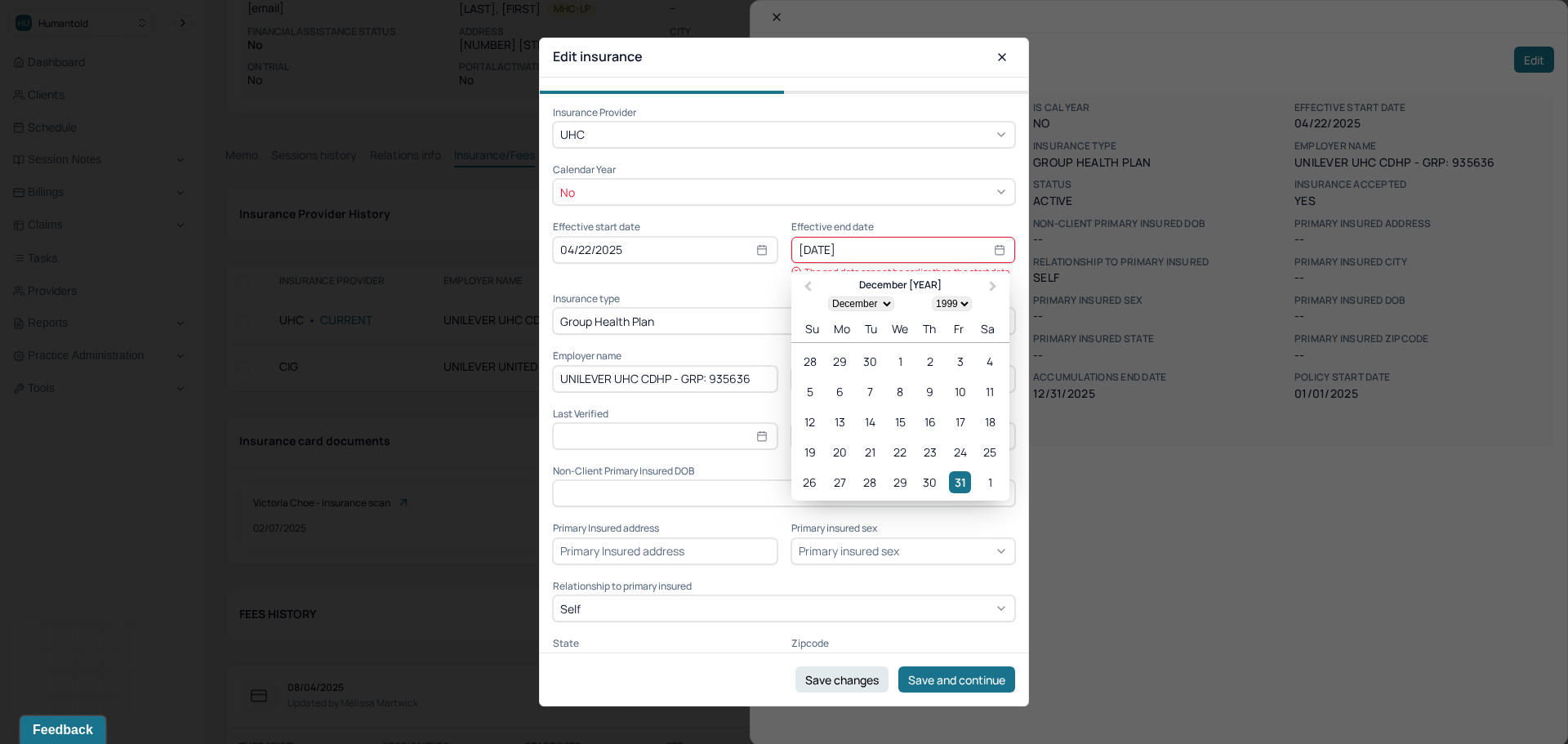 select on "1900" 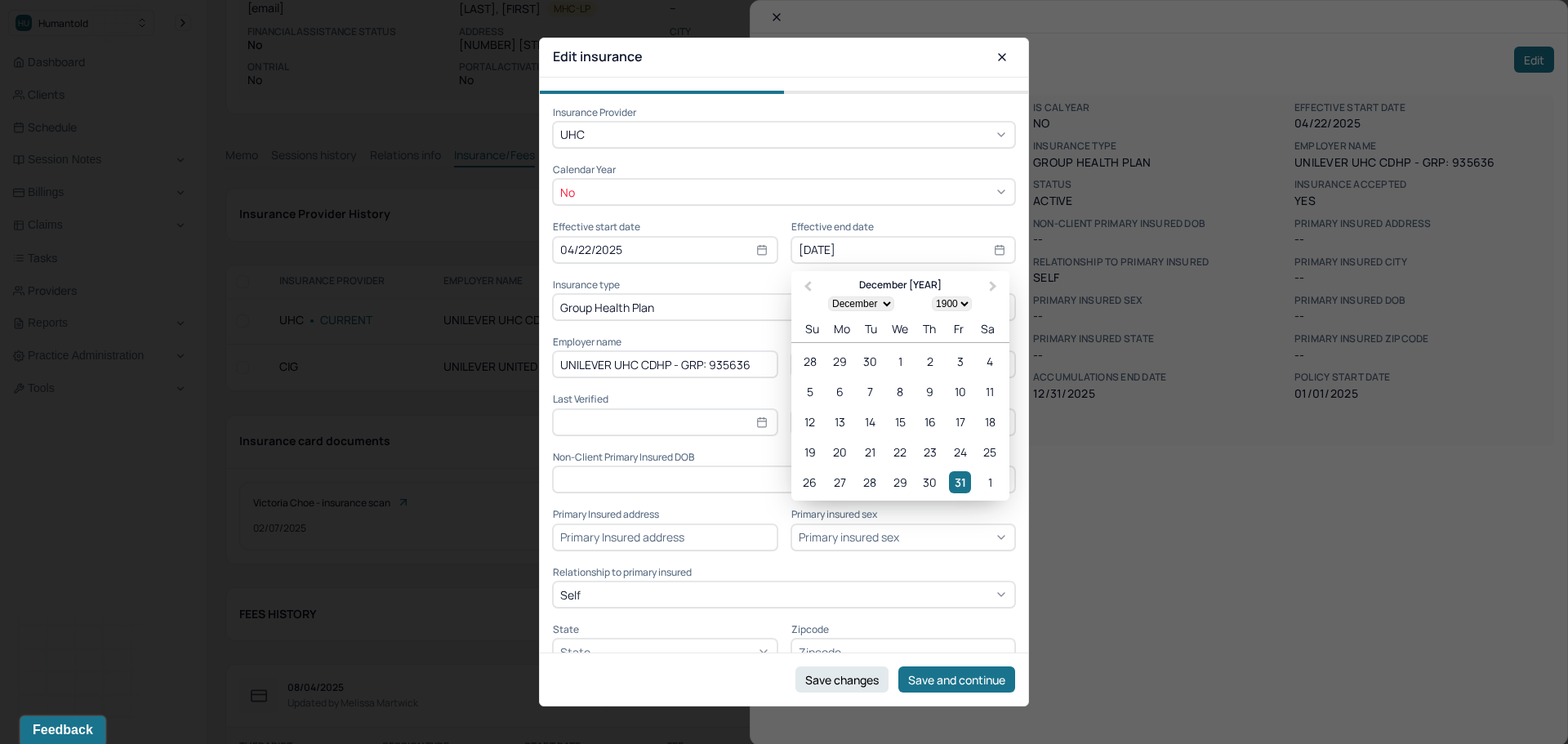 type on "[DATE]" 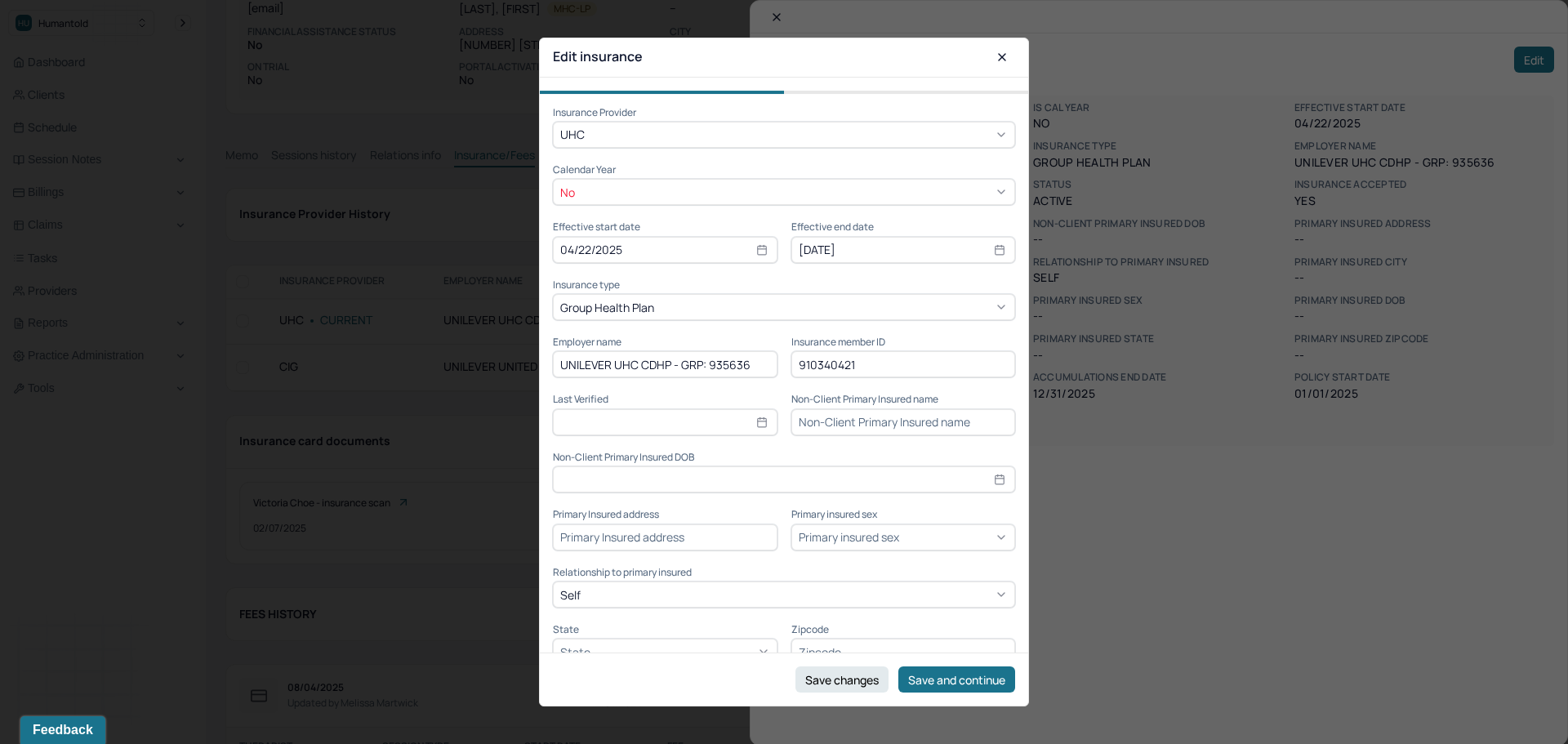 type 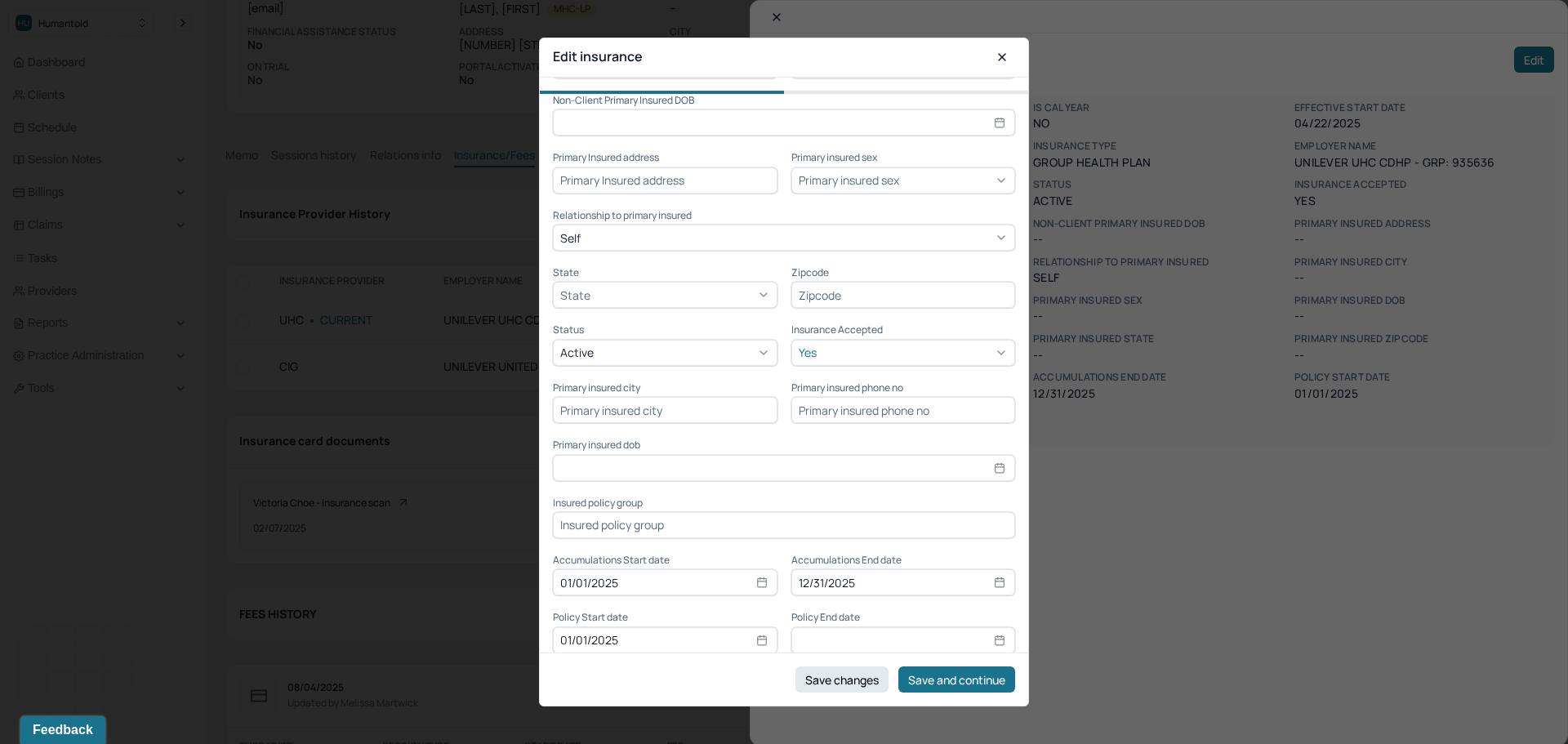 scroll, scrollTop: 370, scrollLeft: 0, axis: vertical 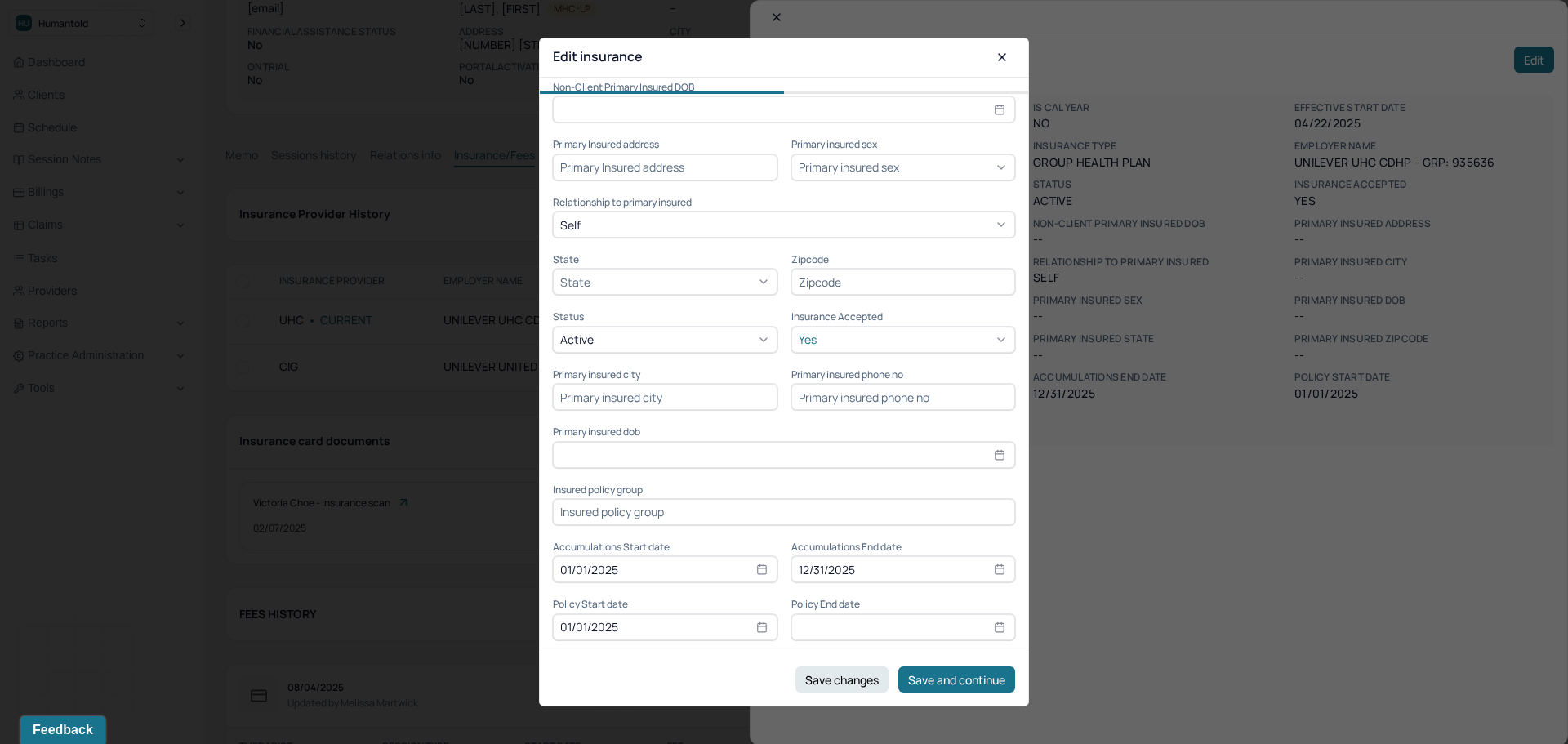 paste on "GRP: 935636" 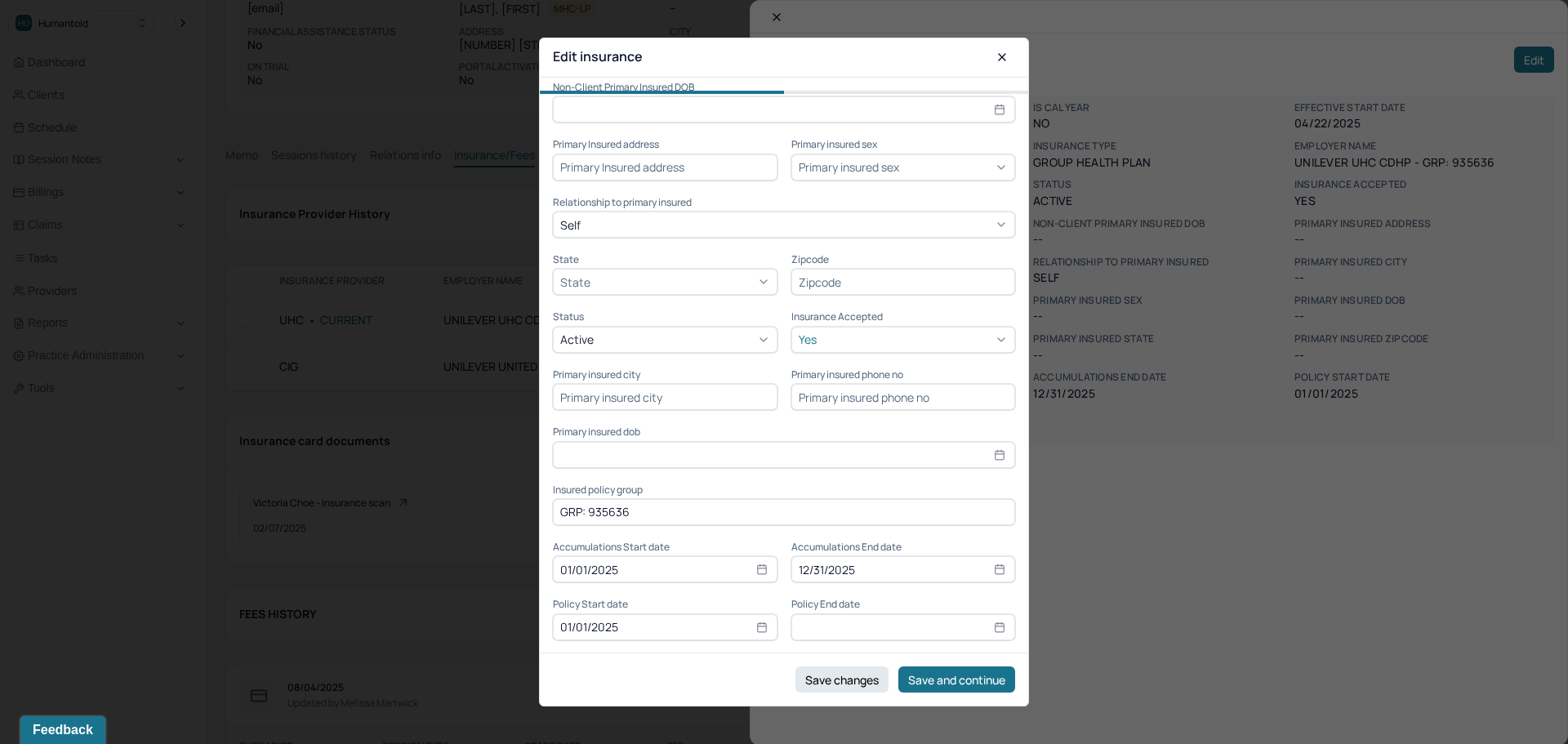 type on "GRP: 935636" 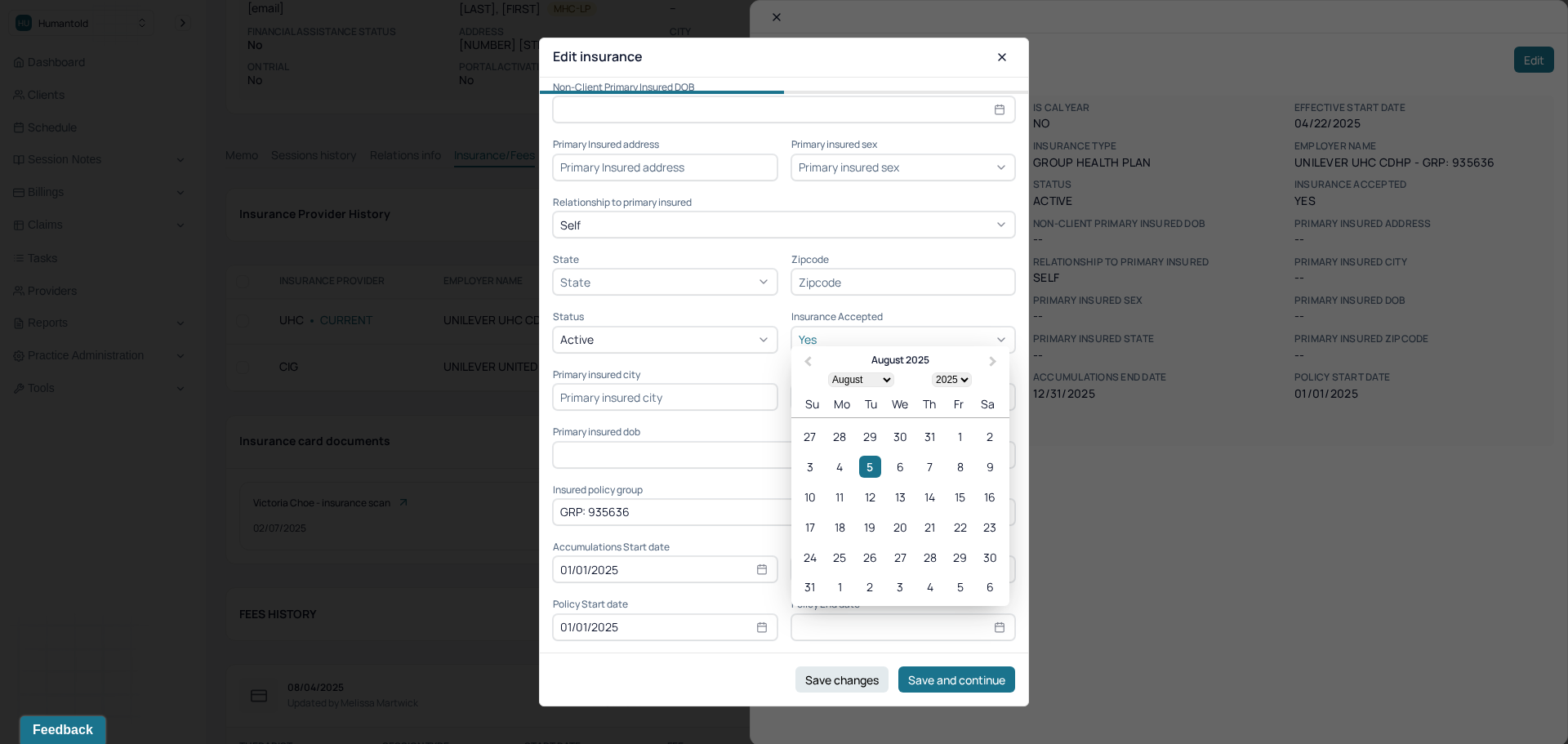 type on "1" 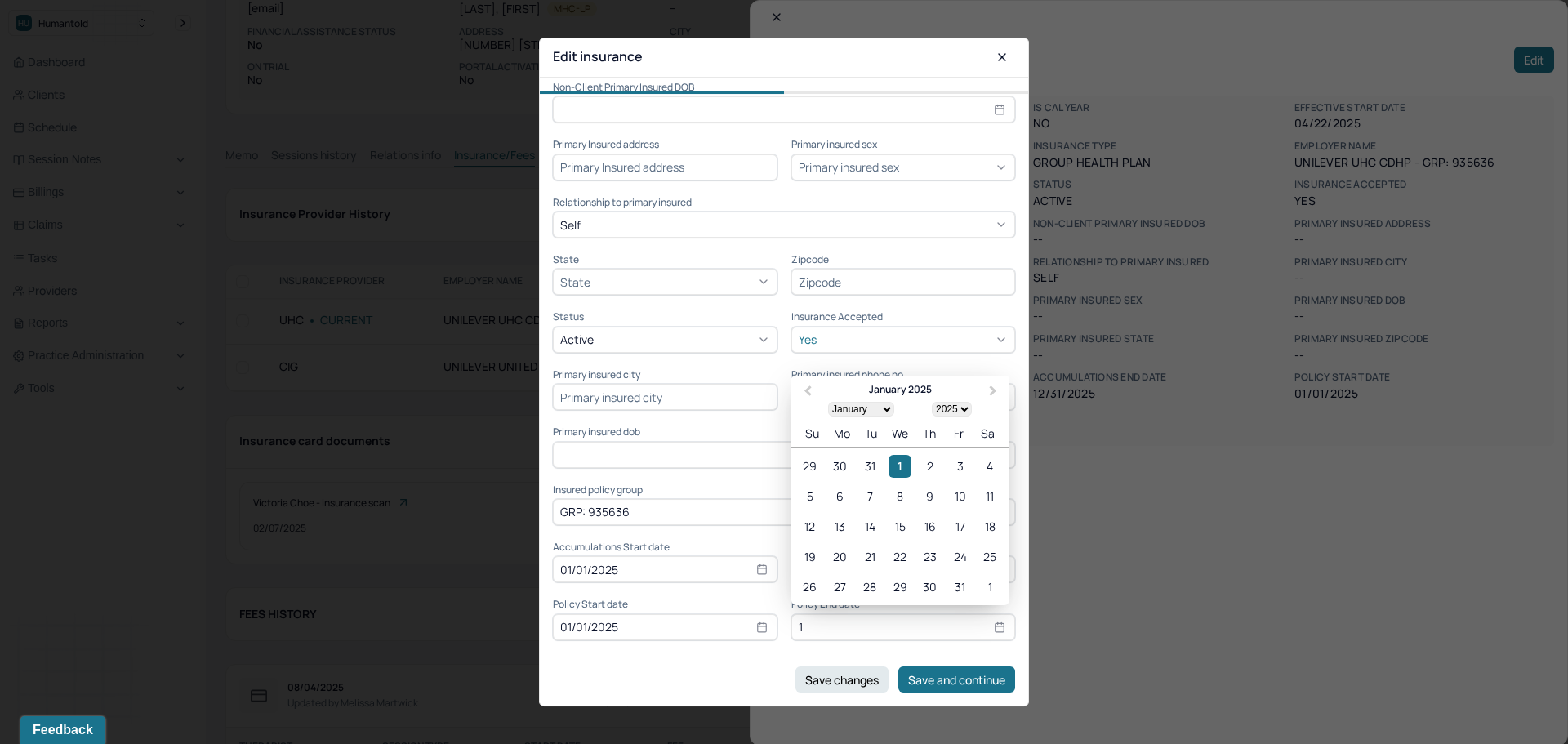 type on "12" 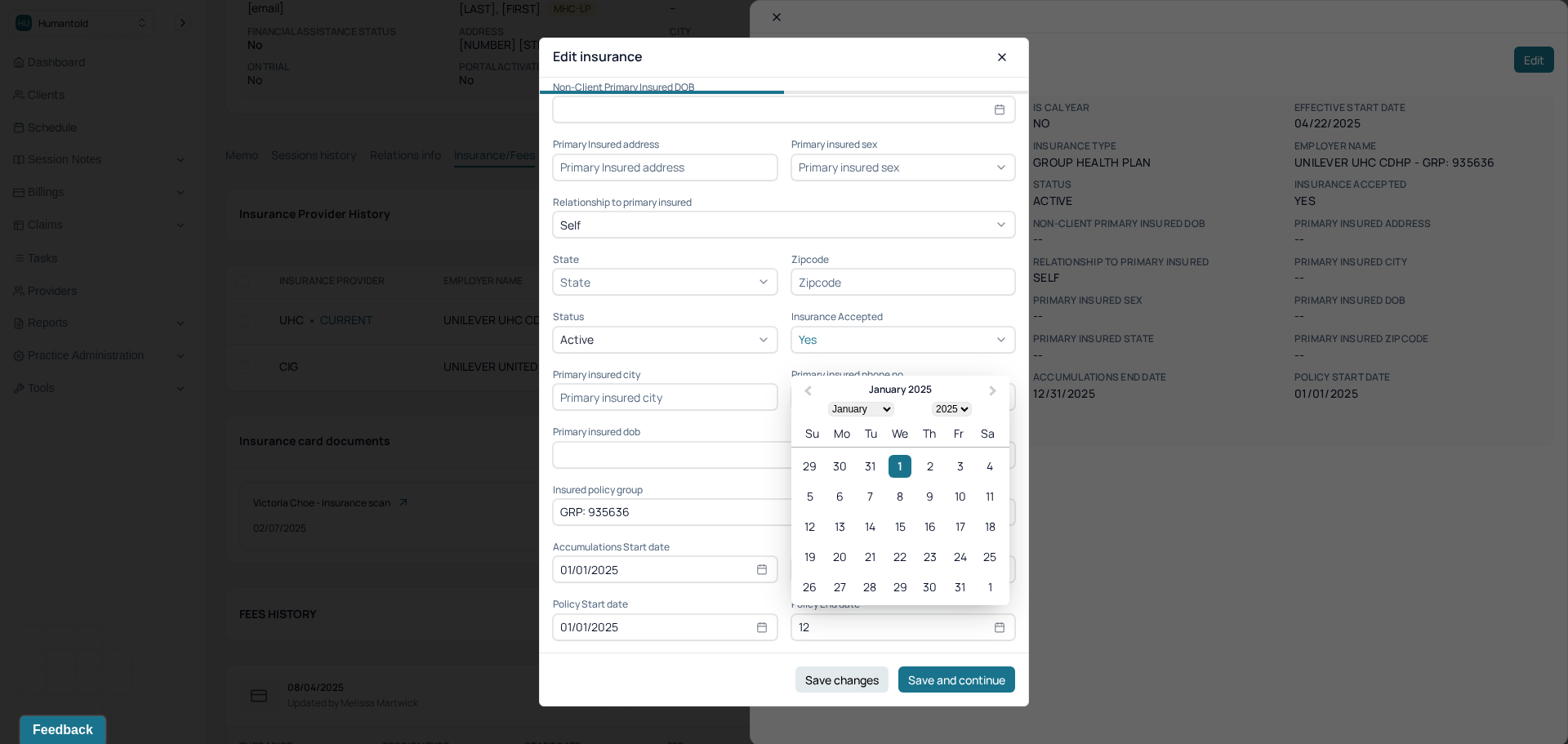 select on "11" 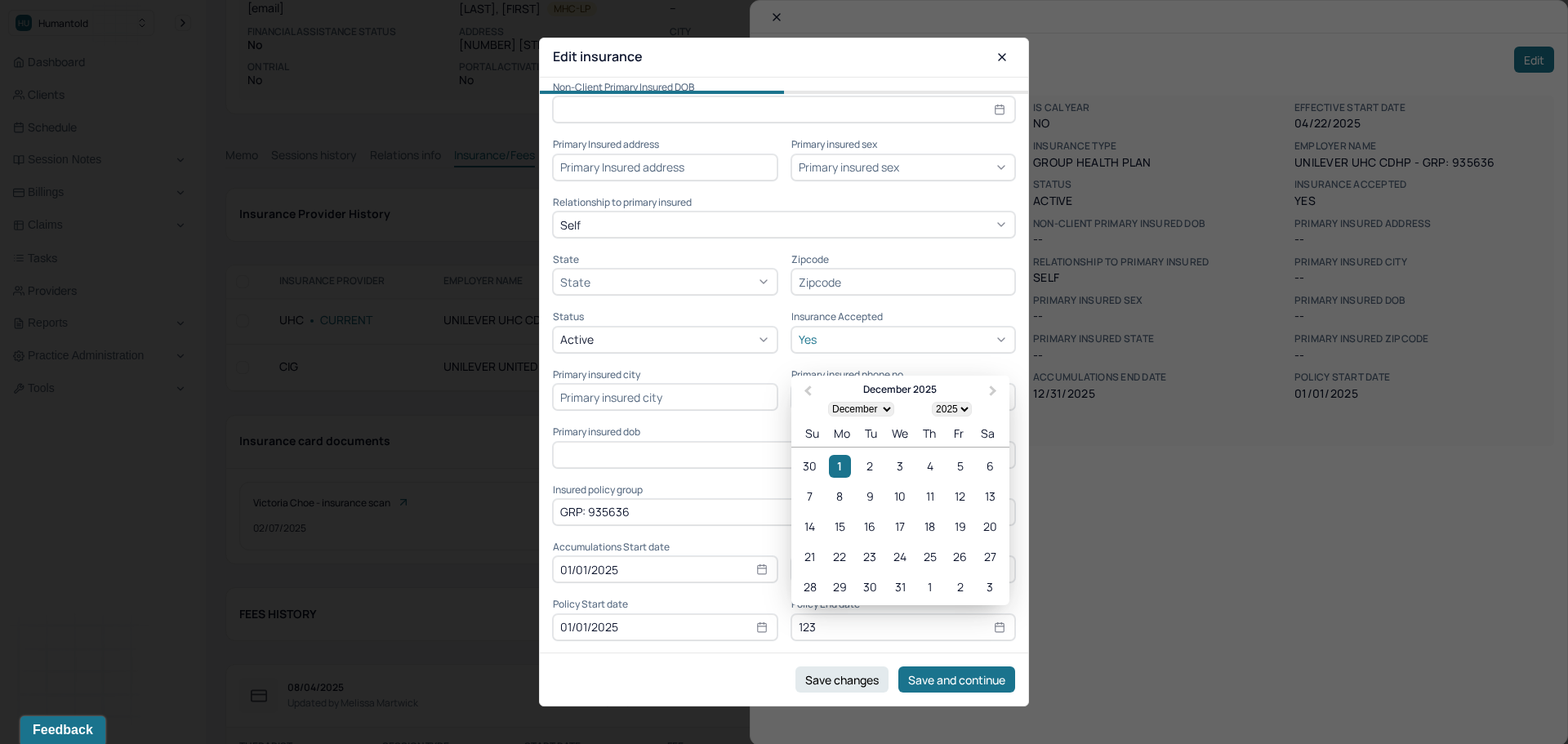 type on "[DATE]" 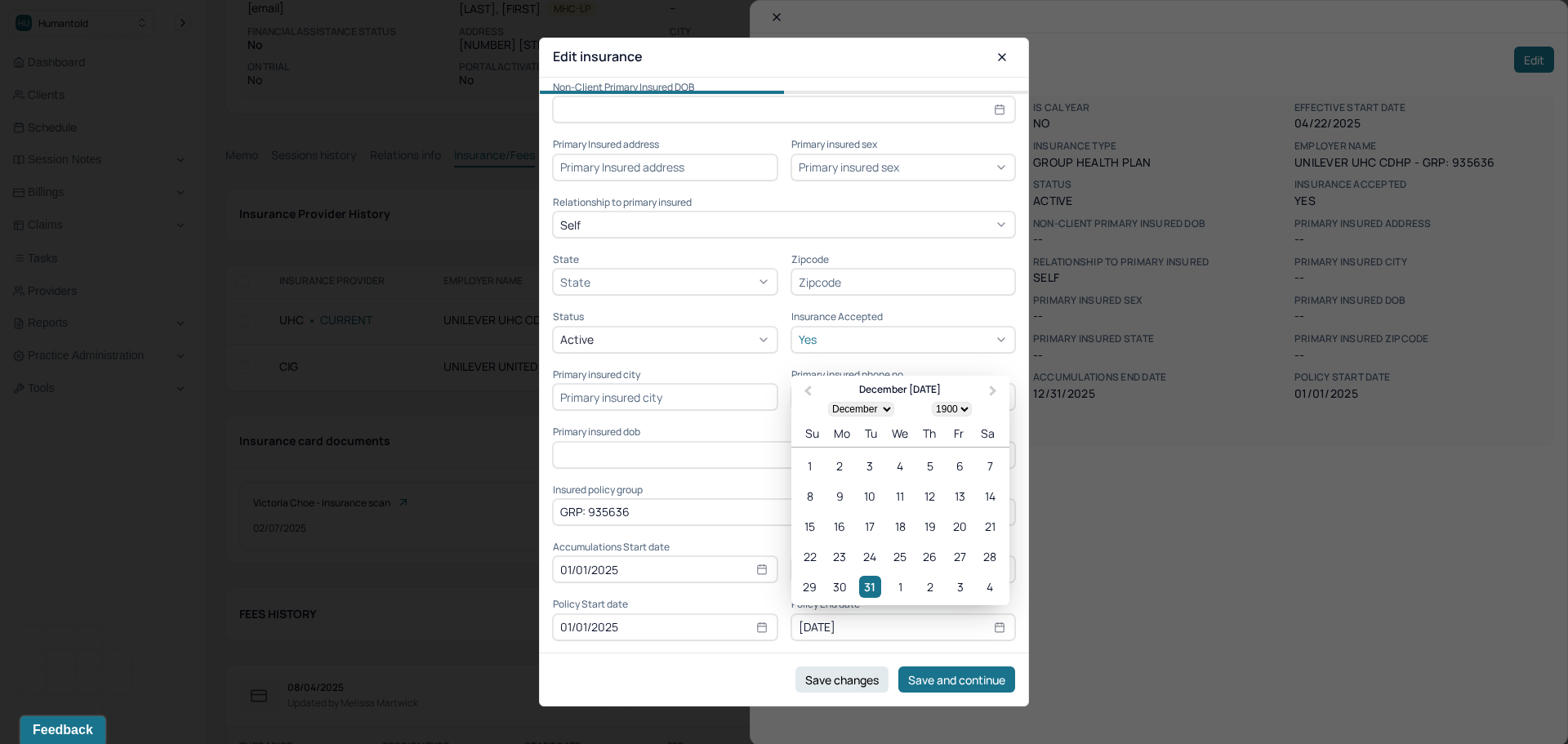type on "12319" 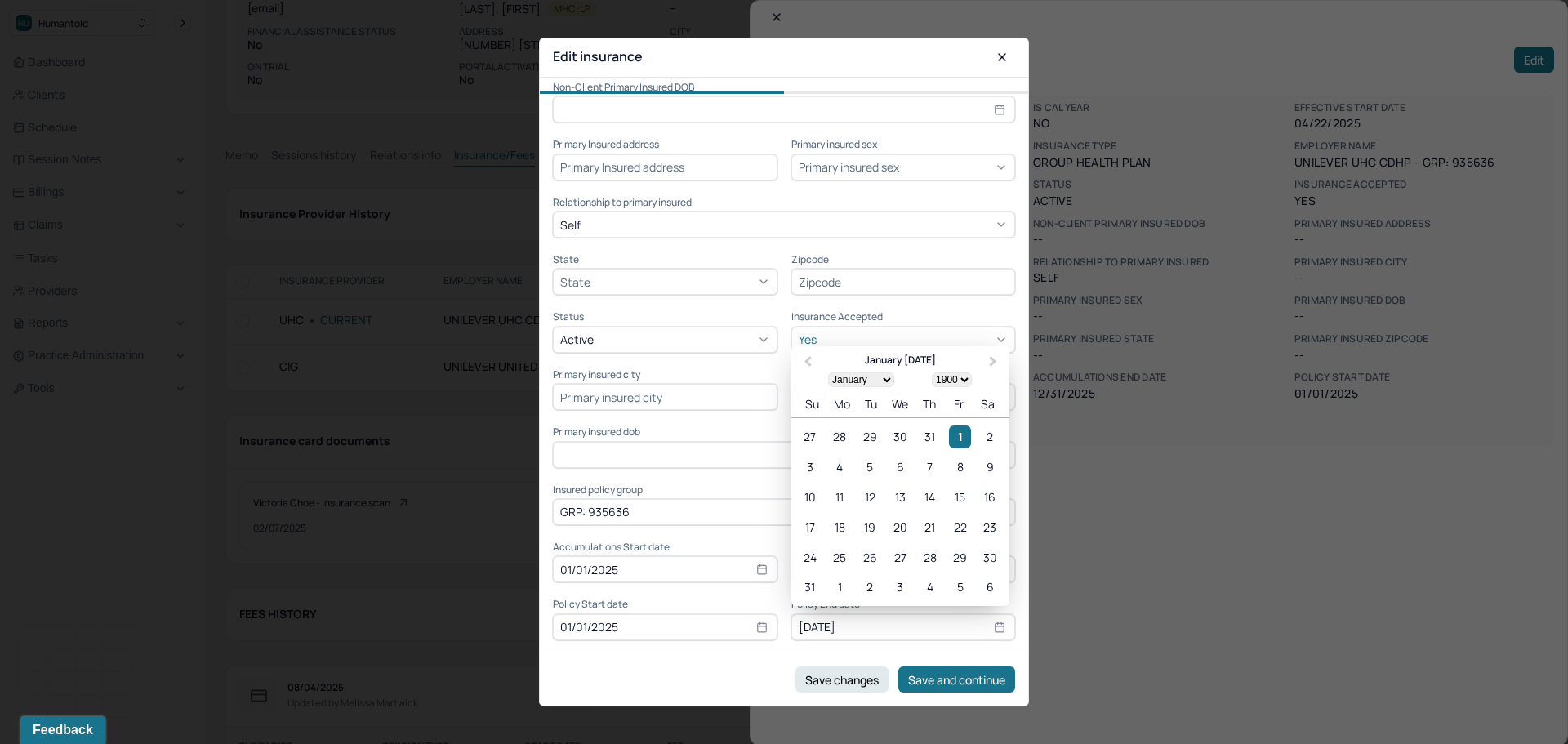 drag, startPoint x: 866, startPoint y: 625, endPoint x: 777, endPoint y: 627, distance: 89.022469 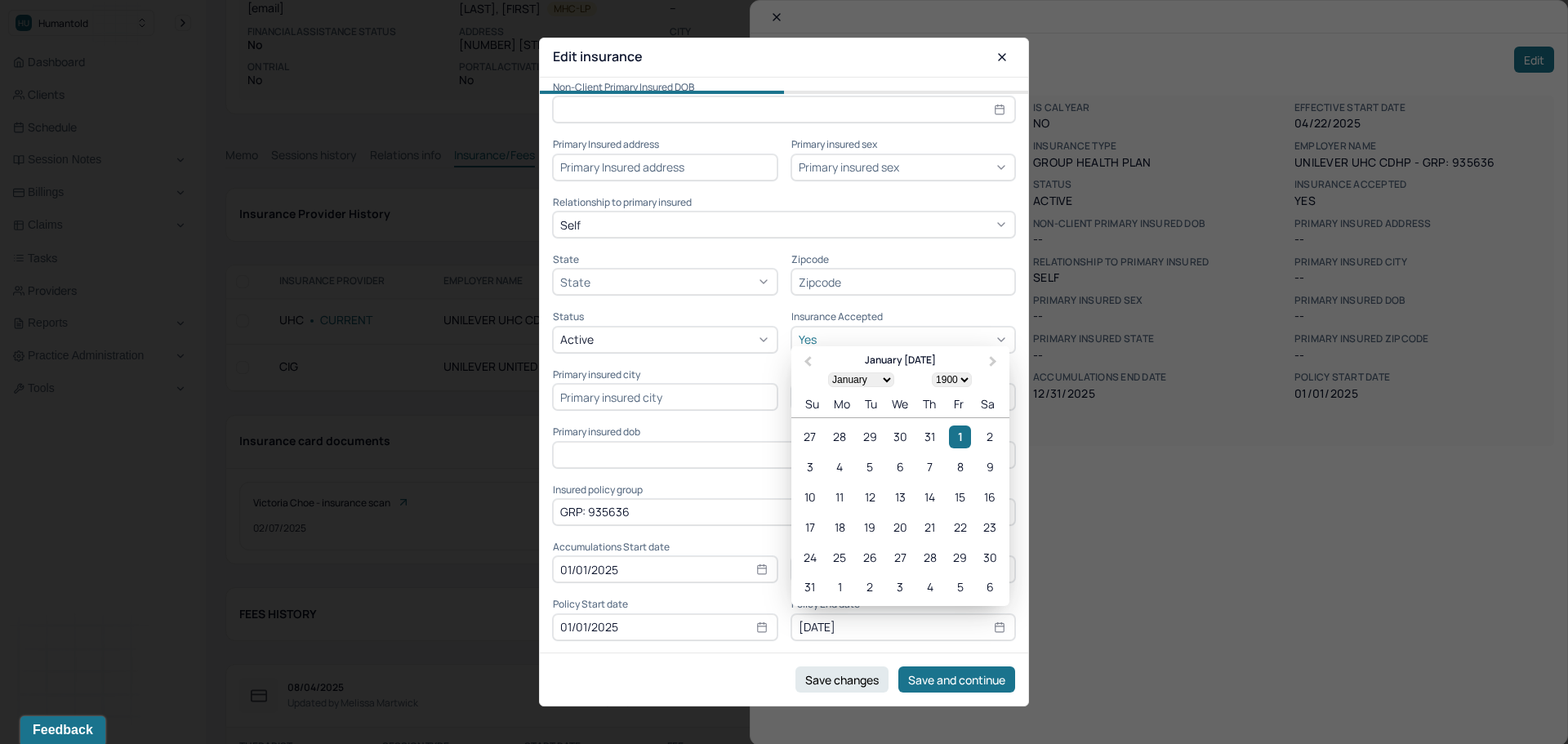 type on "1" 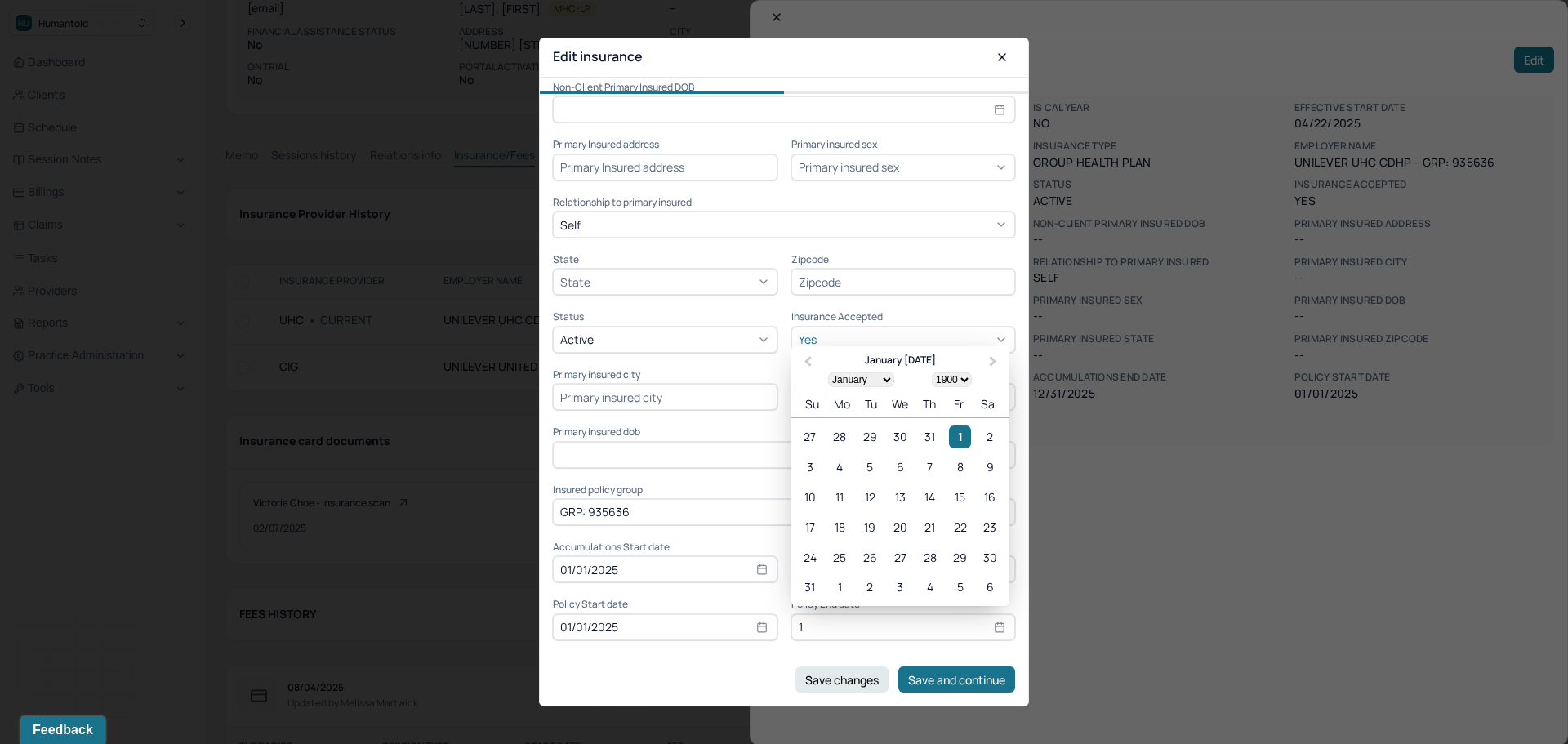 select on "2025" 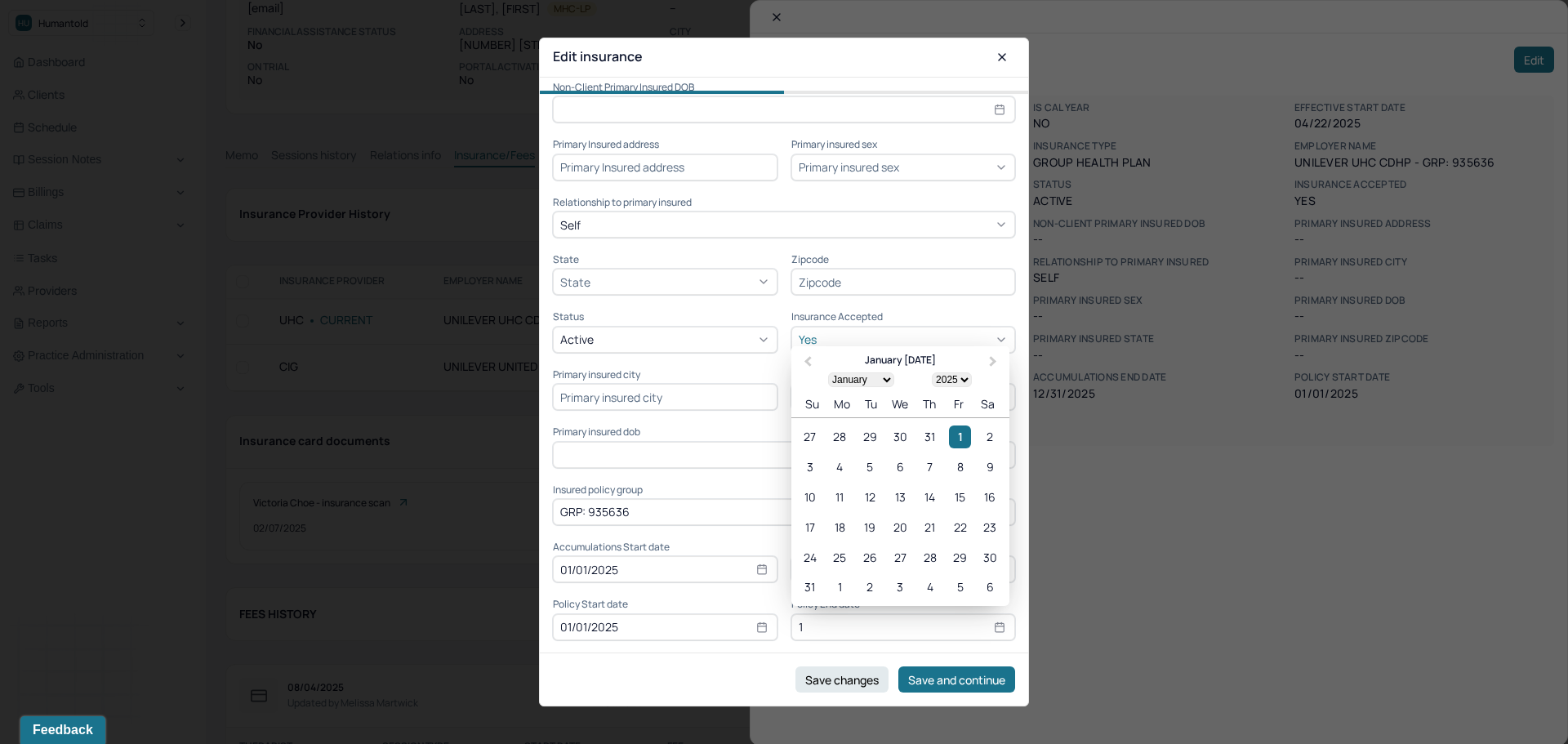 type on "12" 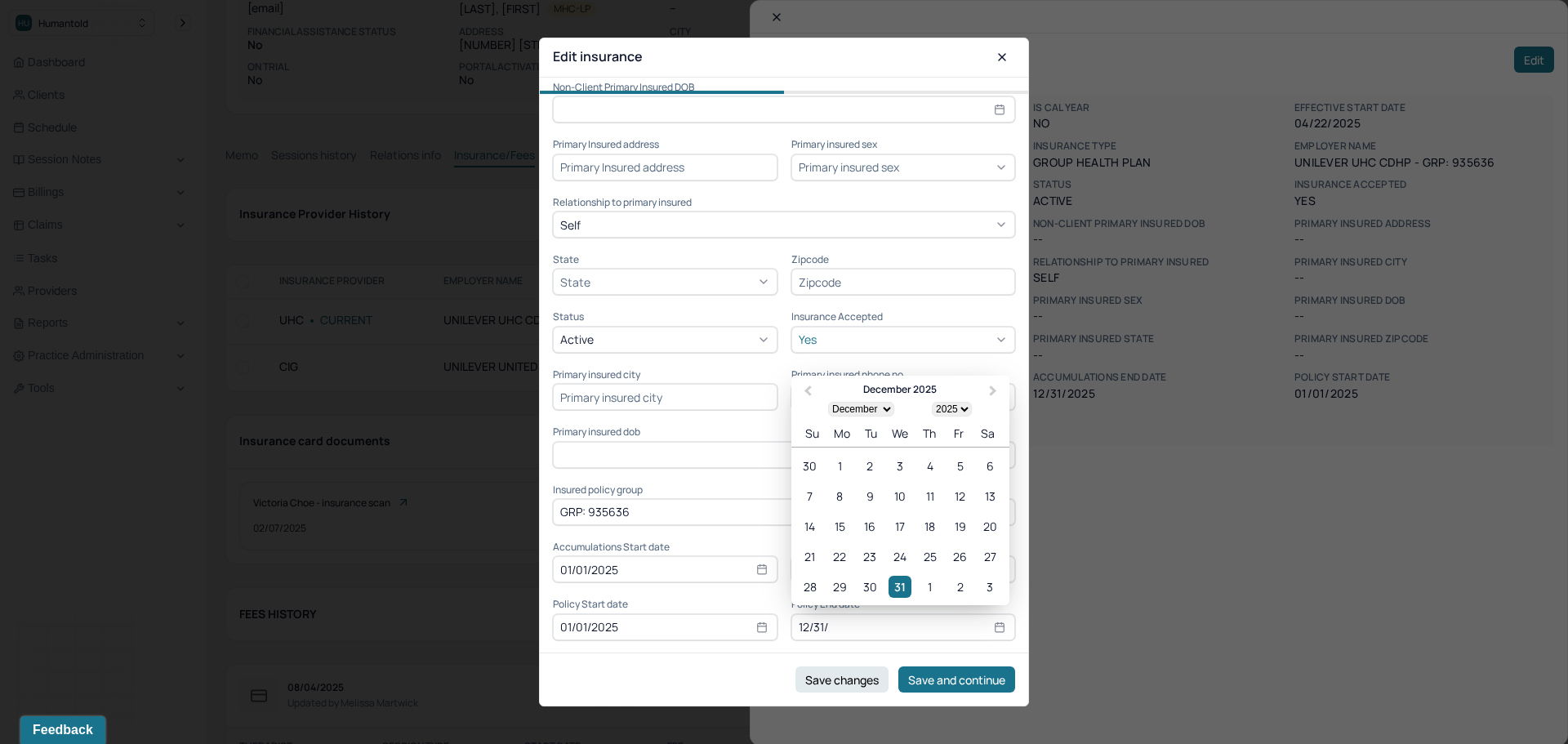 type on "[DATE]" 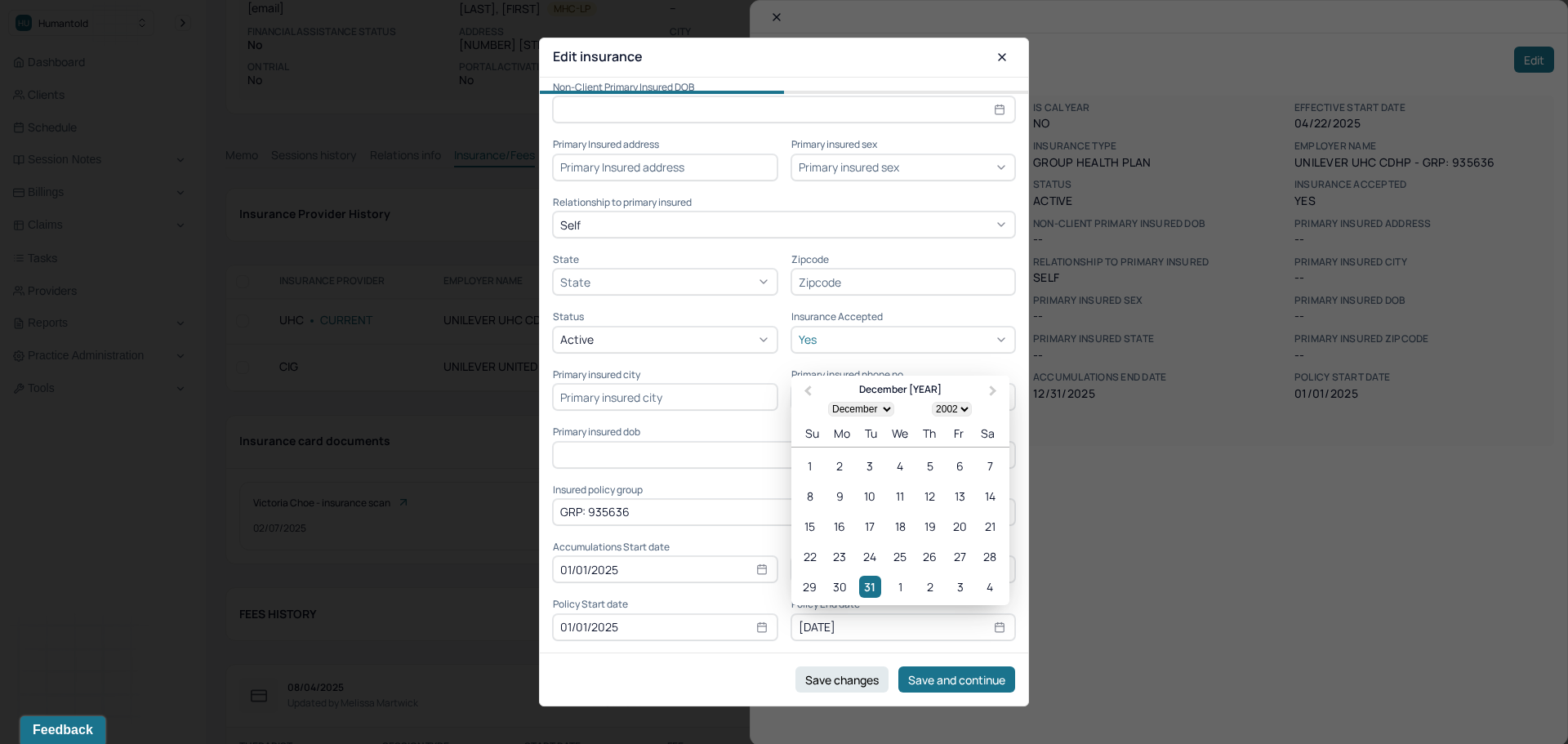 type on "12/31/" 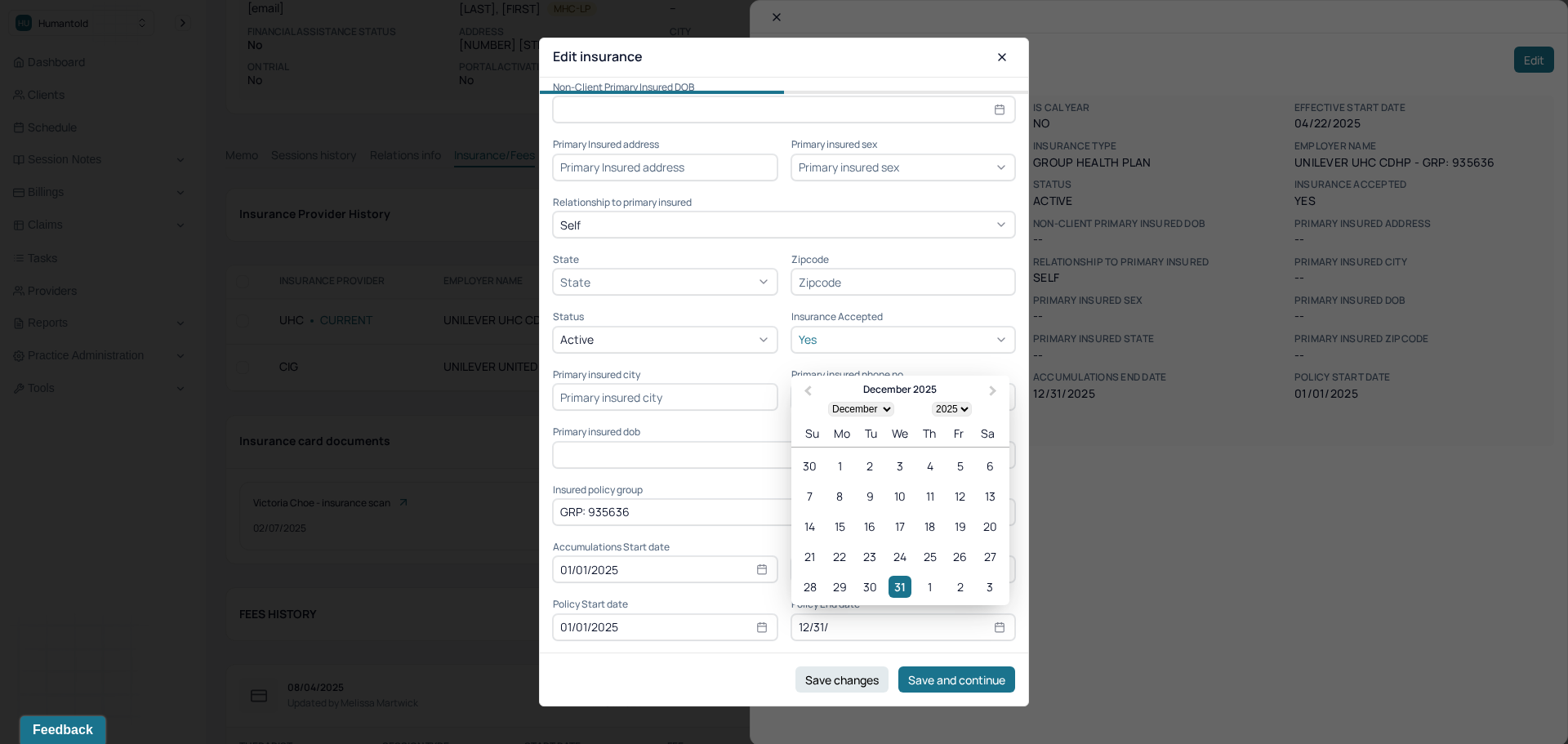 type on "[DATE]" 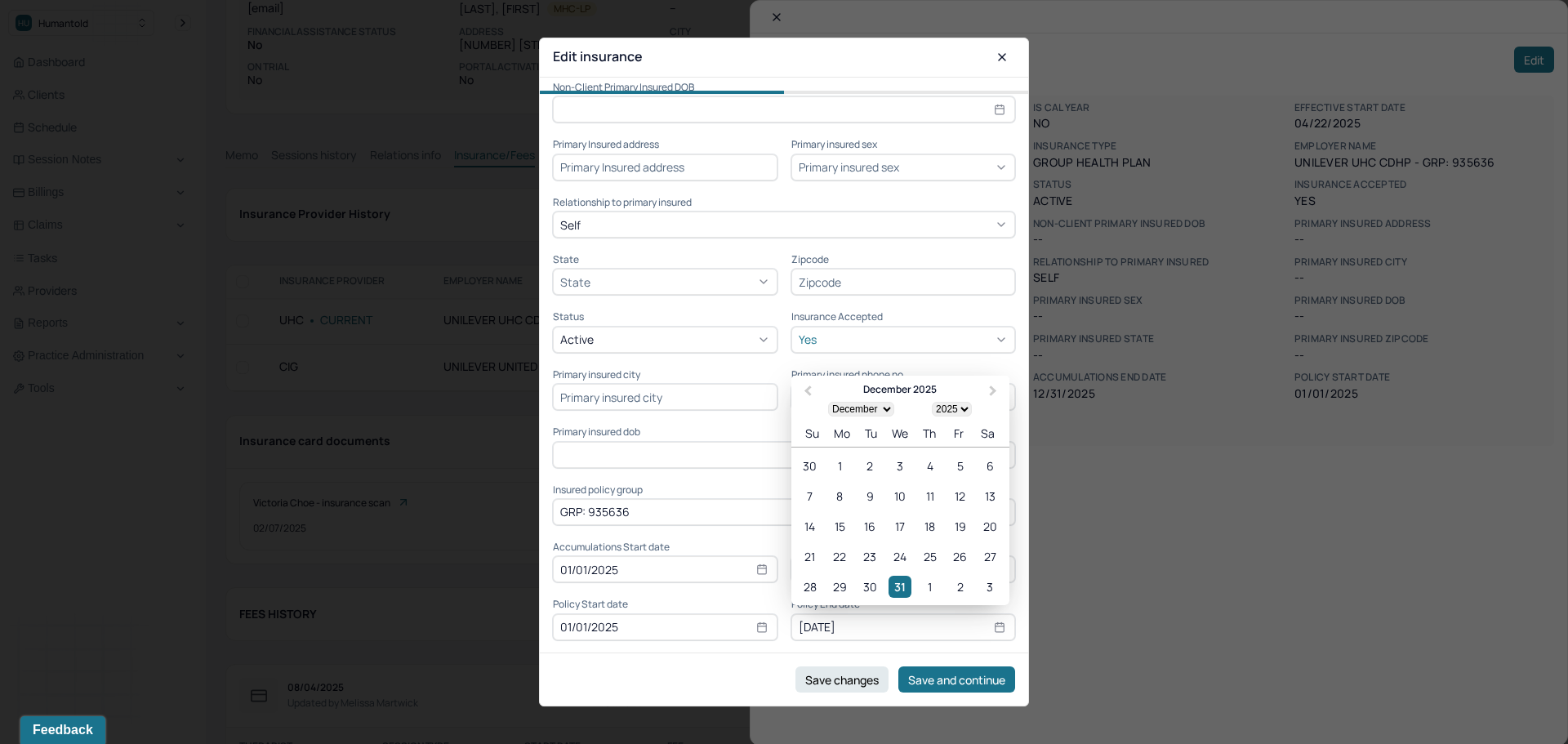 select on "2009" 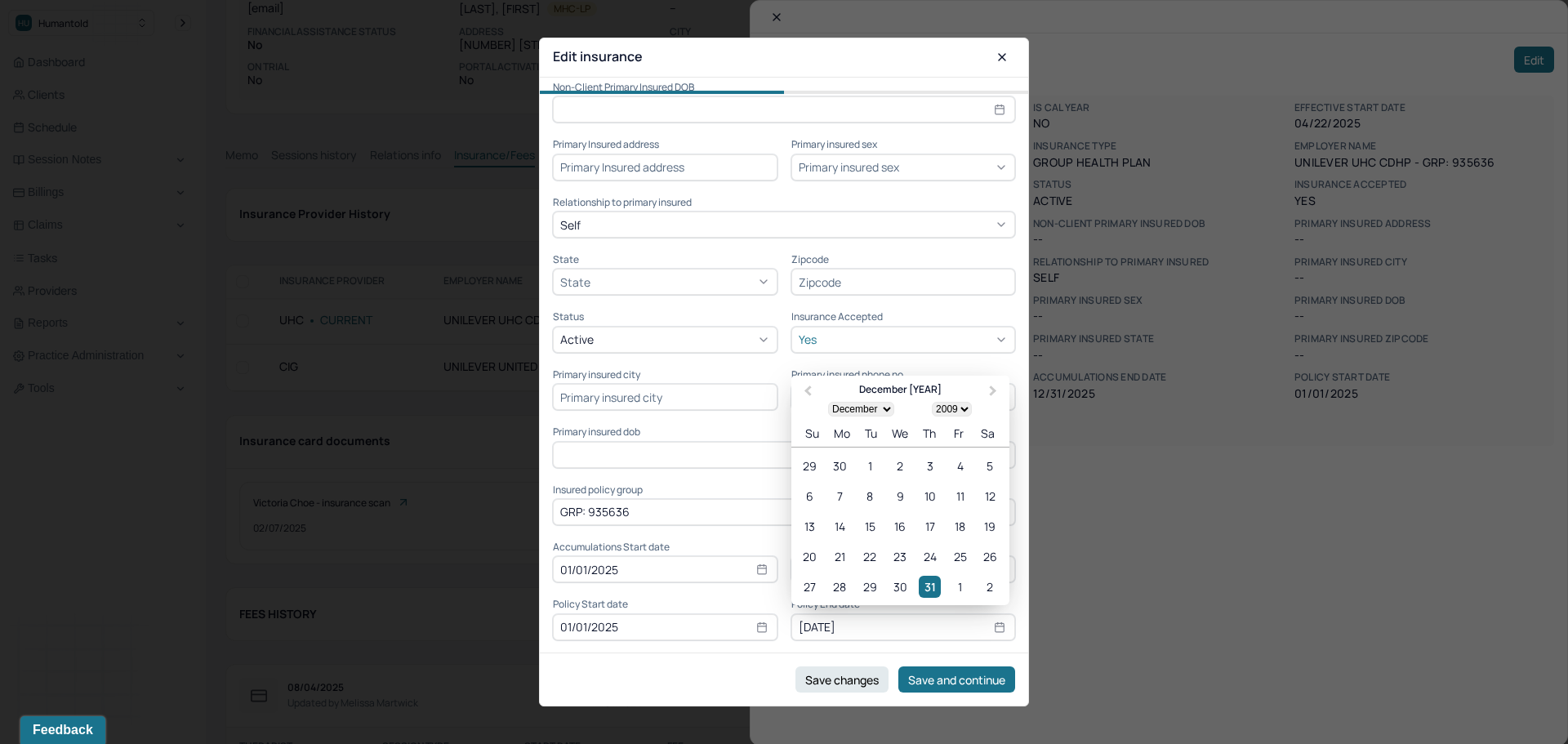 type on "[DATE]" 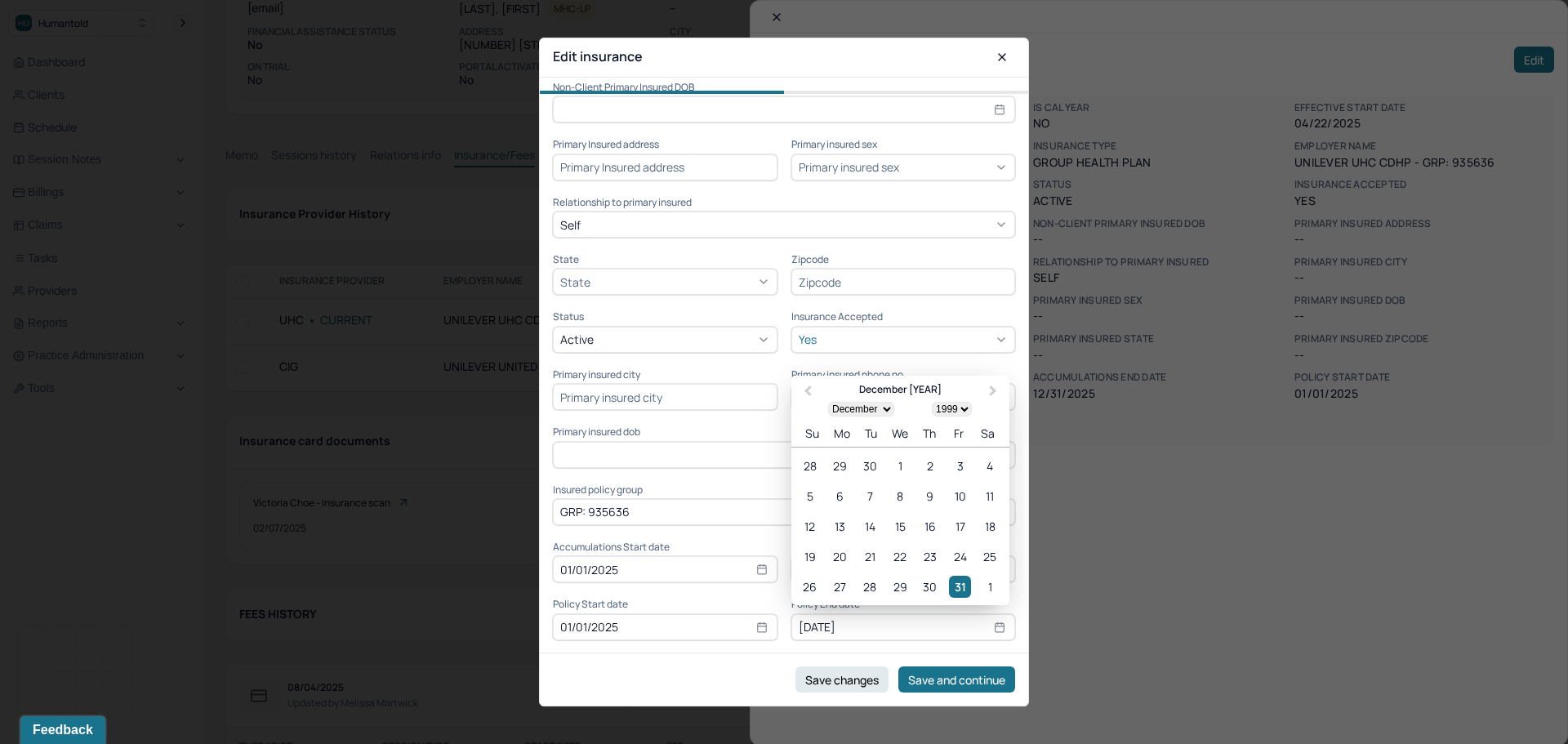 type on "[DATE]" 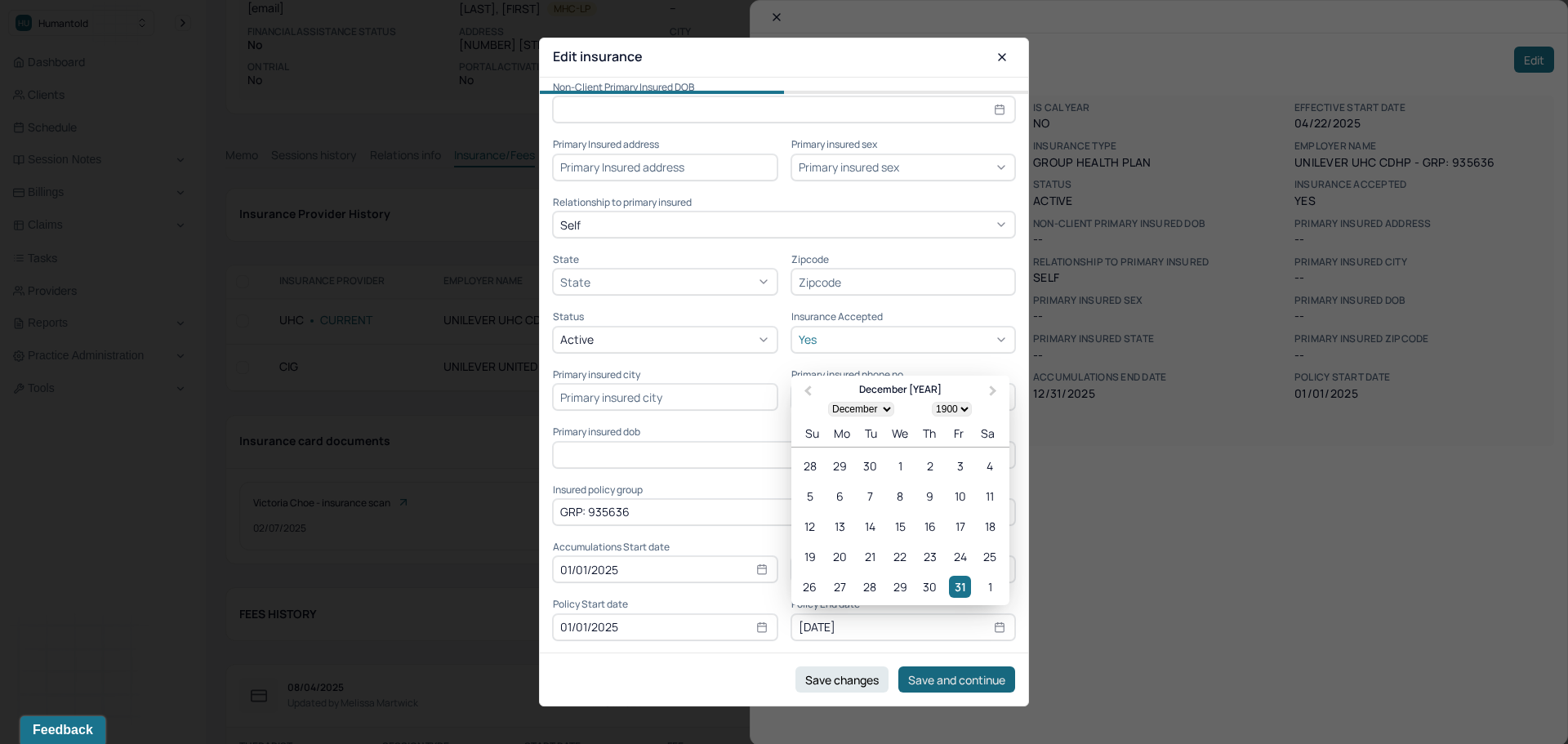 type on "[DATE]" 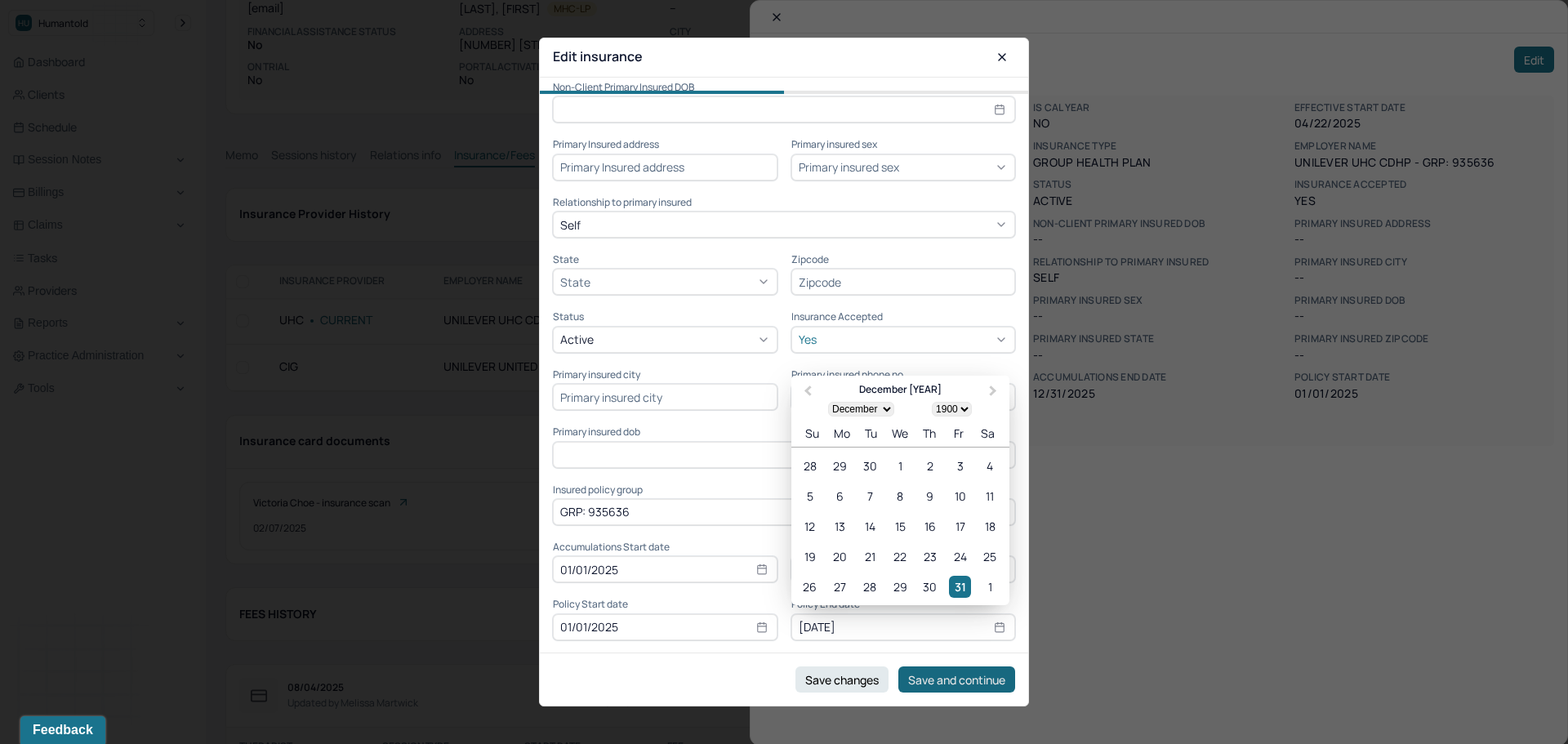 click on "Save and continue" at bounding box center (956, 679) 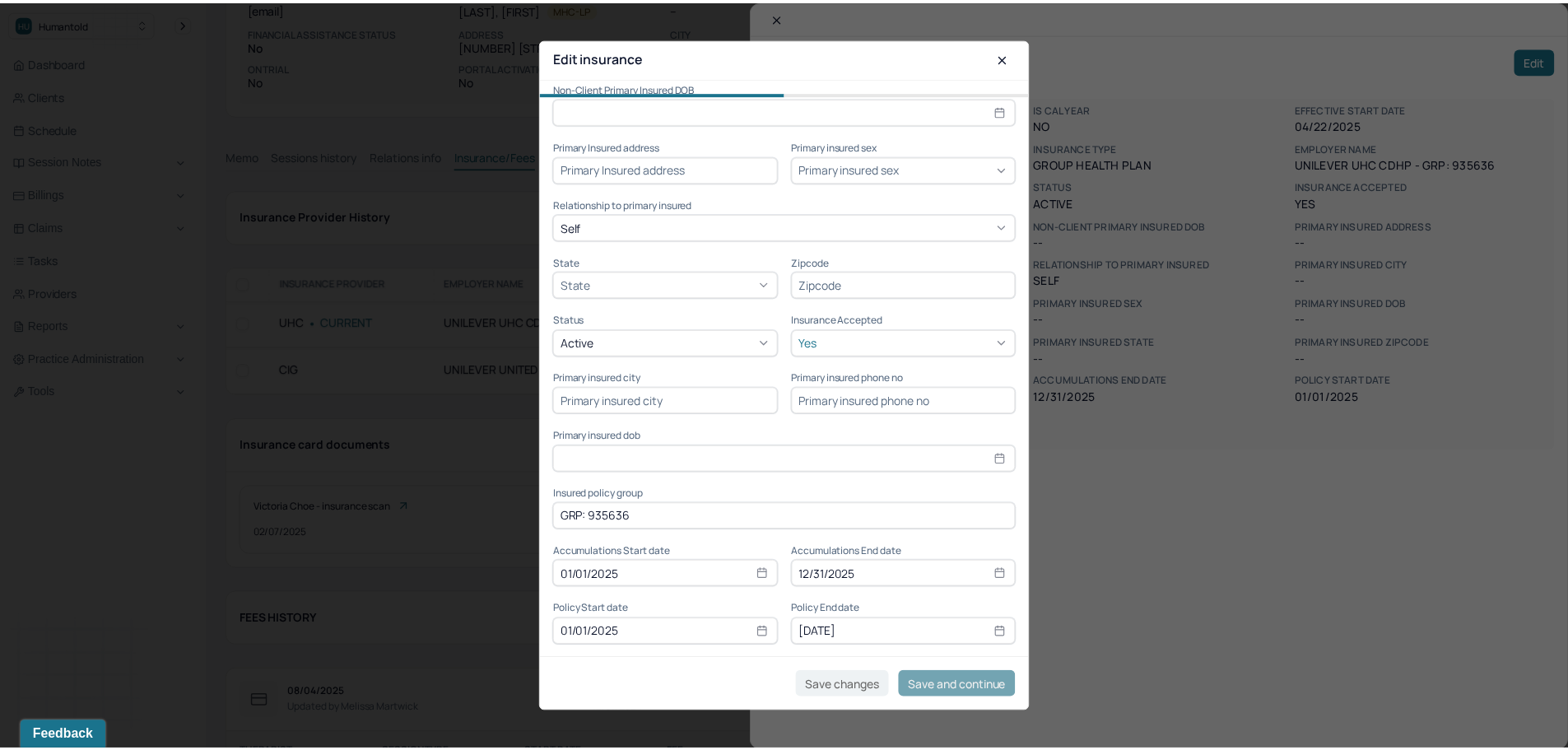 scroll, scrollTop: 0, scrollLeft: 0, axis: both 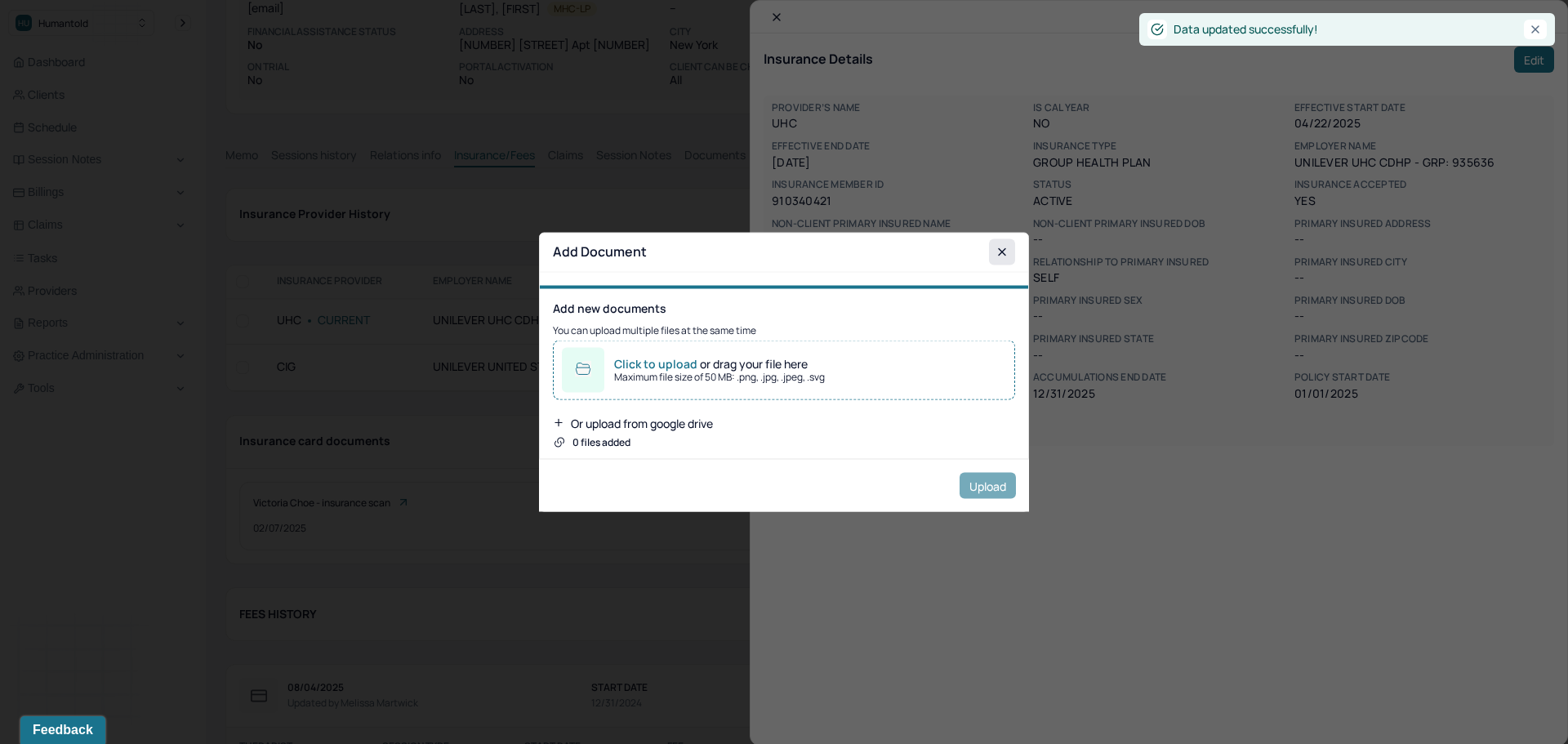 click 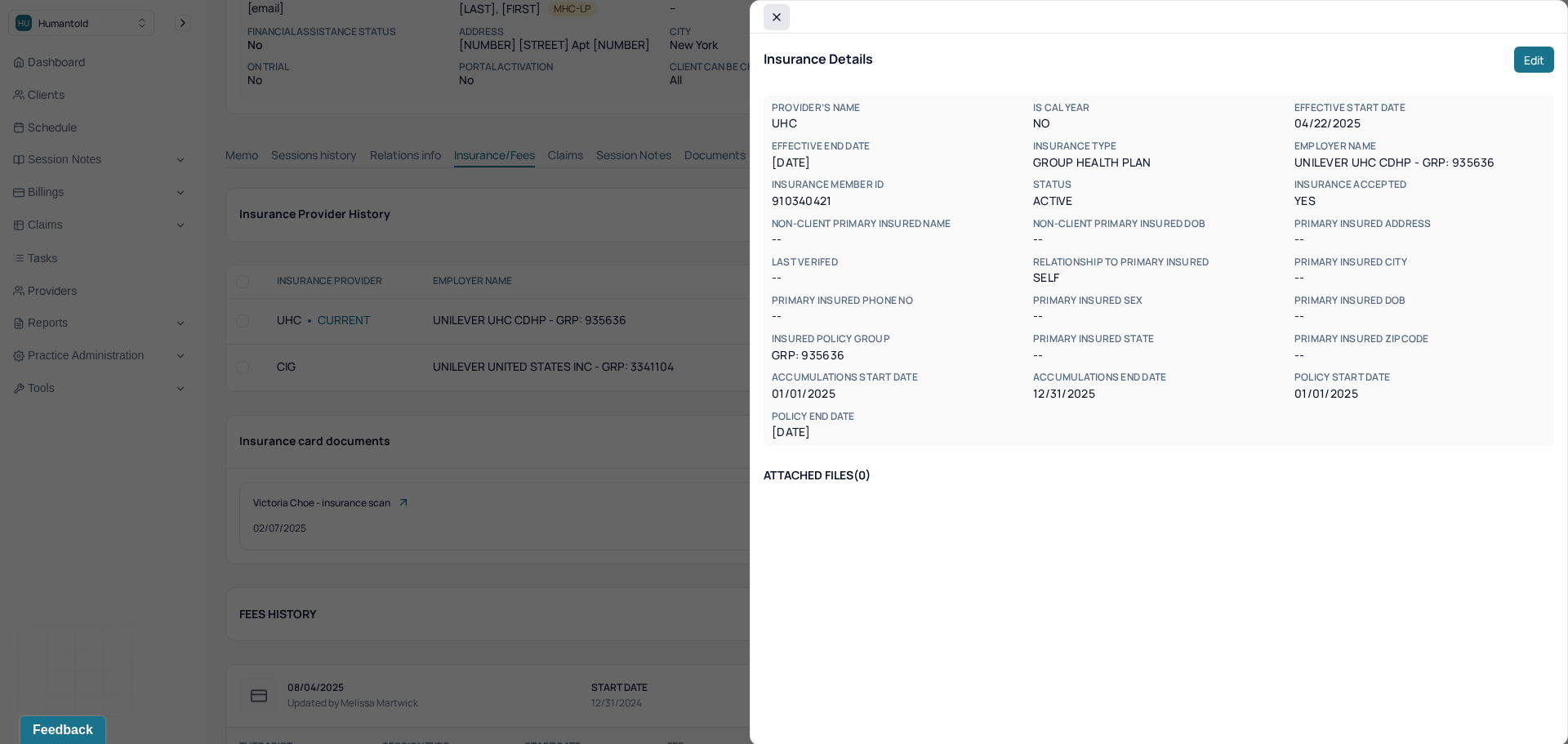 click 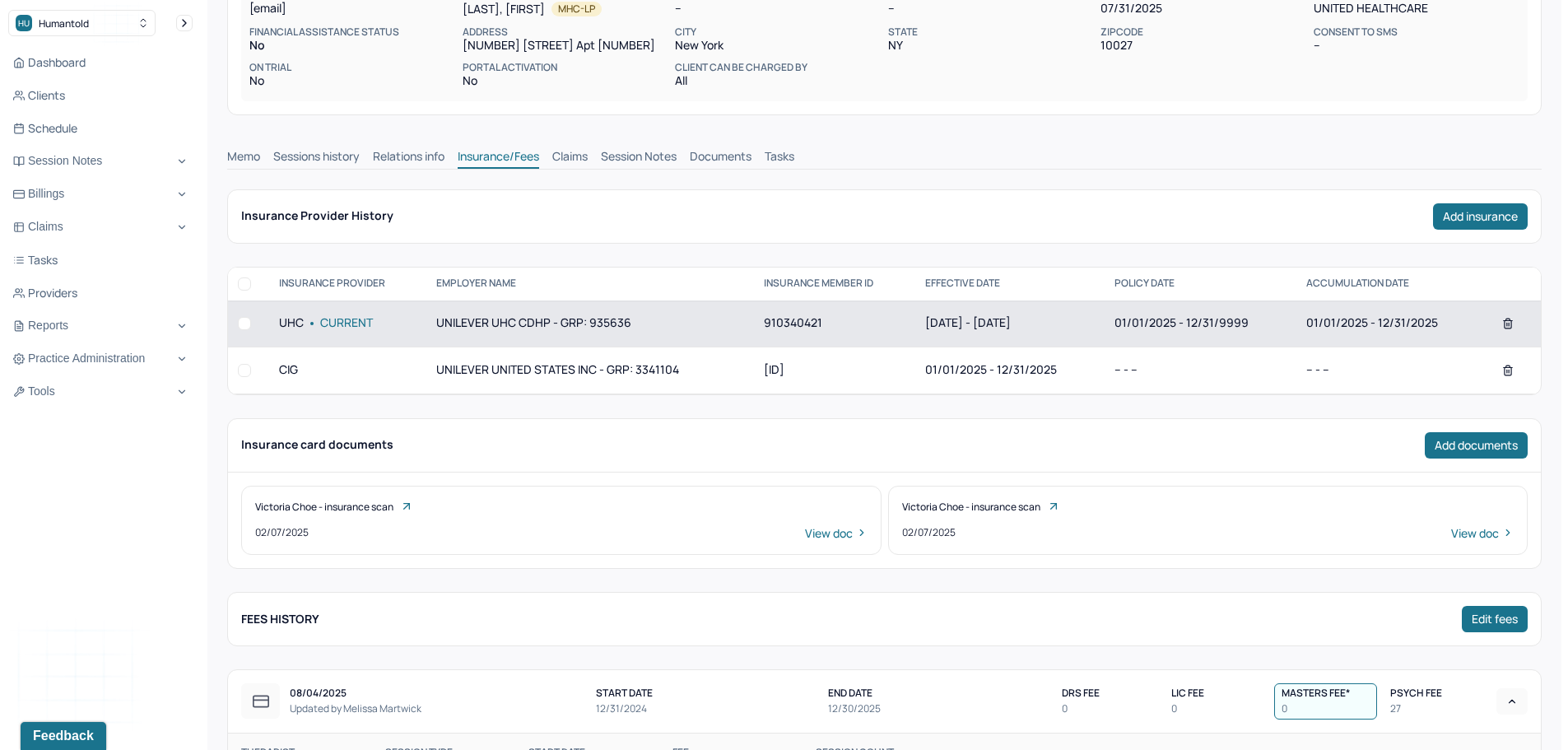 click on "UNILEVER UHC CDHP - GRP: 935636" at bounding box center [590, 324] 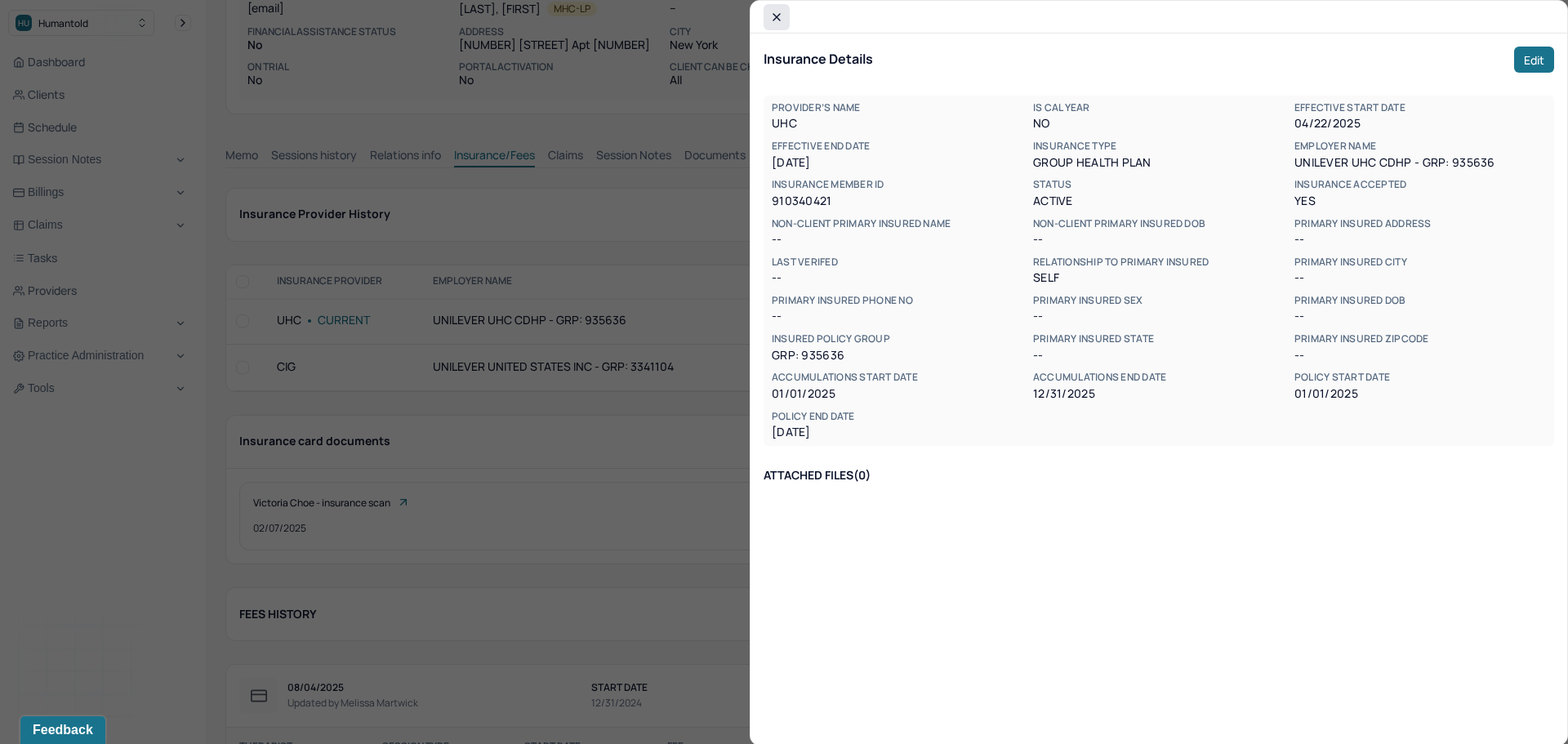 click 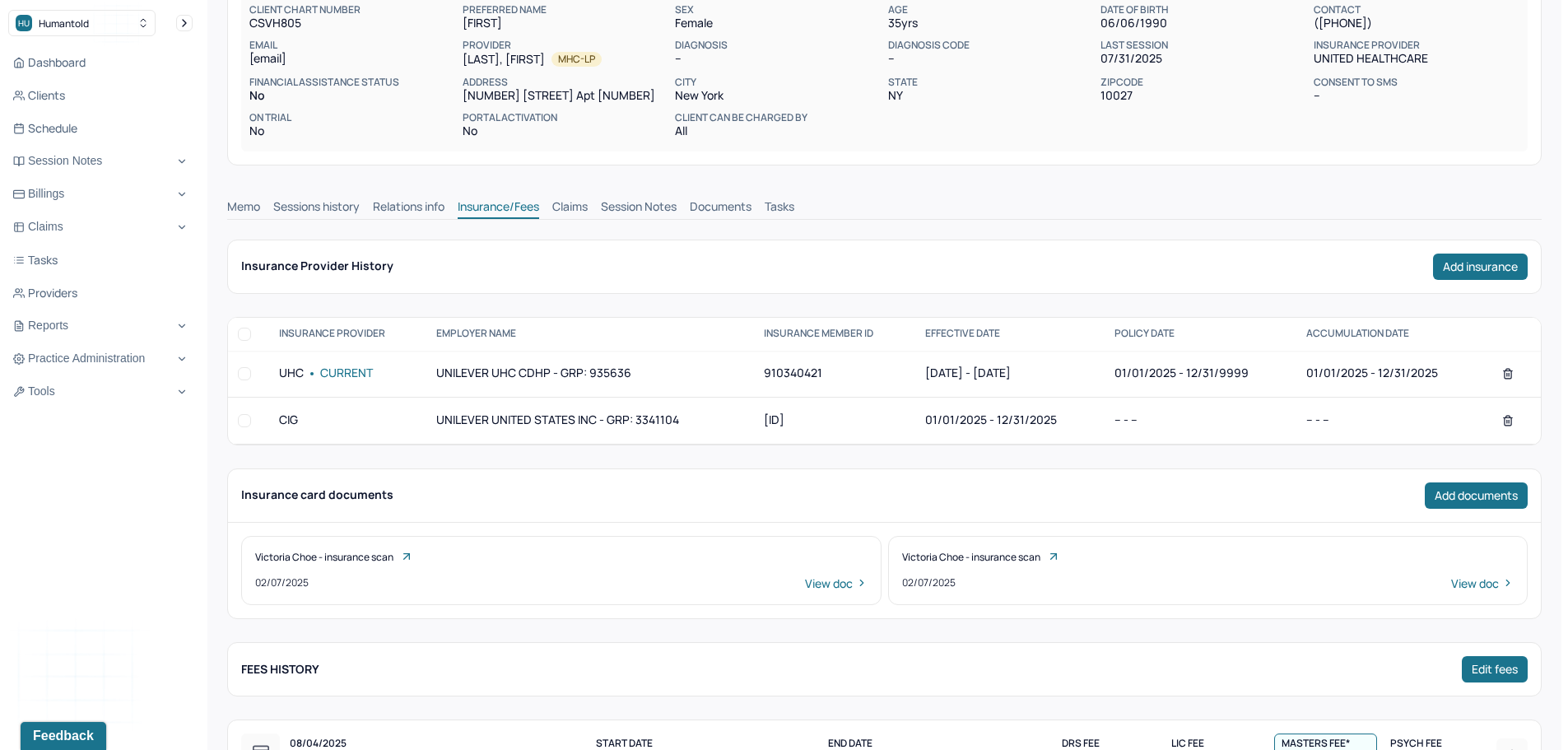 scroll, scrollTop: 0, scrollLeft: 0, axis: both 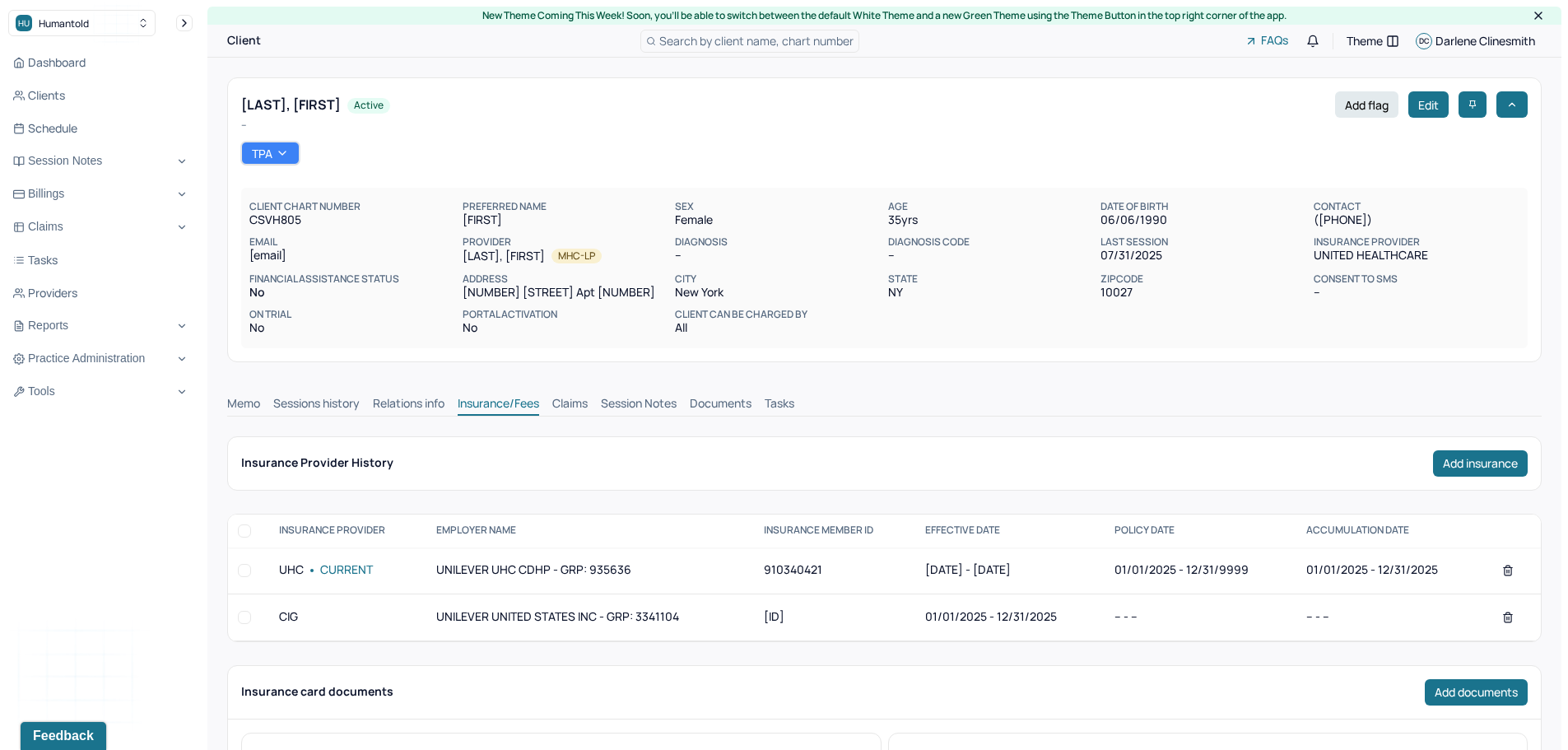 click on "Memo" at bounding box center (244, 405) 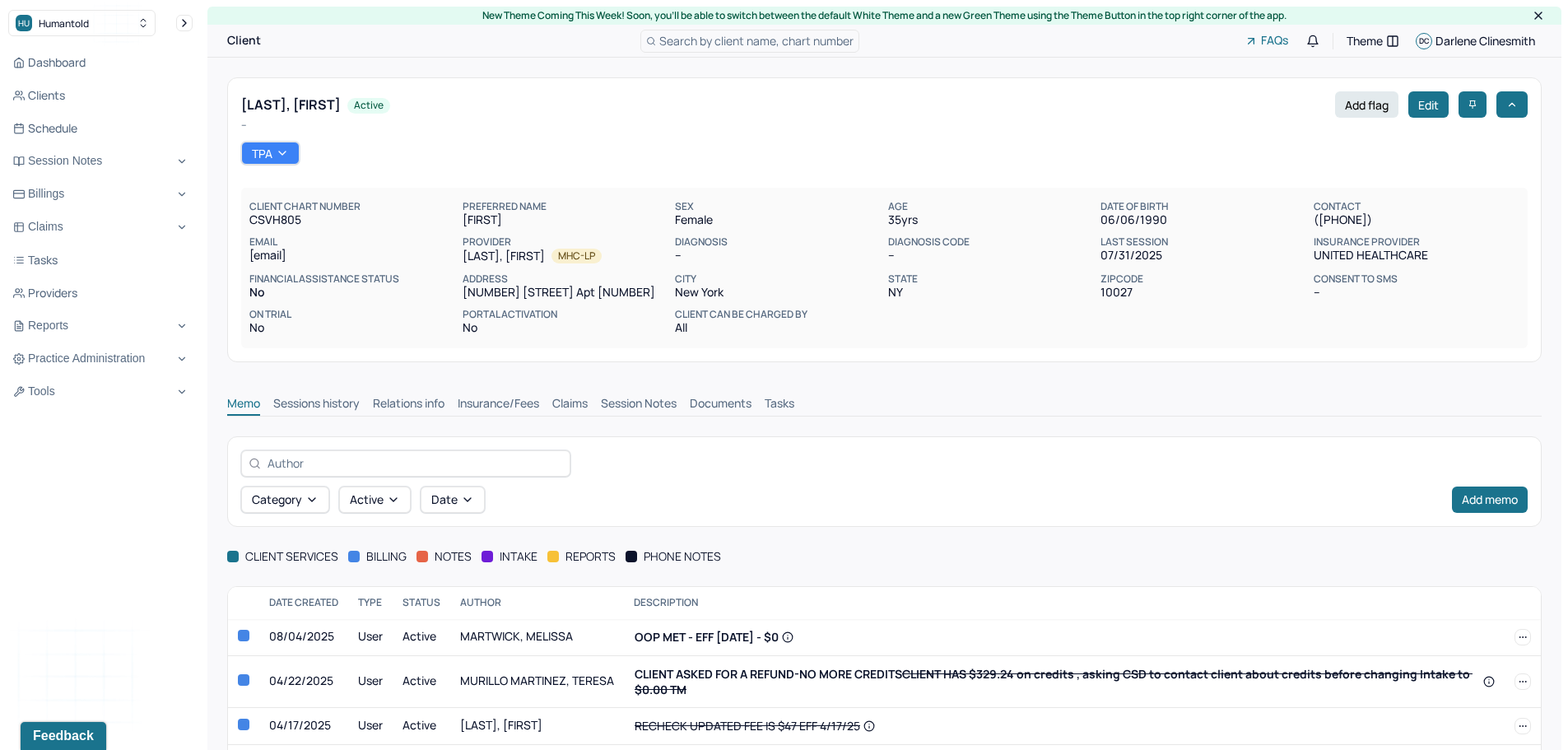 click on "Claims" at bounding box center [570, 405] 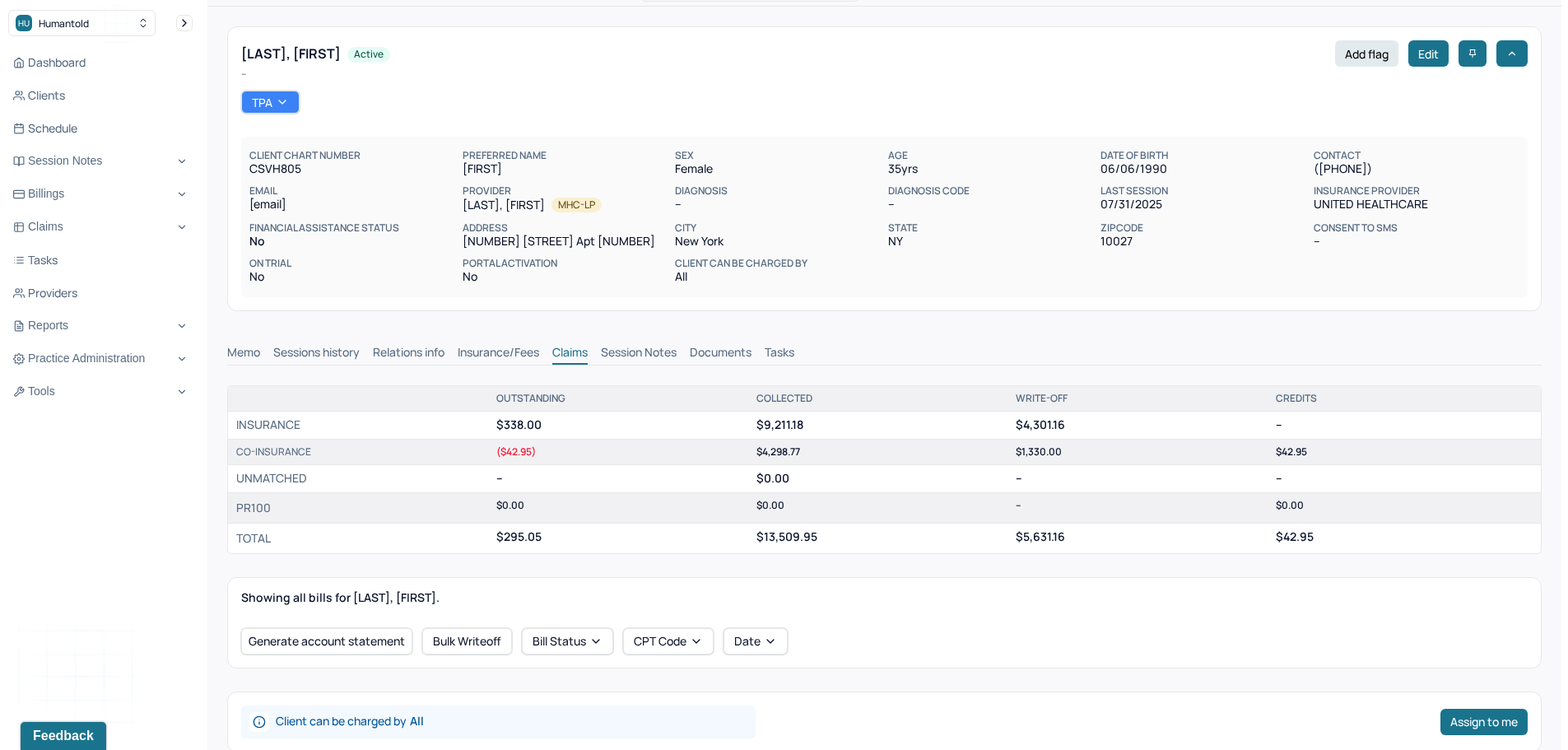 scroll, scrollTop: 329, scrollLeft: 0, axis: vertical 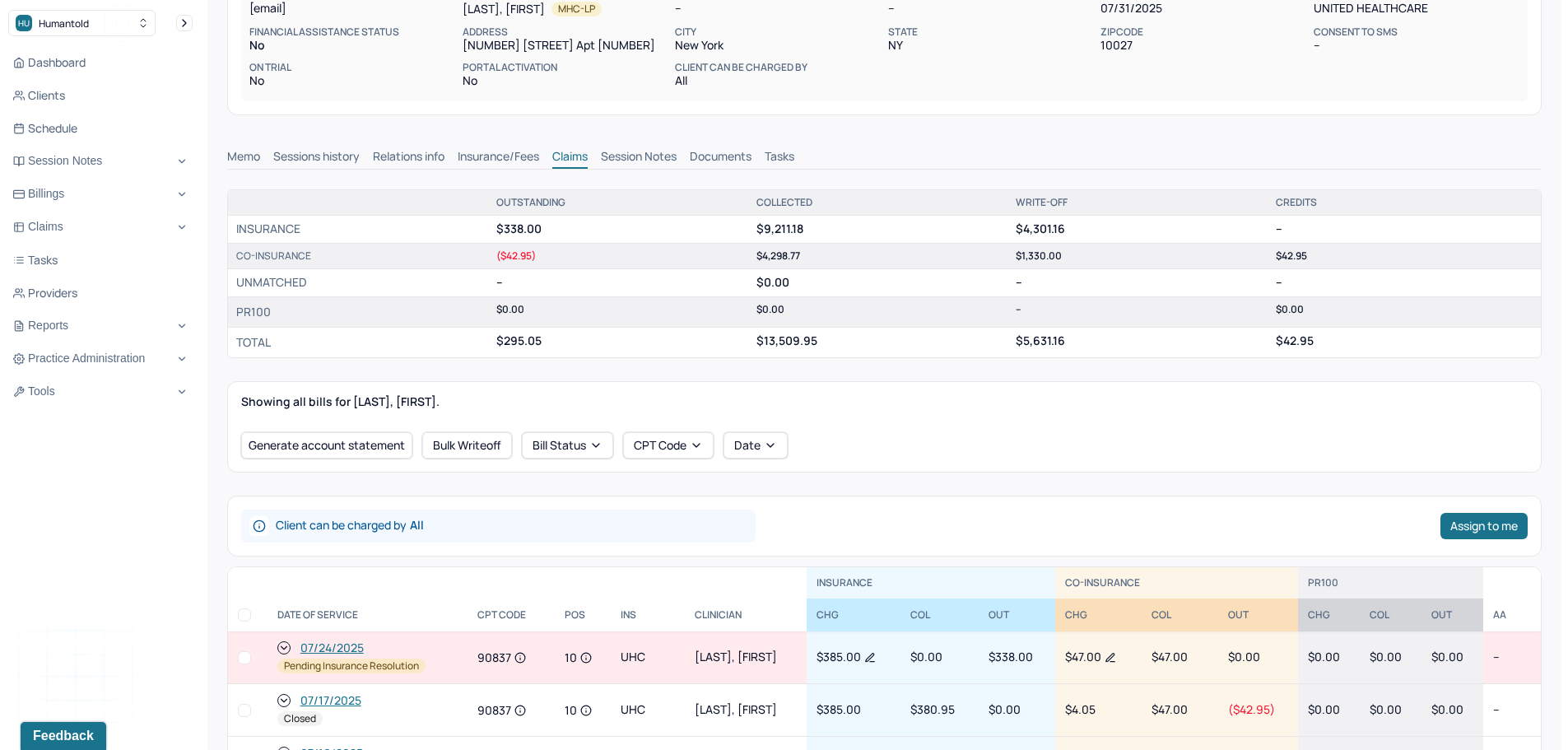 click on "Memo" at bounding box center (244, 158) 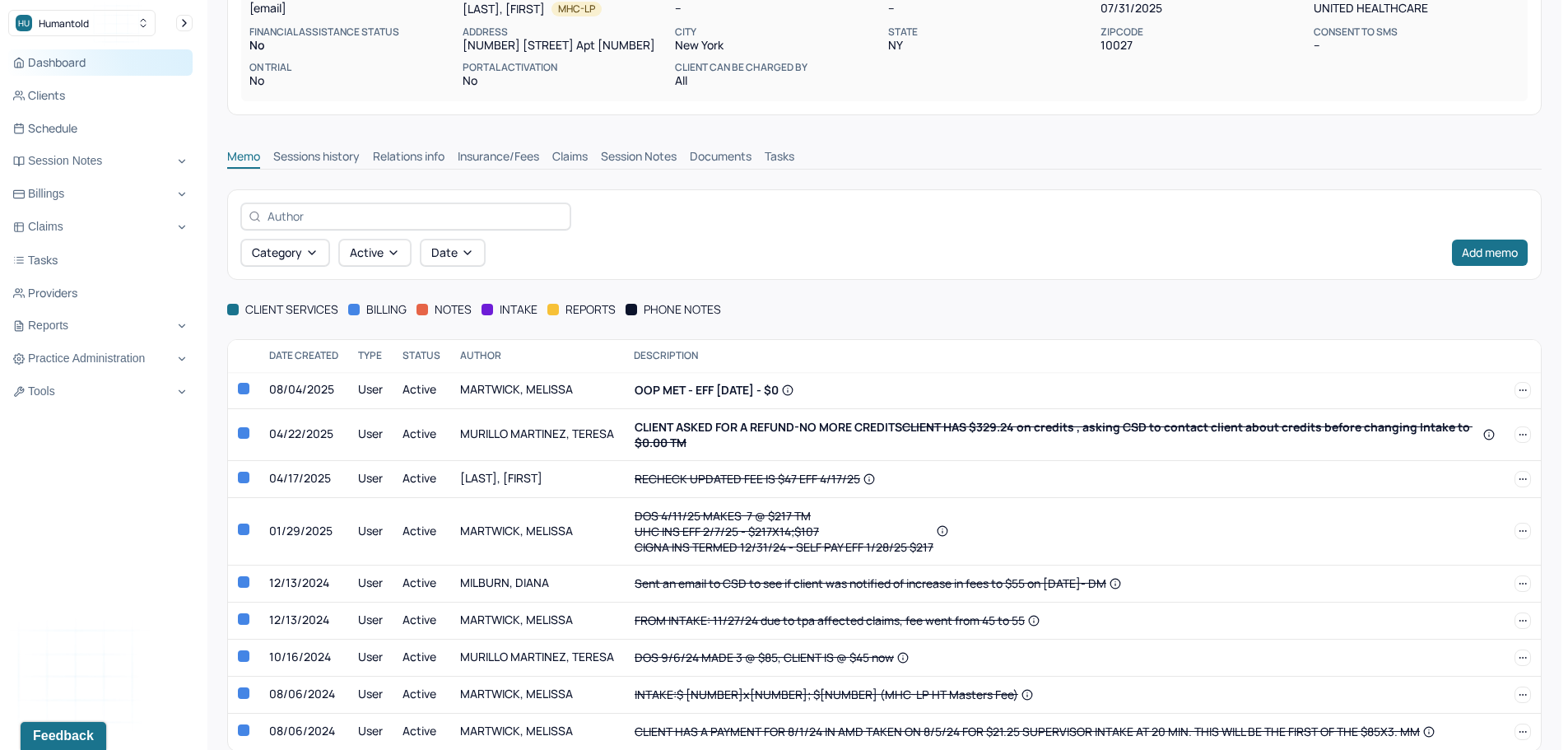 click on "Dashboard" at bounding box center (100, 63) 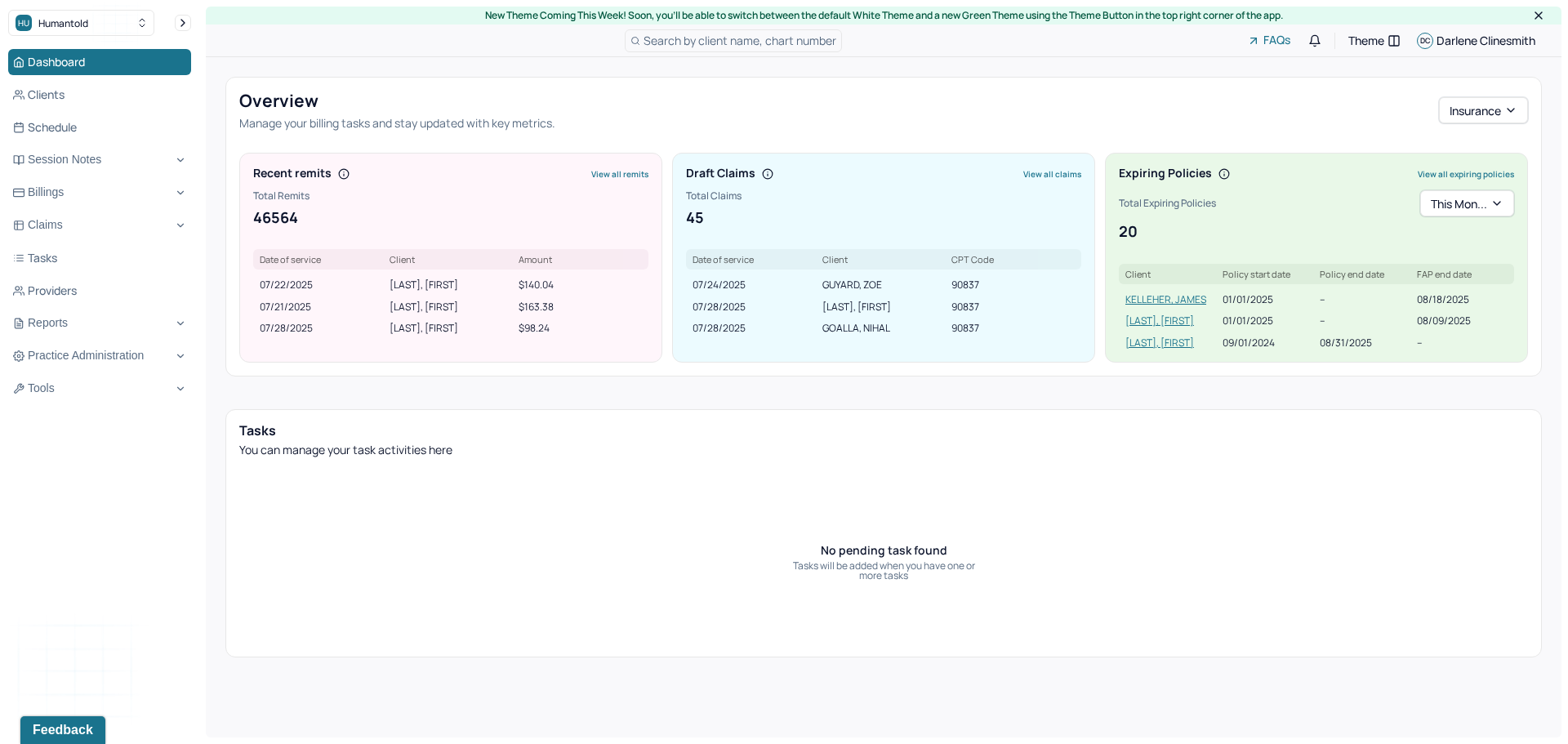 click on "Search by client name, chart number" at bounding box center [740, 40] 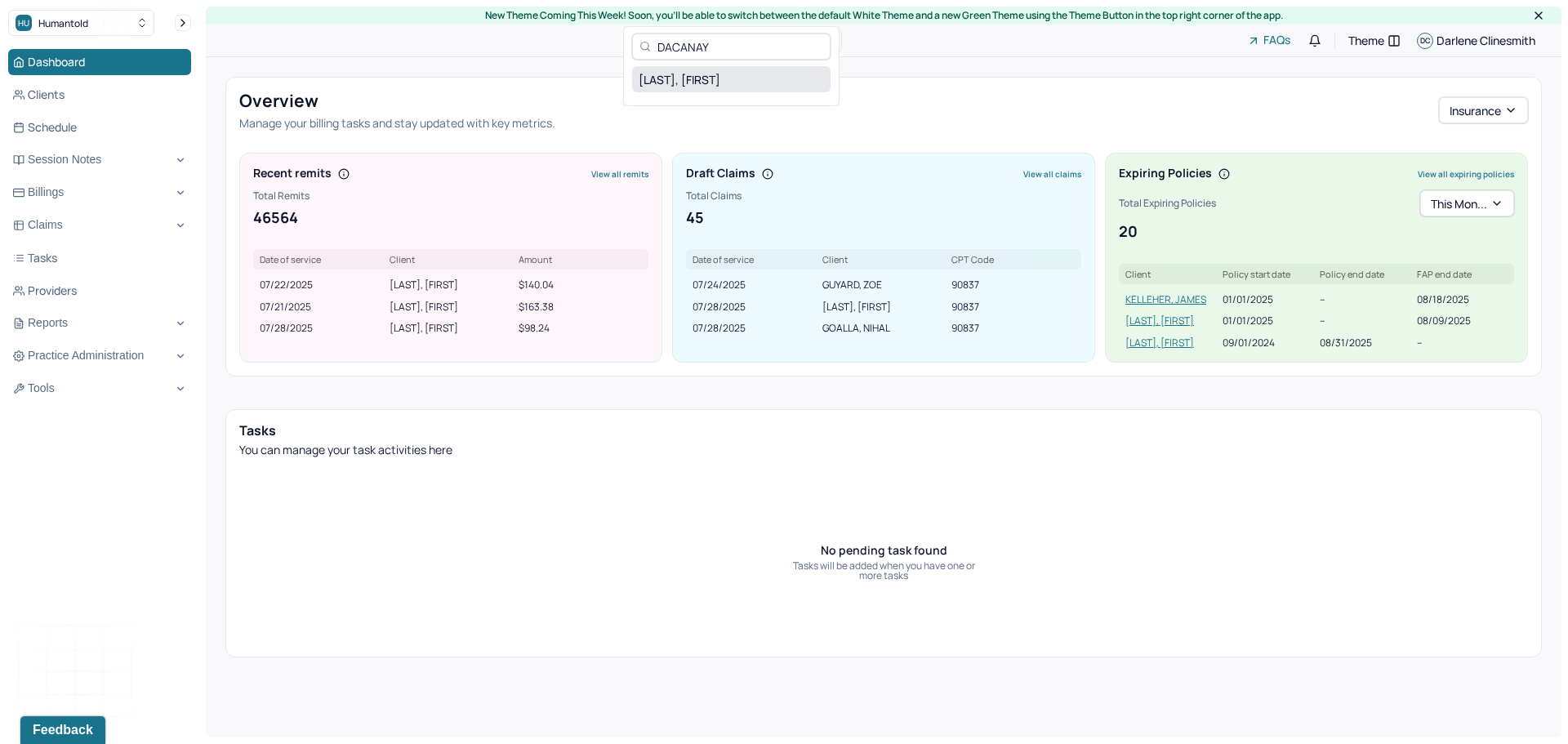 type on "DACANAY" 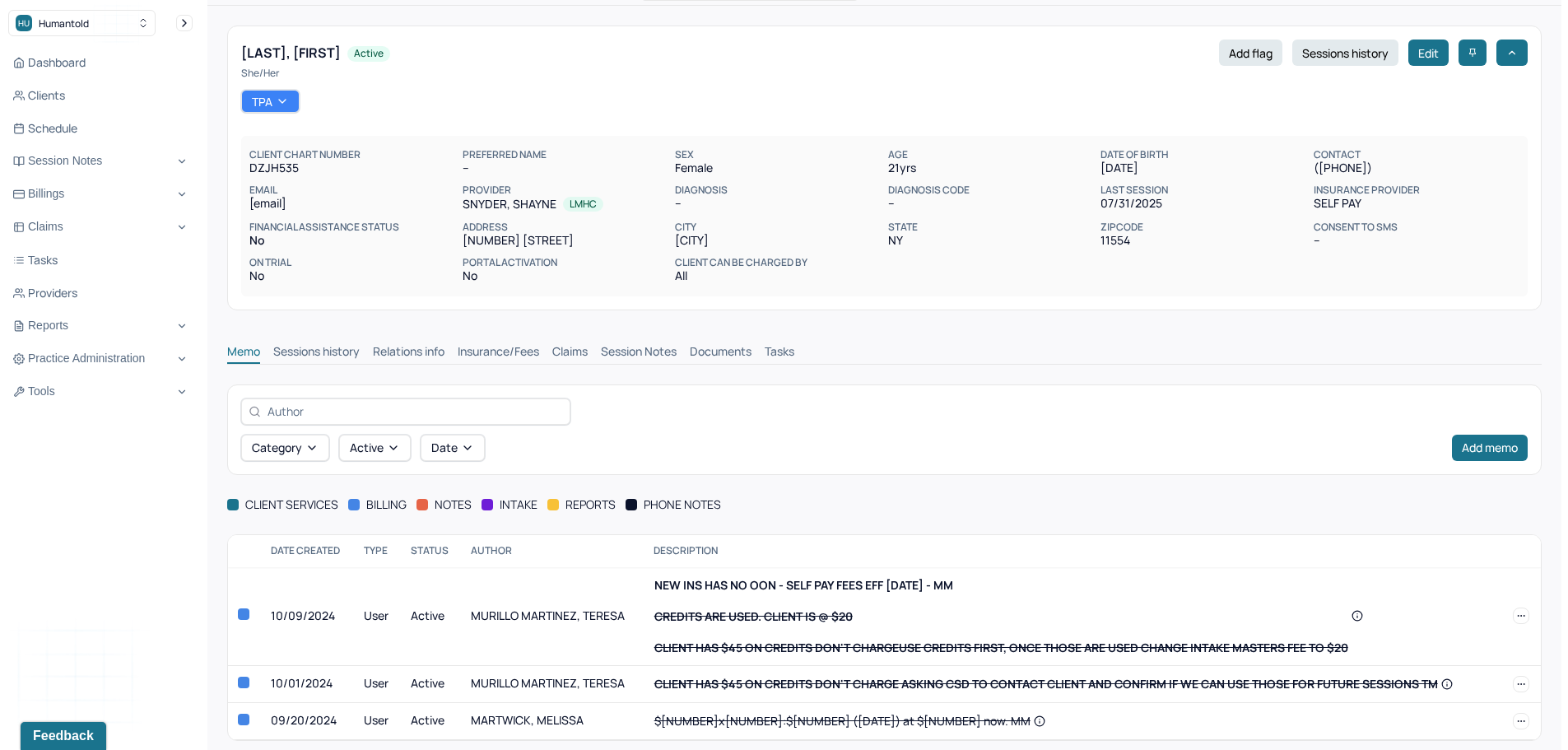 scroll, scrollTop: 105, scrollLeft: 0, axis: vertical 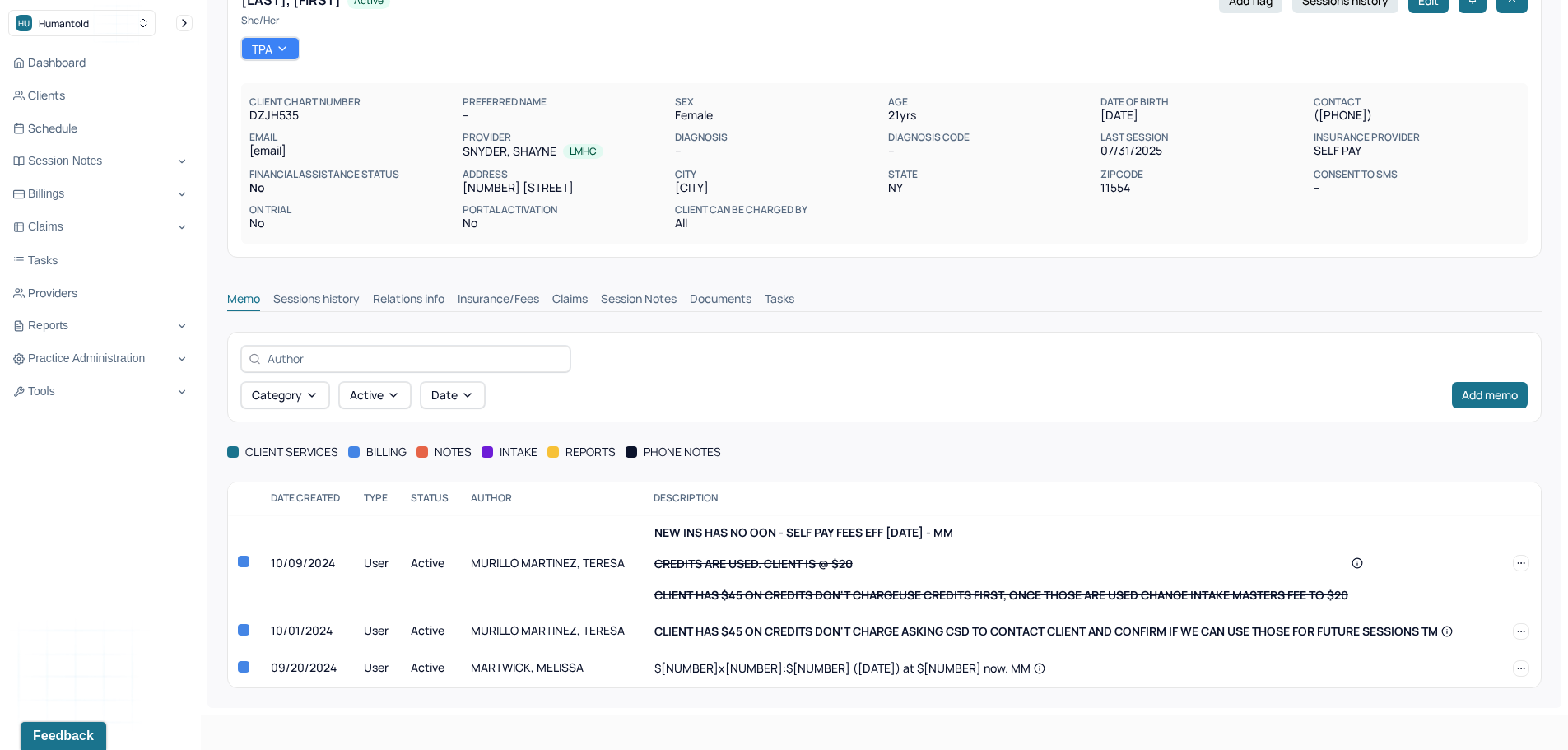 click on "Insurance/Fees" at bounding box center [498, 300] 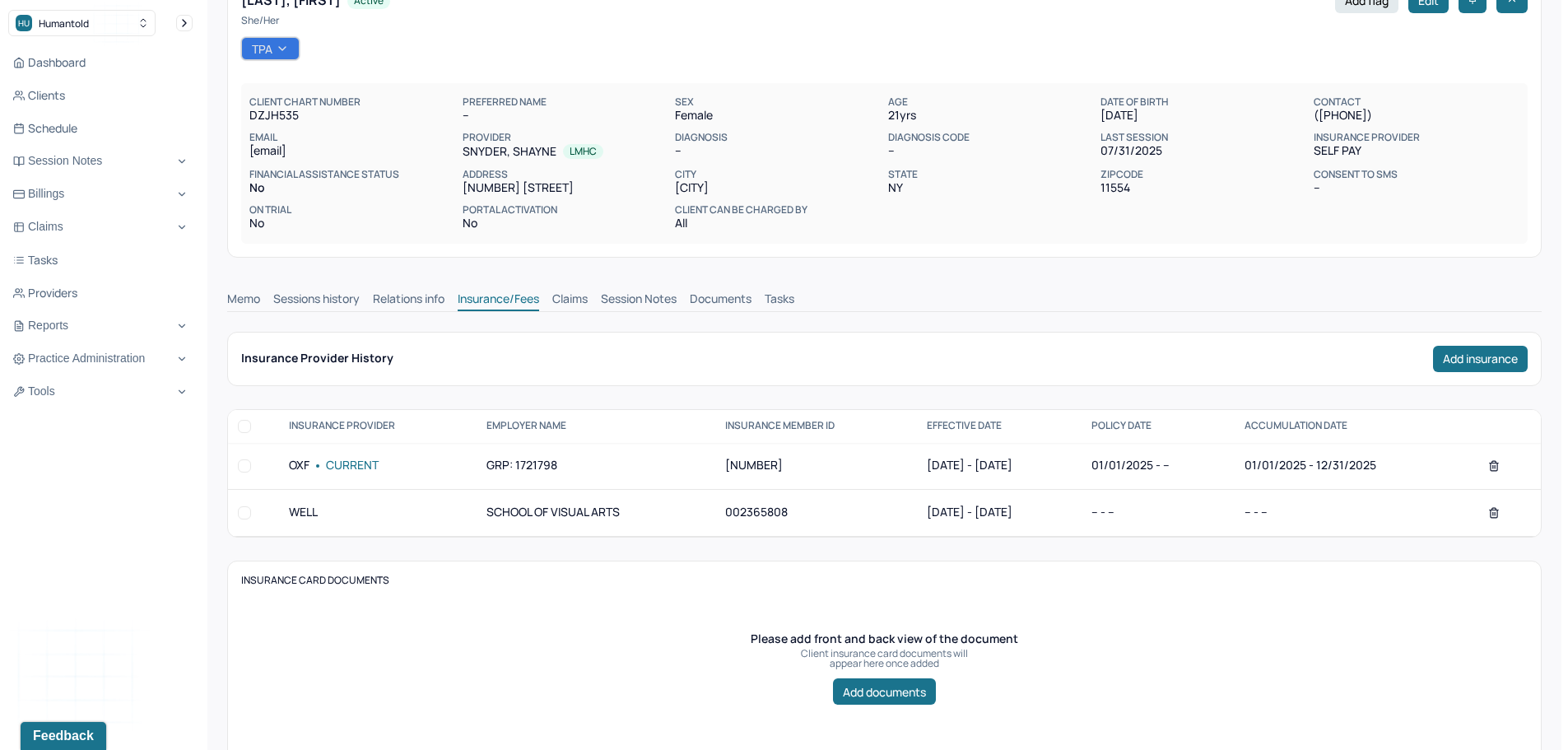 click 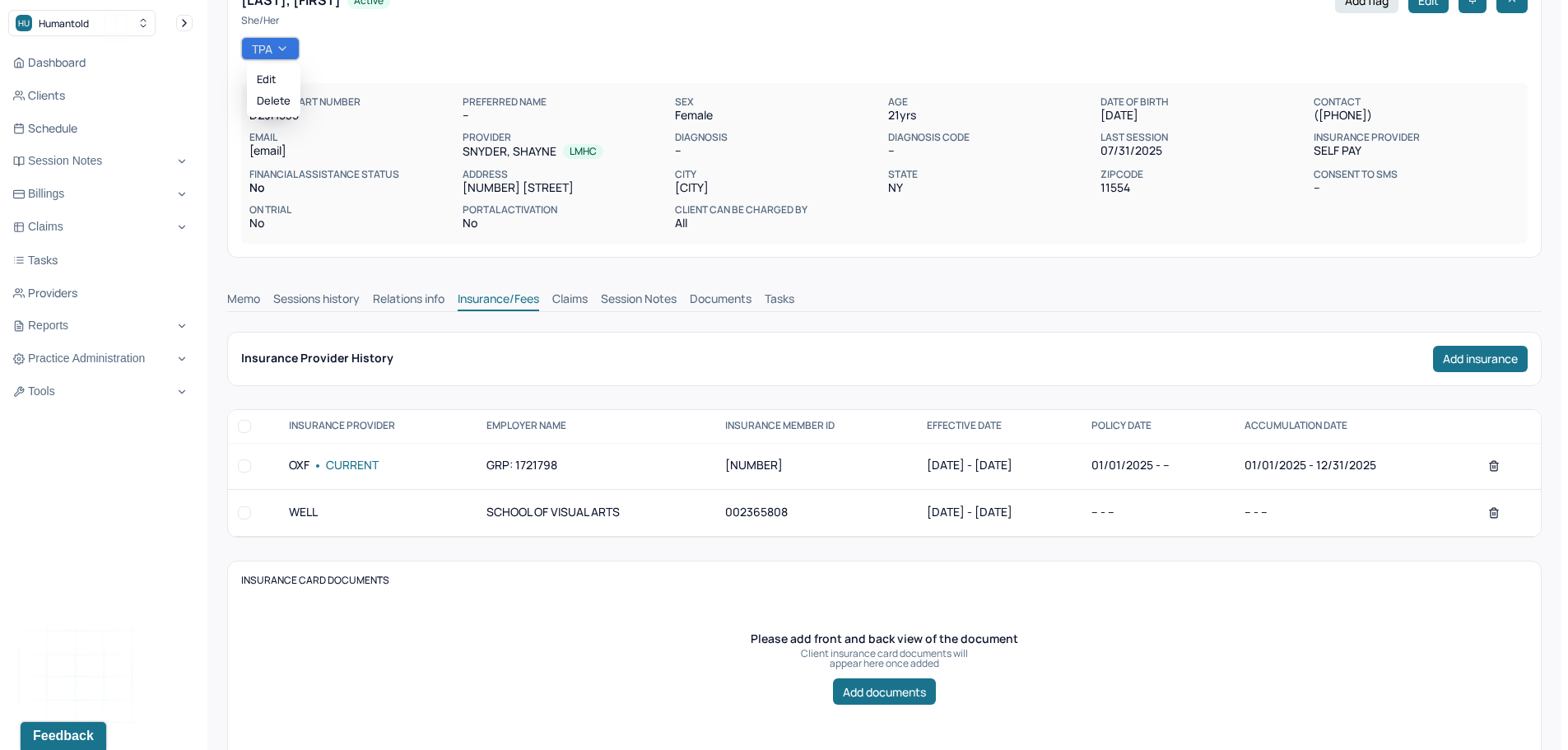 click 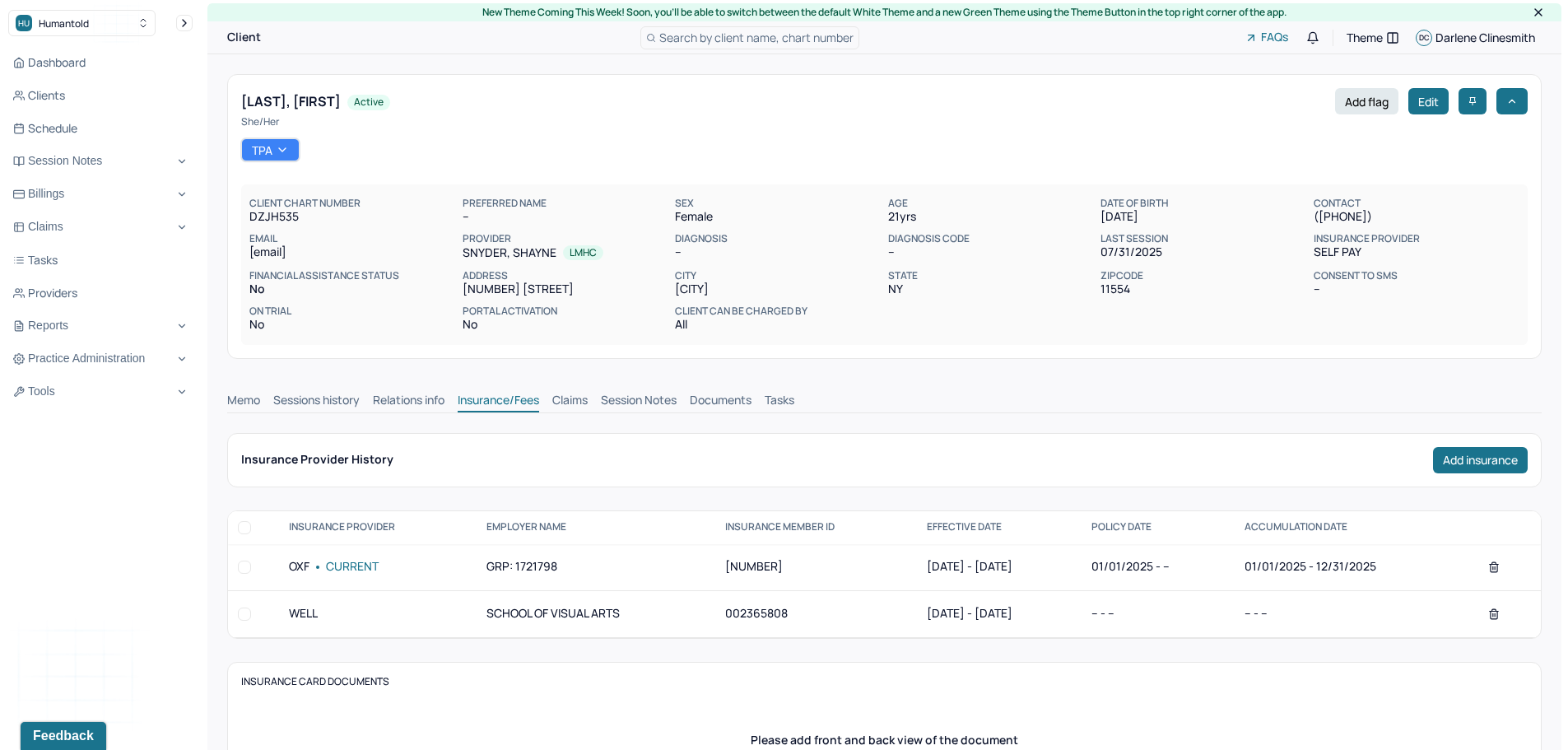 scroll, scrollTop: 0, scrollLeft: 0, axis: both 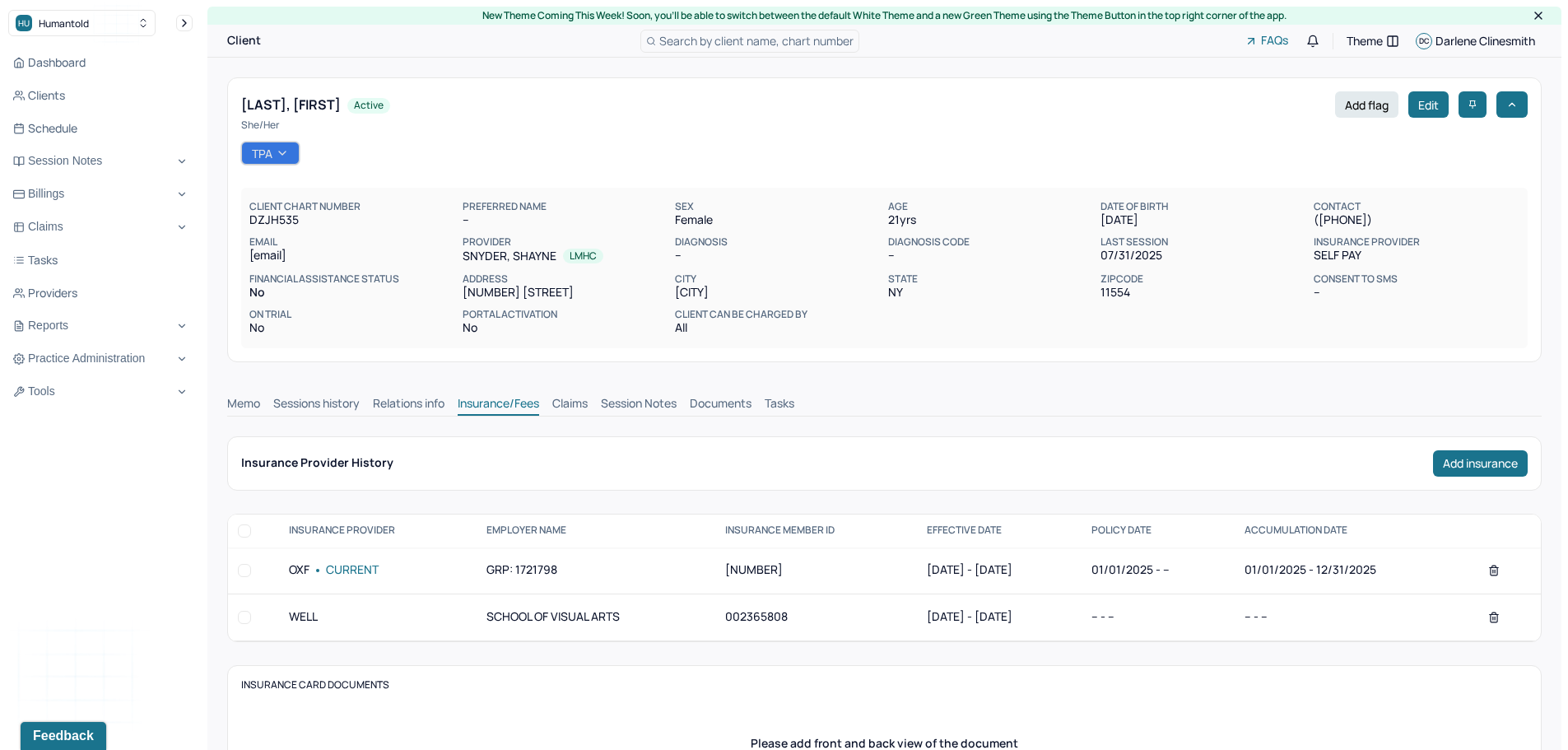 click 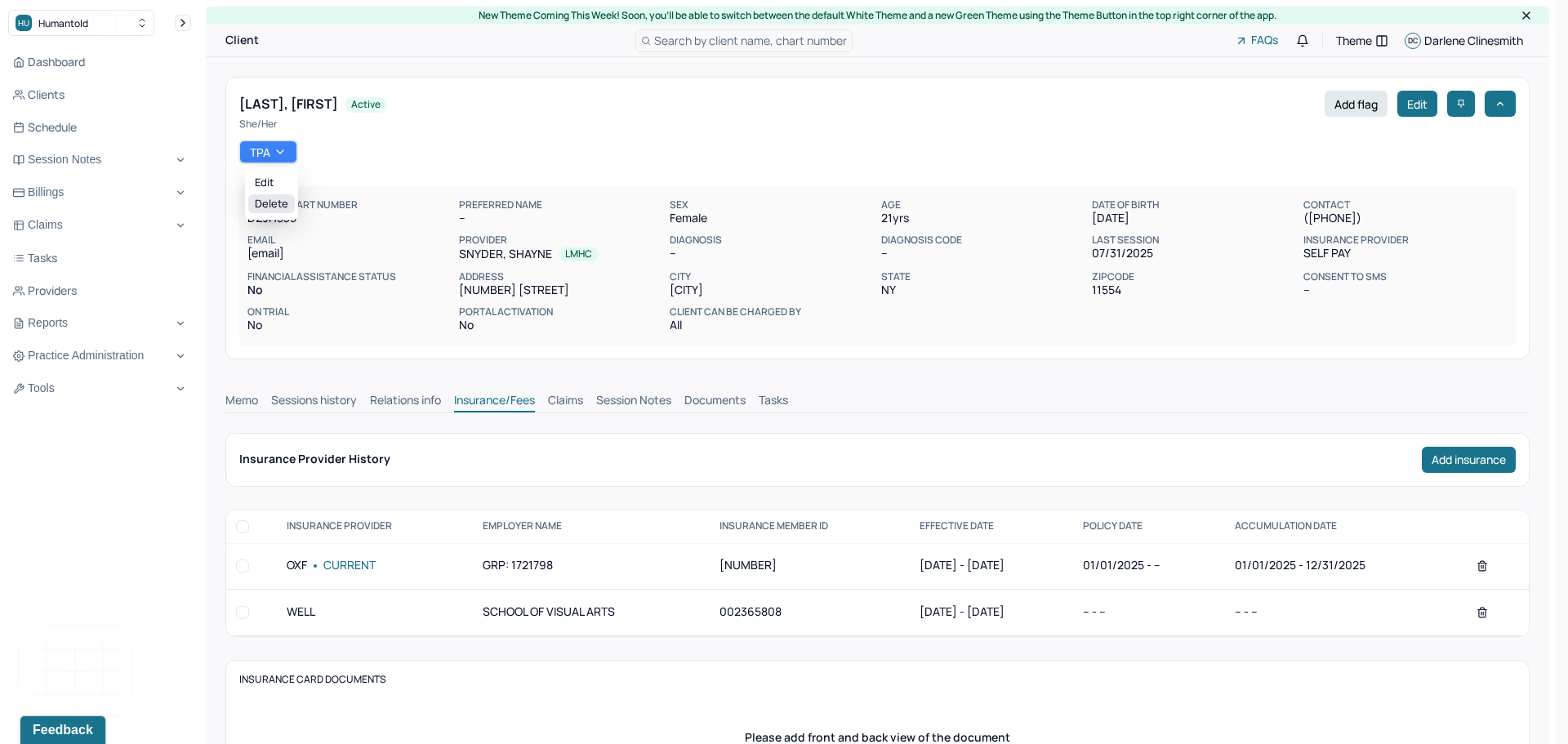 click on "Delete" at bounding box center (271, 204) 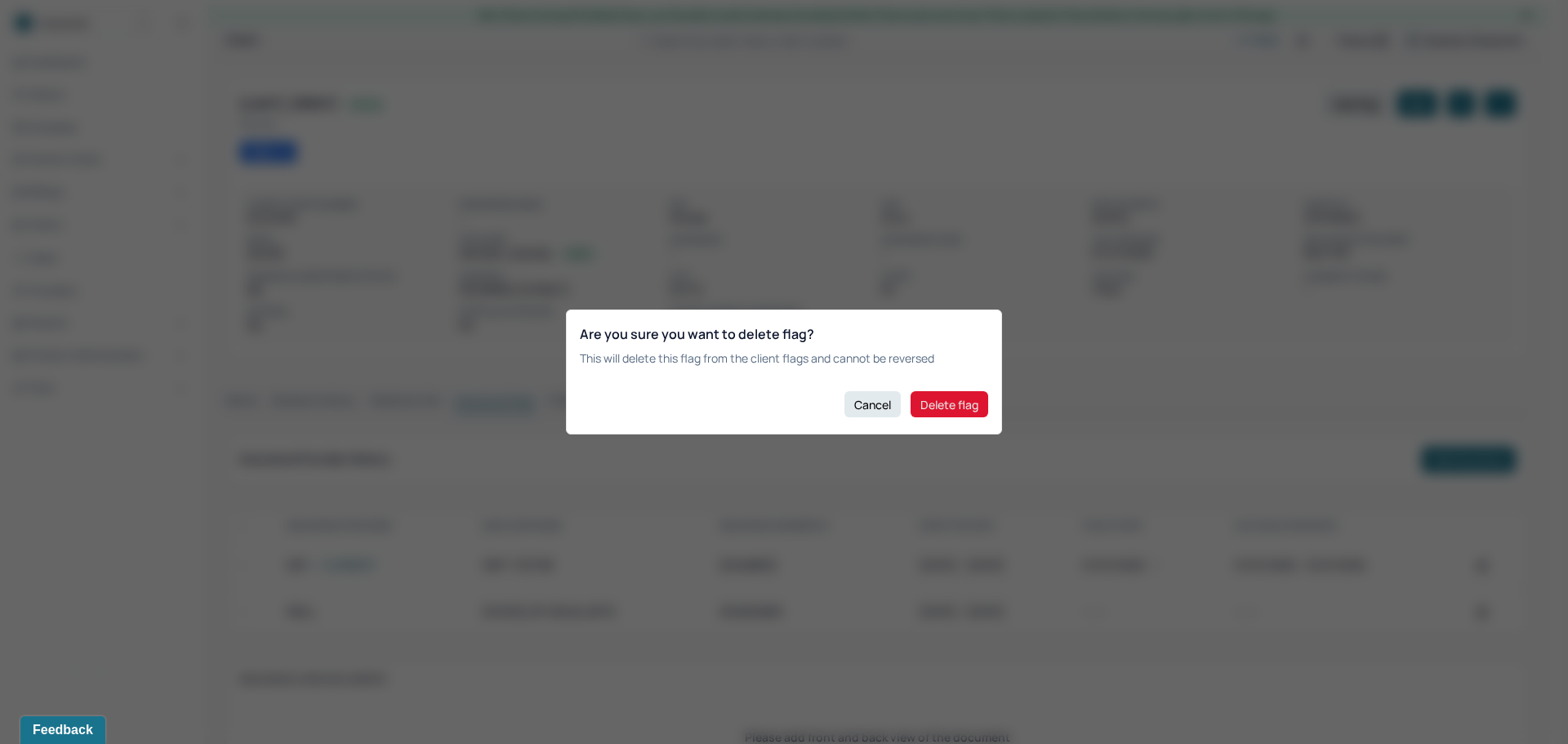 click on "Delete flag" at bounding box center [949, 404] 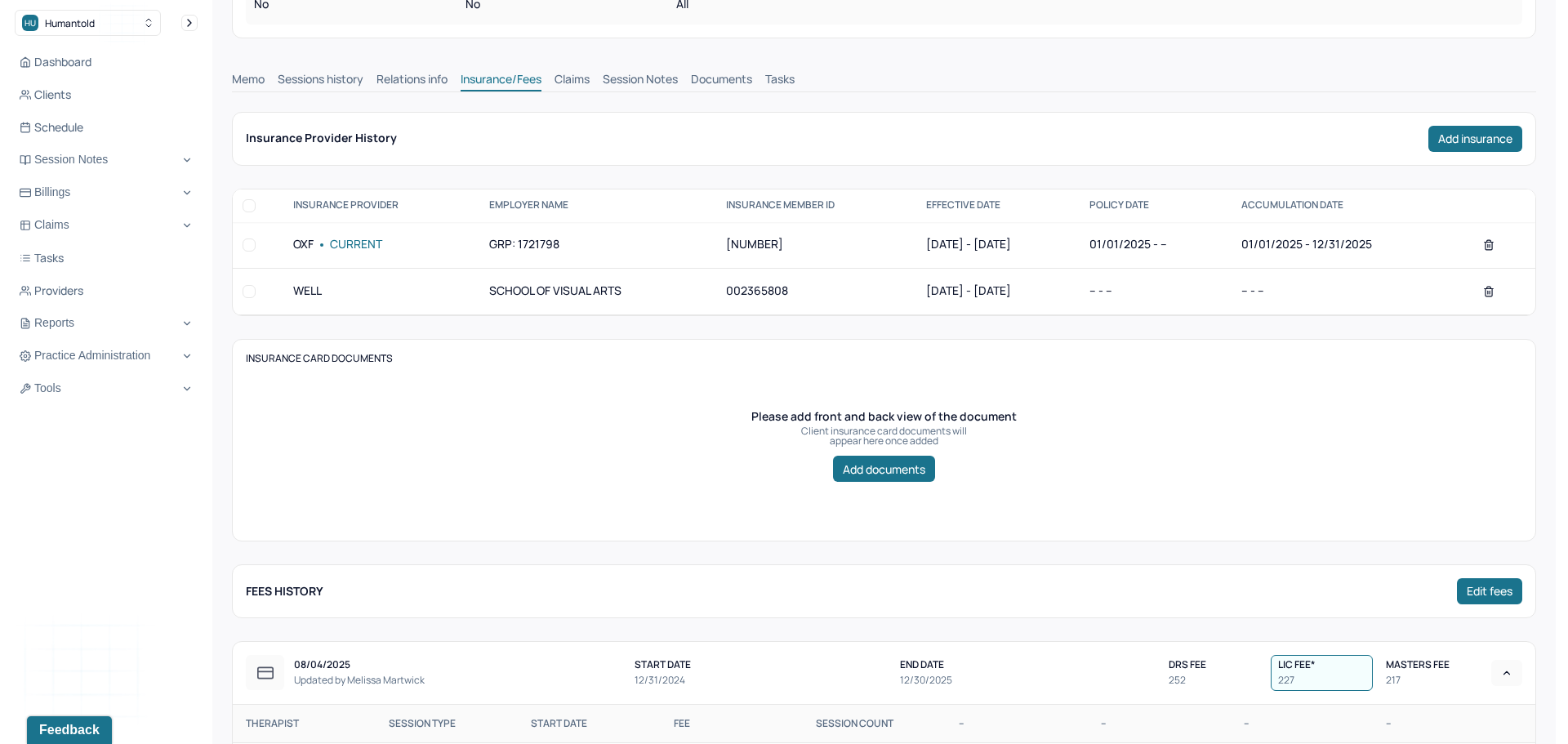 scroll, scrollTop: 327, scrollLeft: 0, axis: vertical 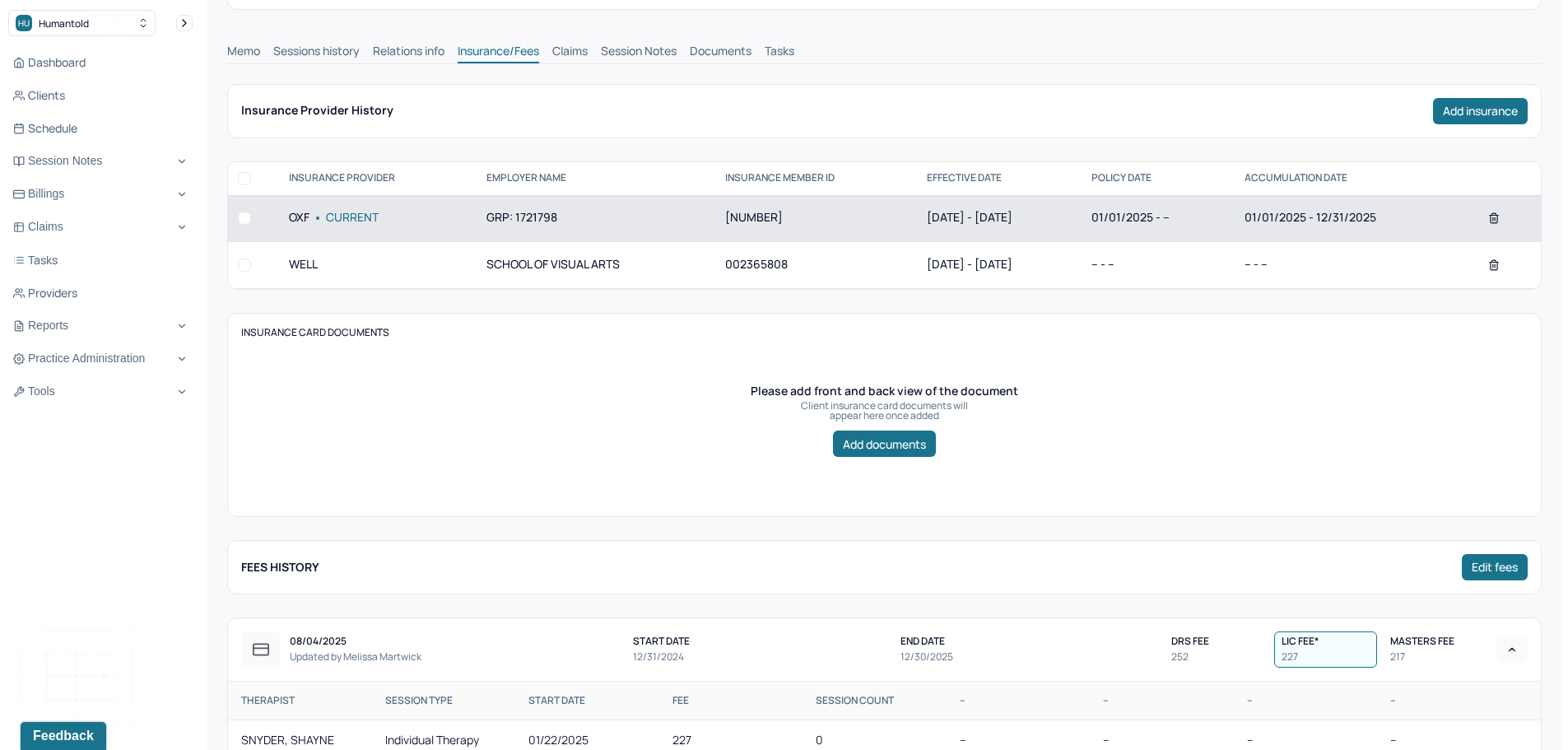 click on "01/01/2025 - 12/31/2025" at bounding box center [1352, 218] 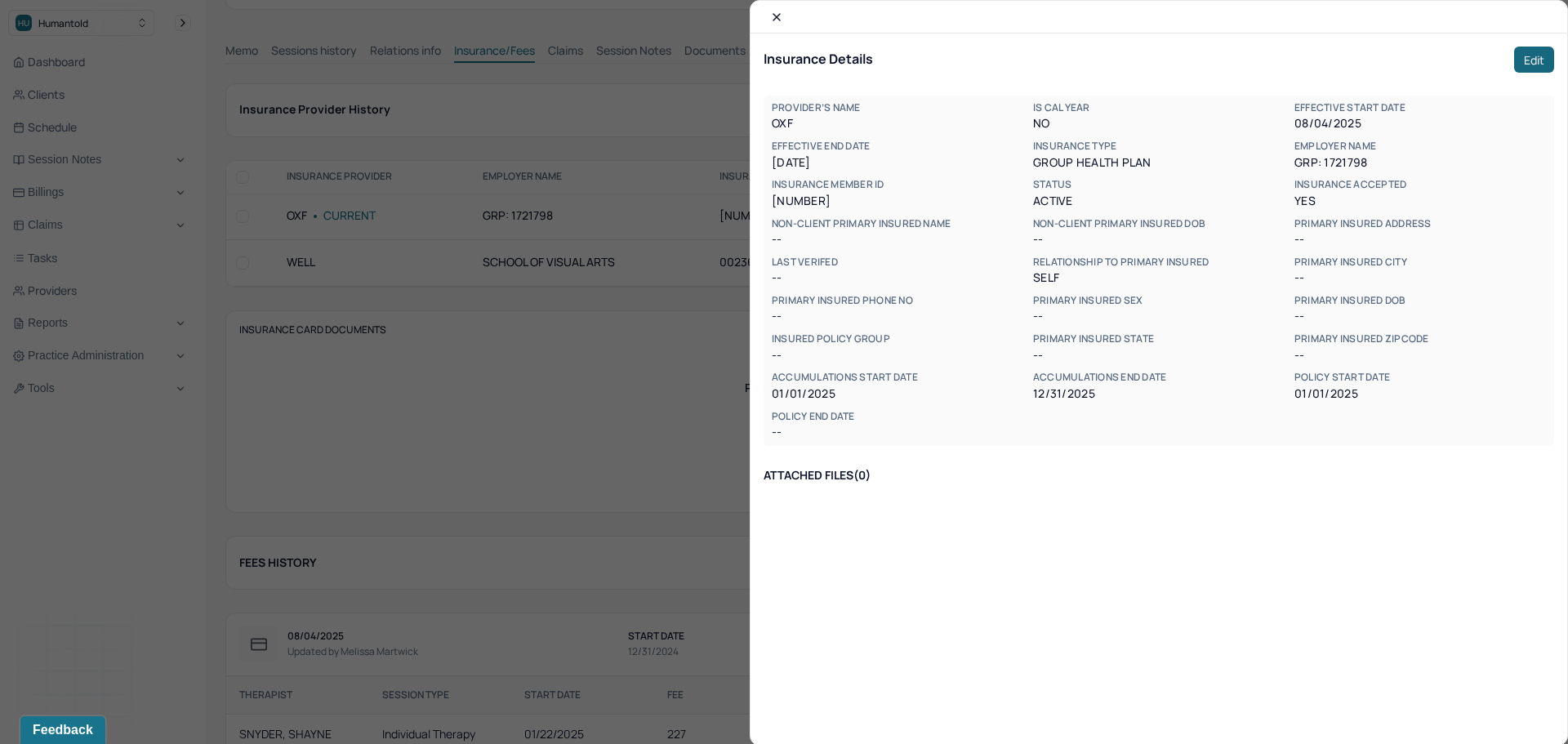 click on "Edit" at bounding box center (1534, 60) 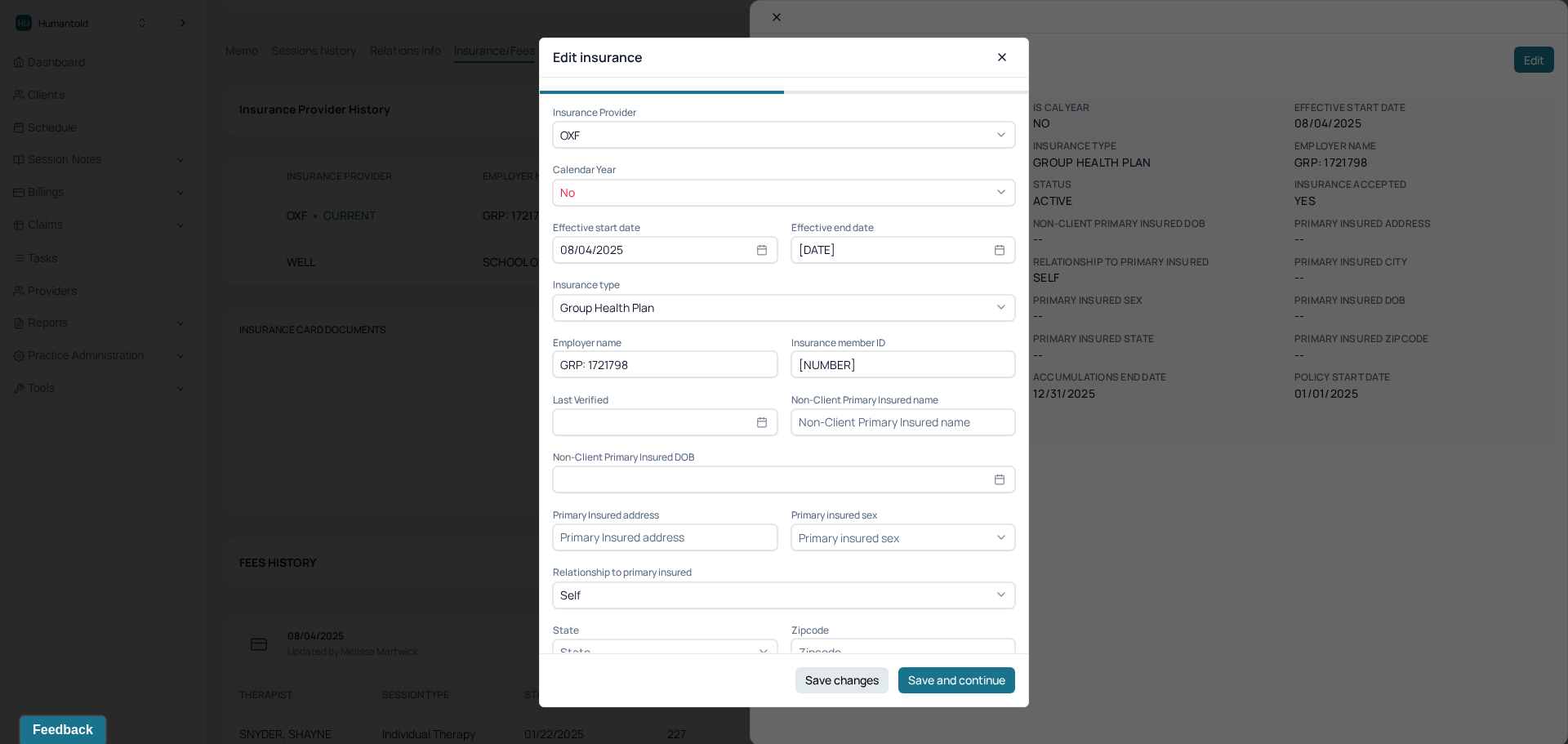 click on "[DATE]" at bounding box center [903, 250] 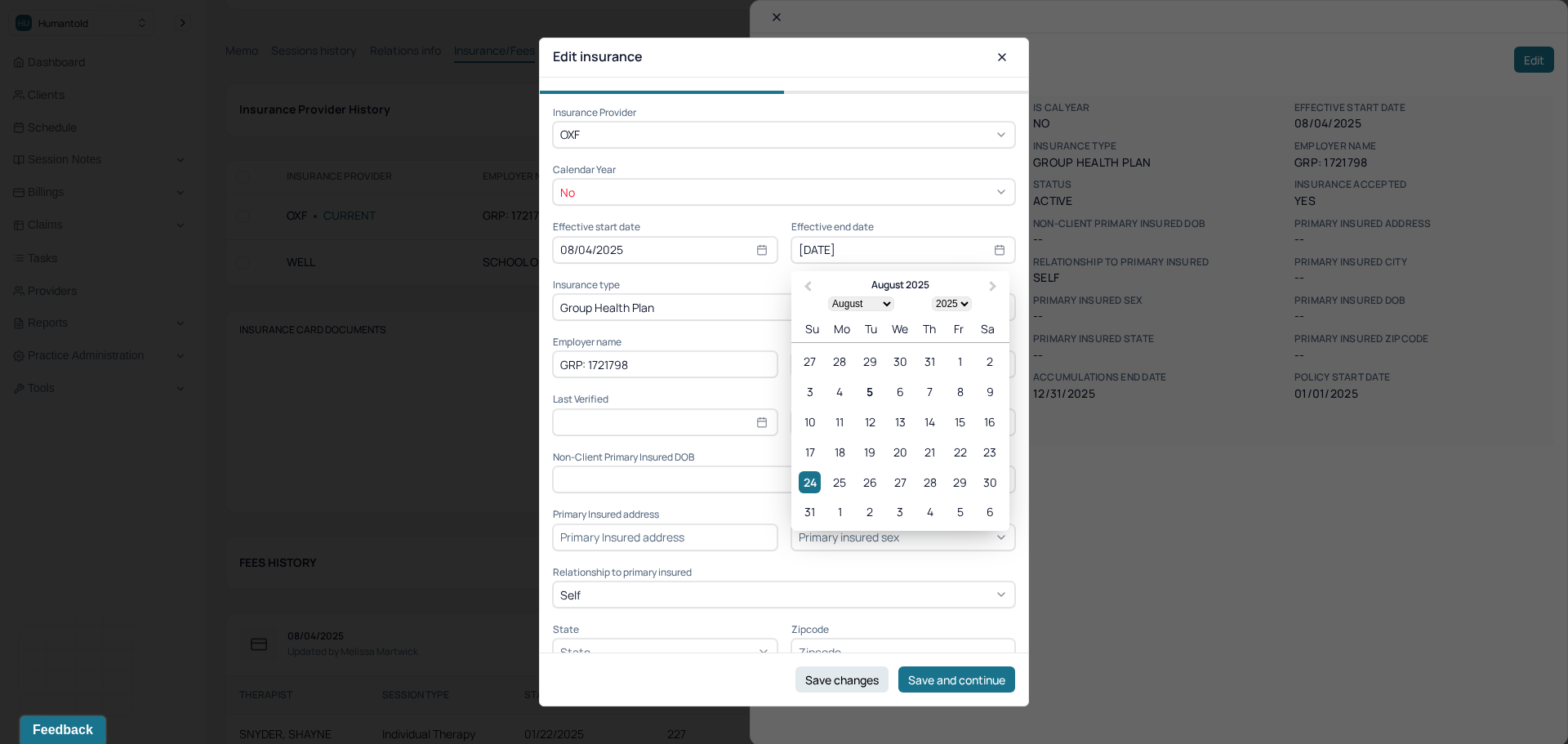 click on "[DATE]" at bounding box center [903, 250] 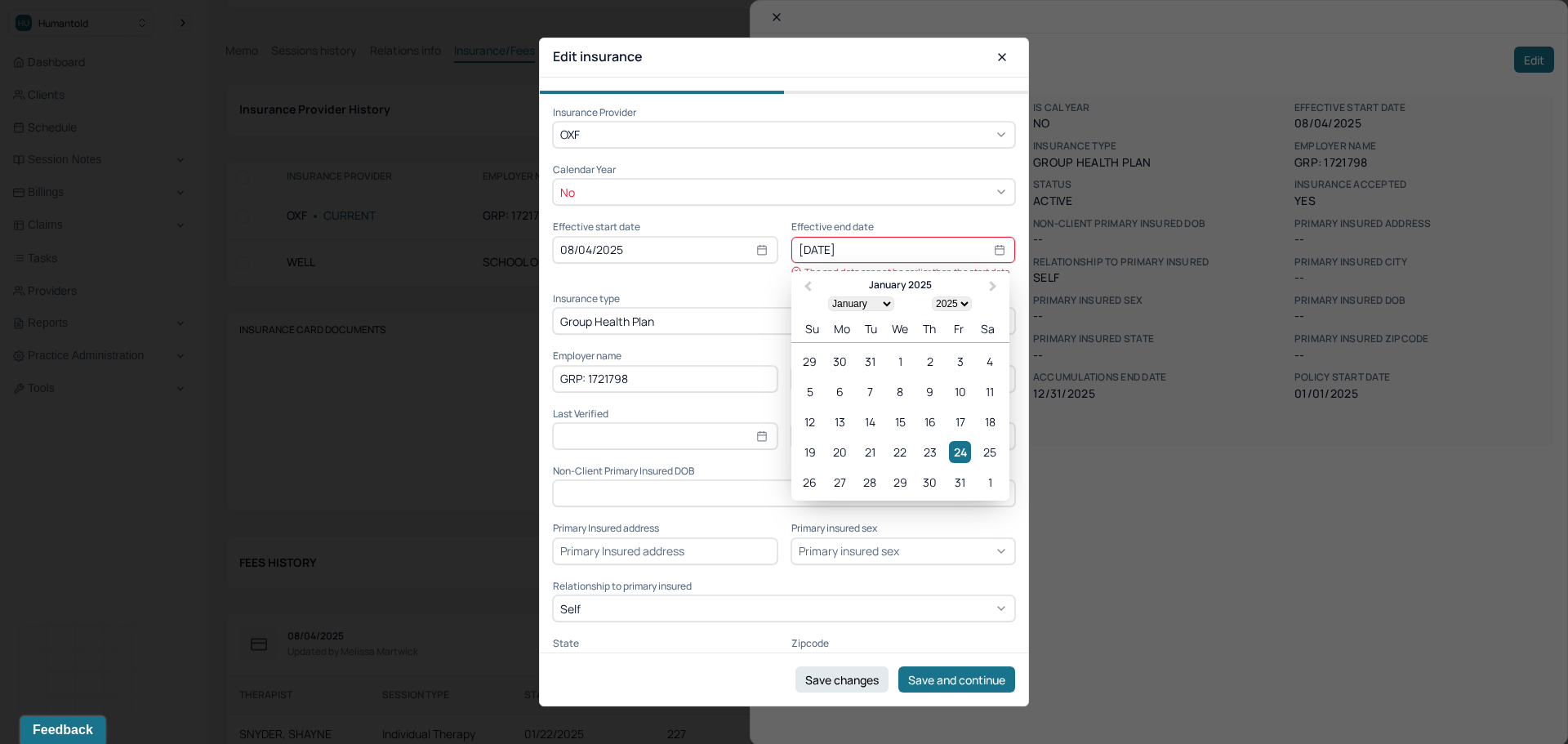 type on "[DATE]" 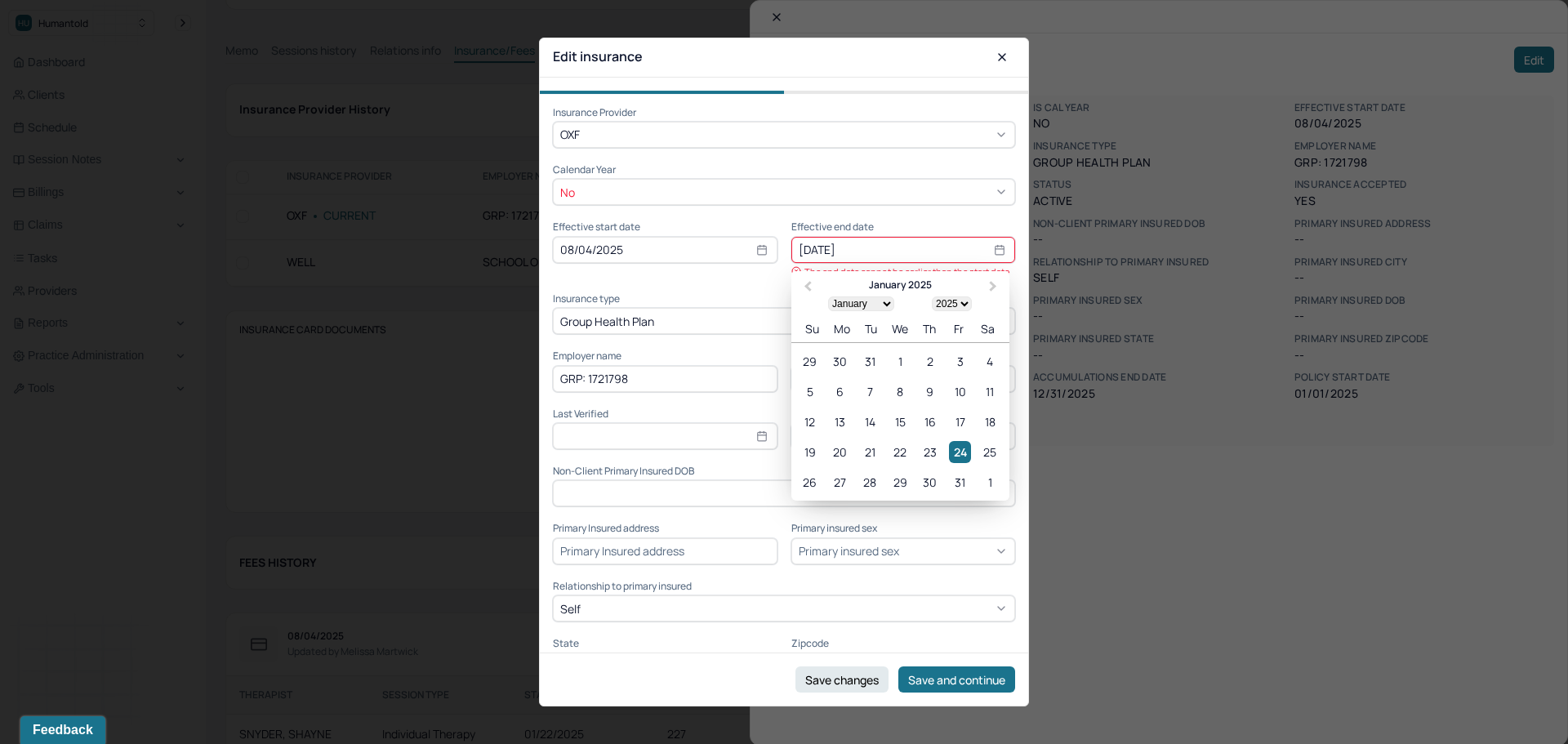 select on "11" 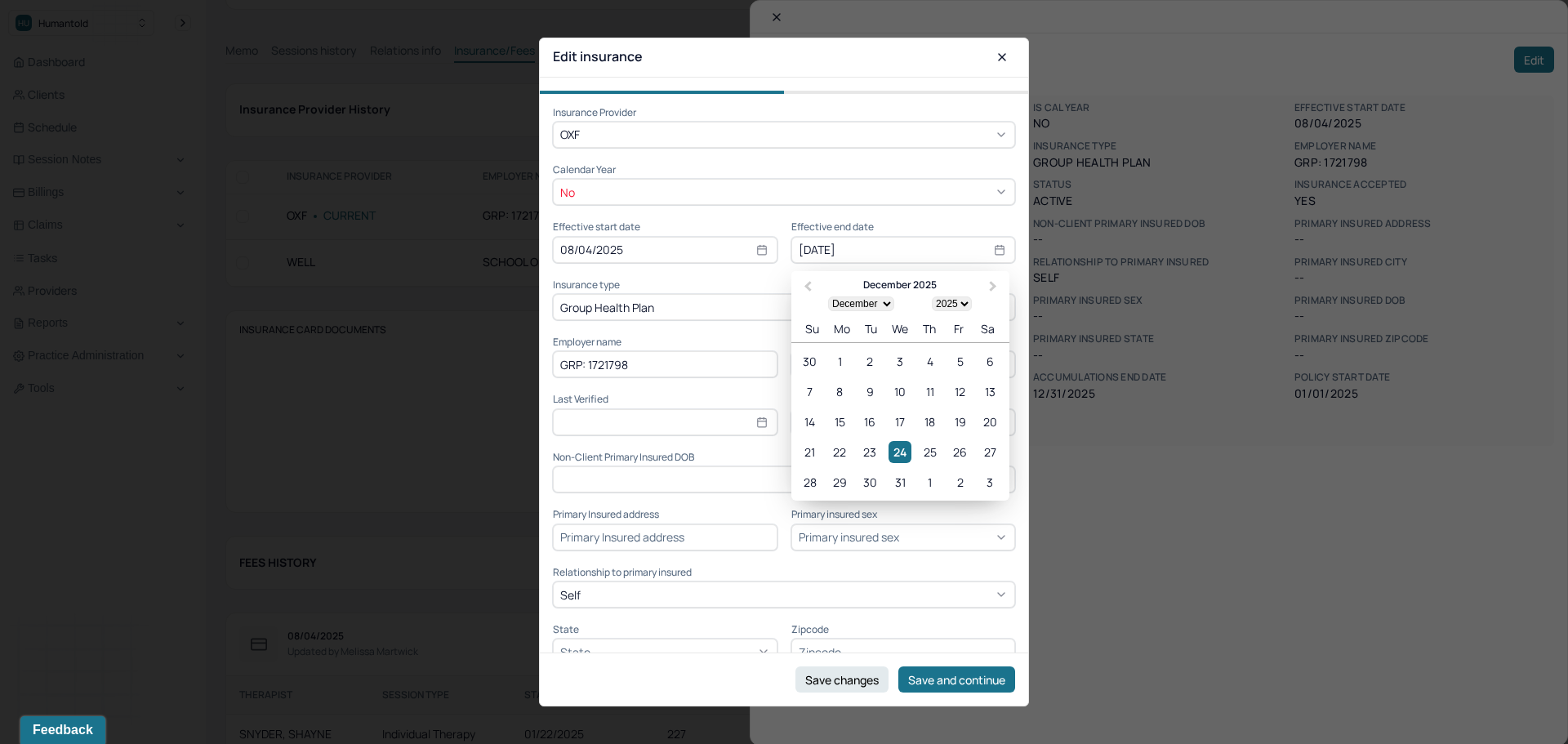 type on "122025" 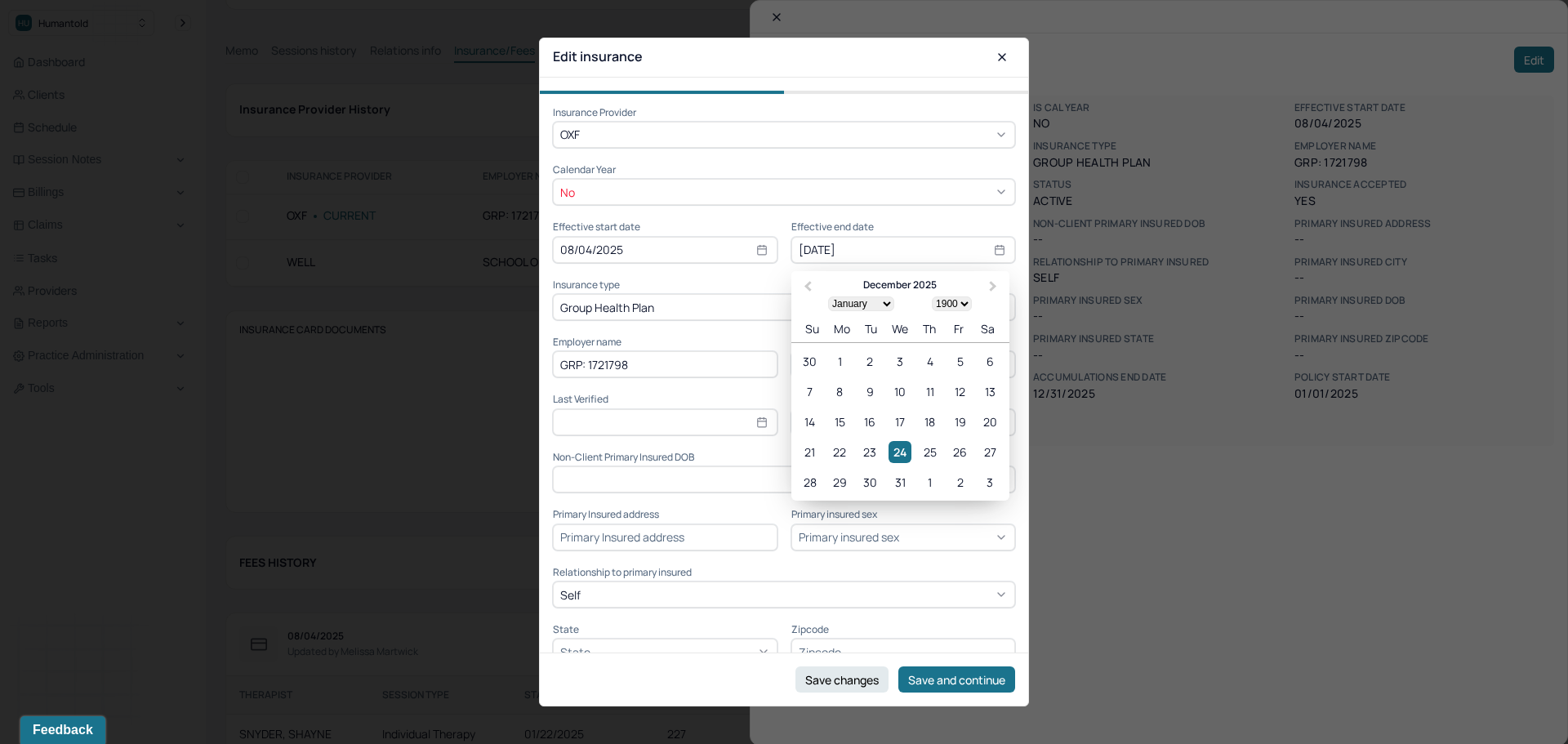 type on "125" 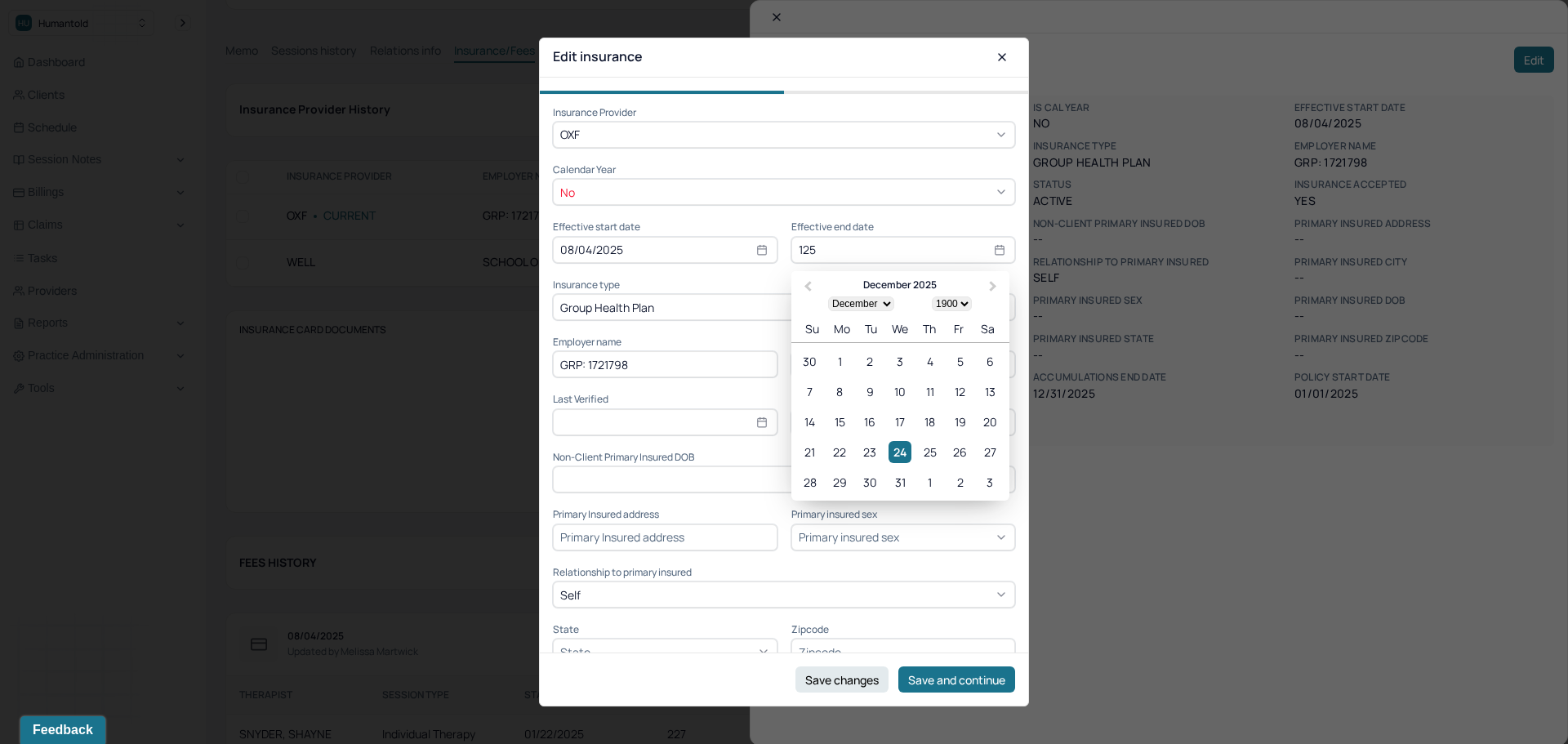 type on "12" 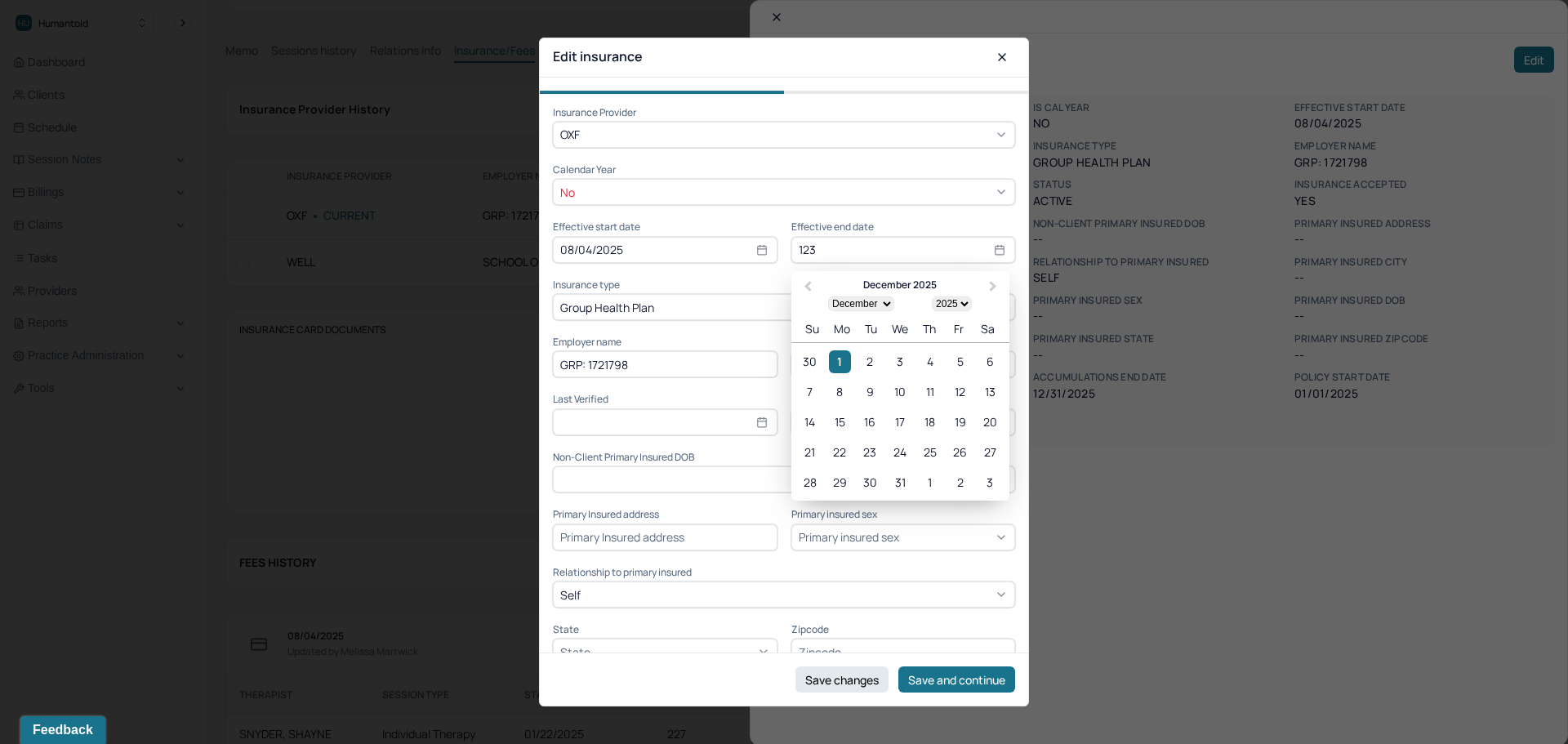 type on "[DATE]" 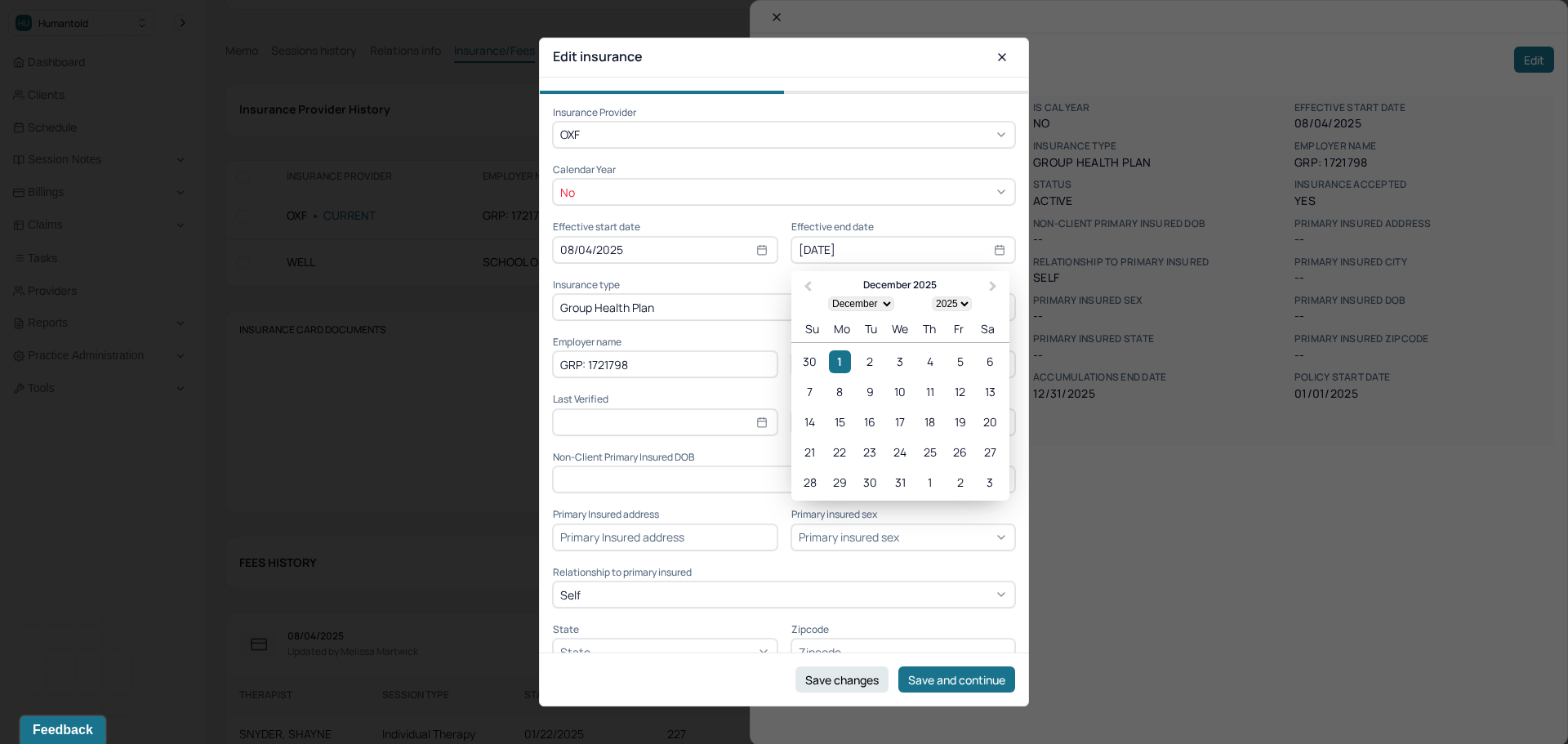 select on "1900" 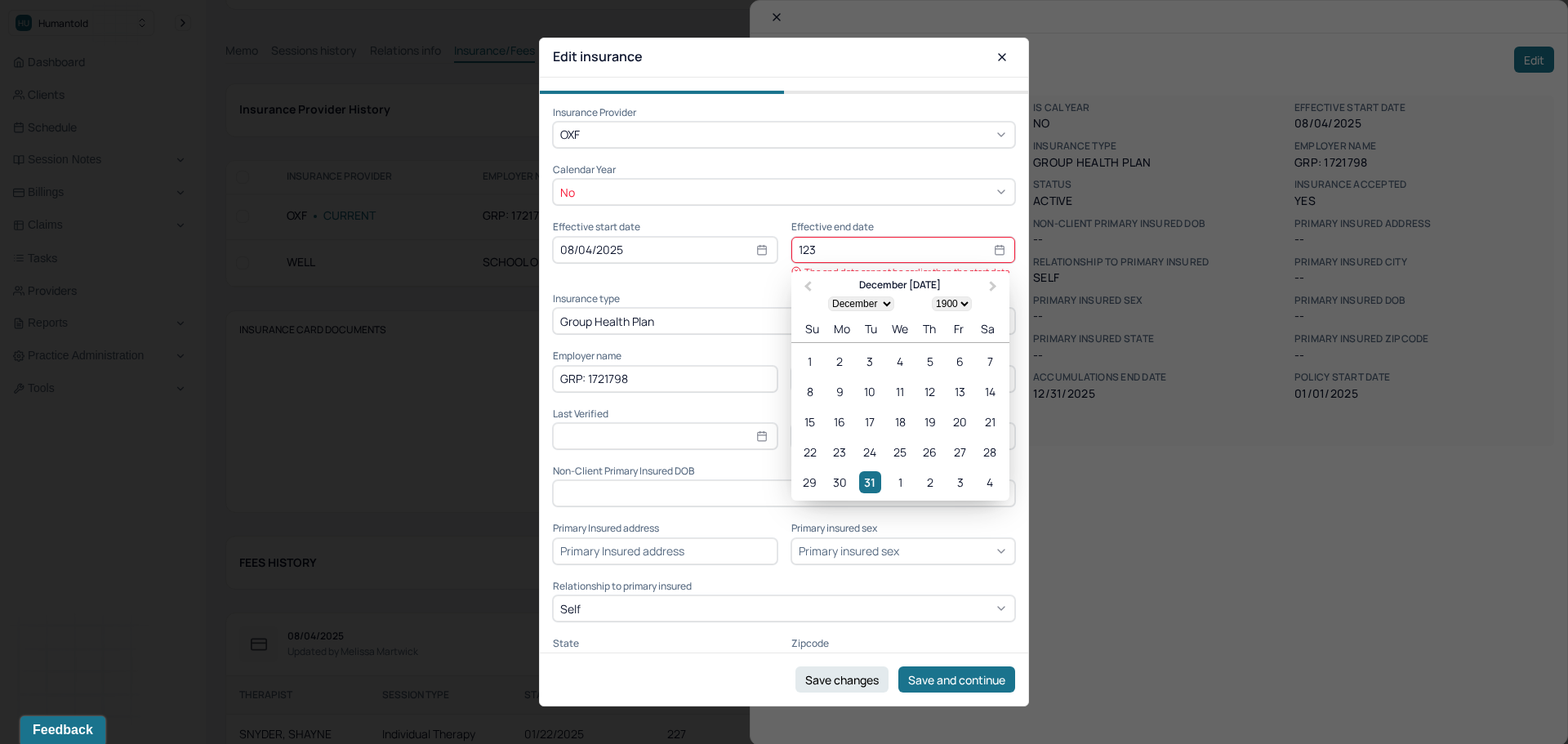 type on "12" 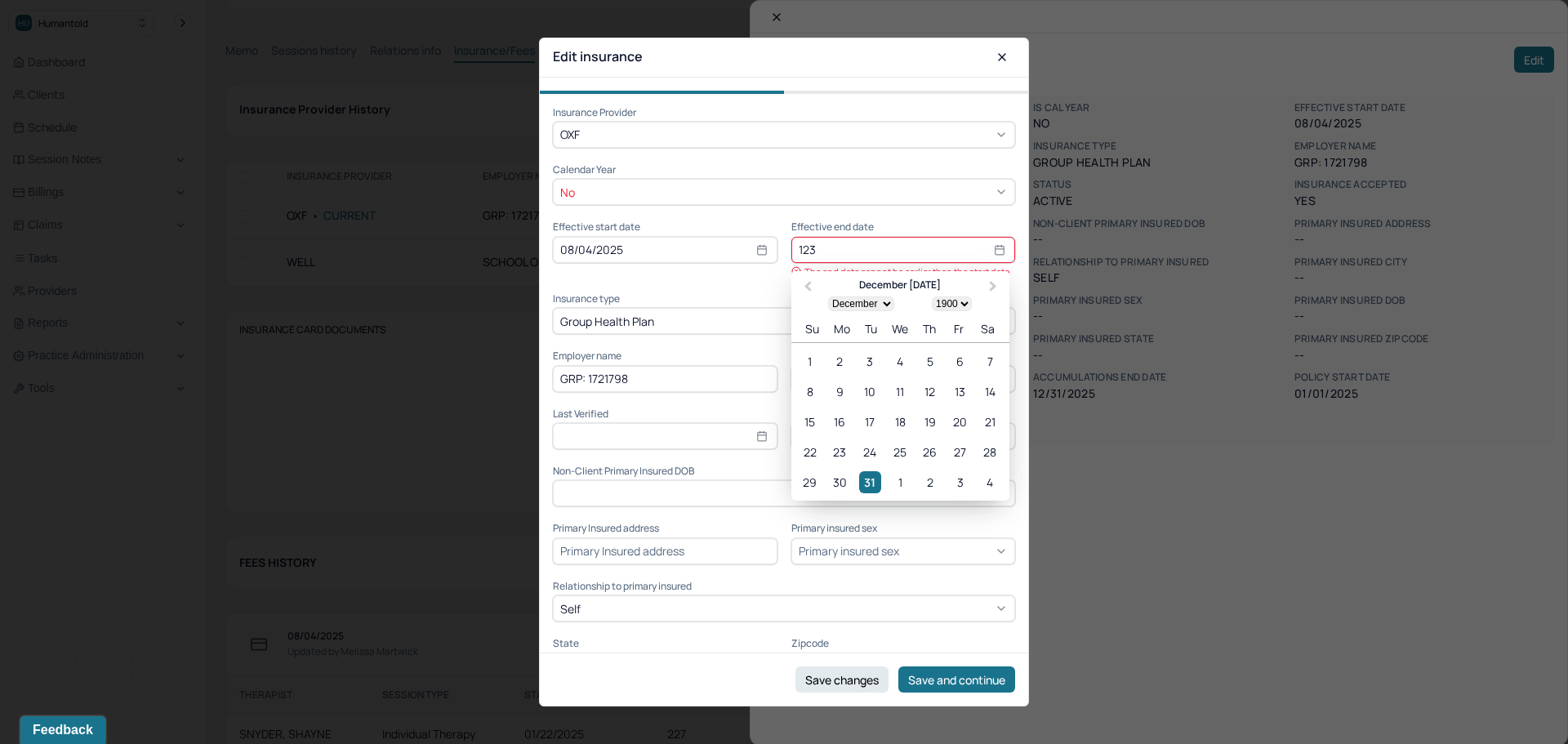 select on "2025" 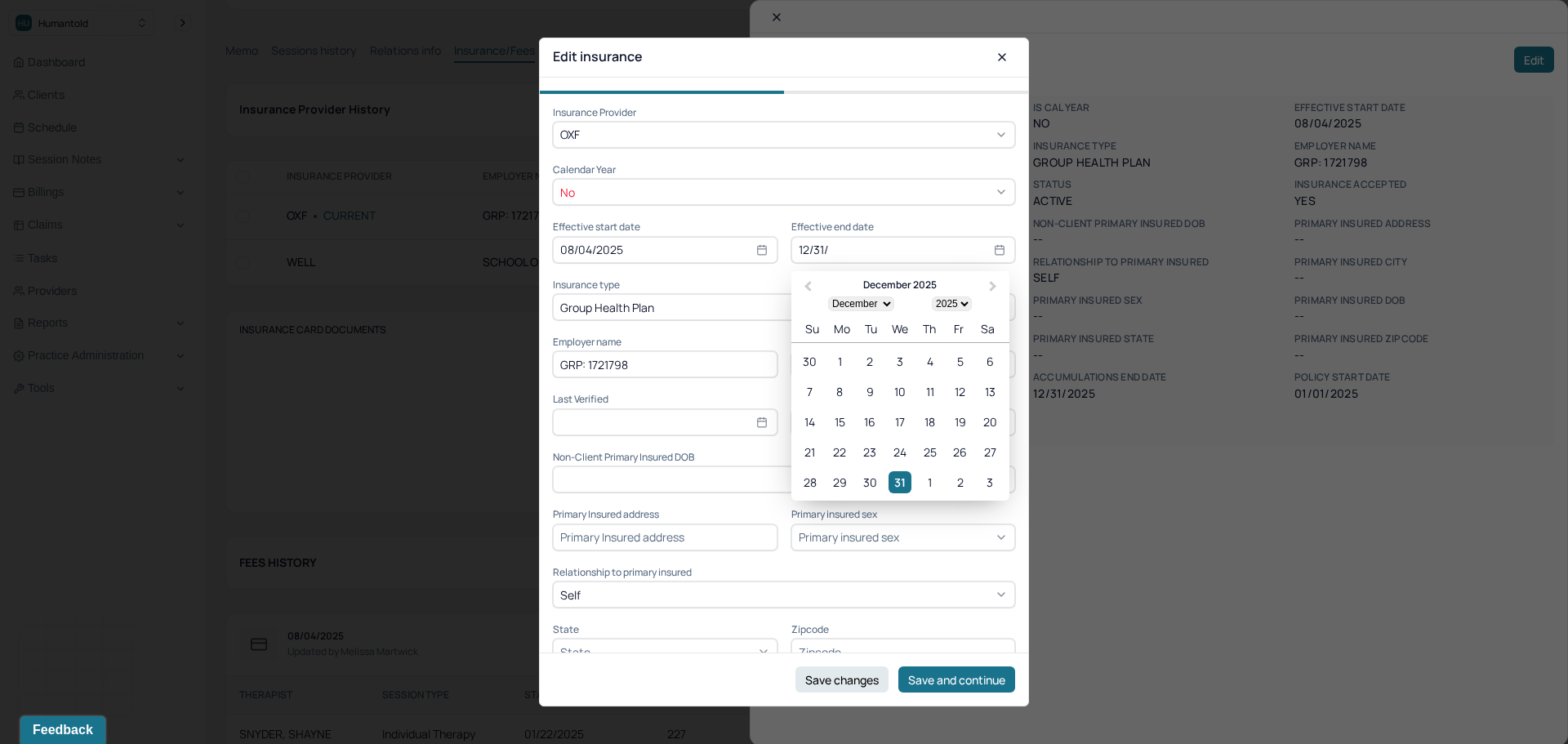 type on "[DATE]" 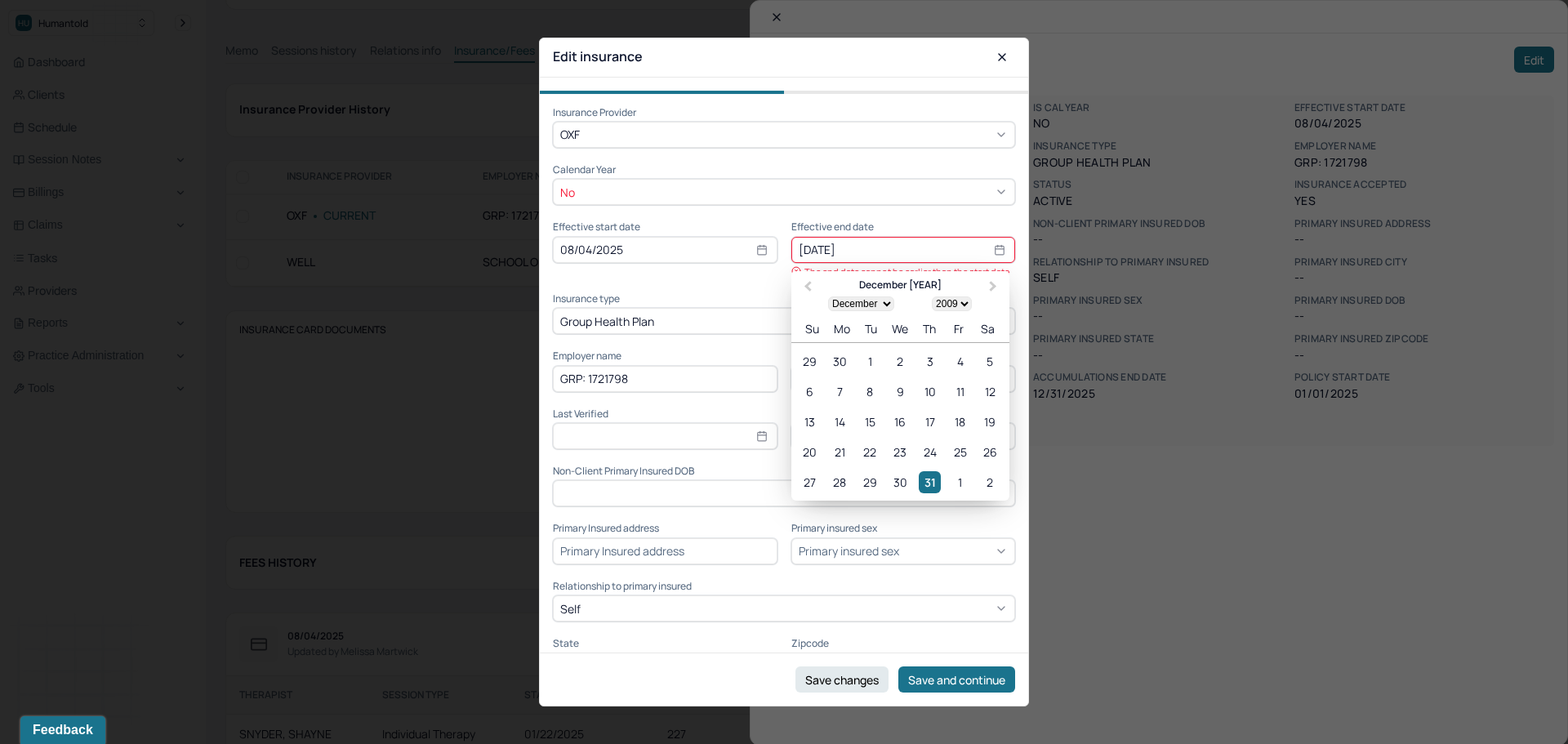 type on "[DATE]" 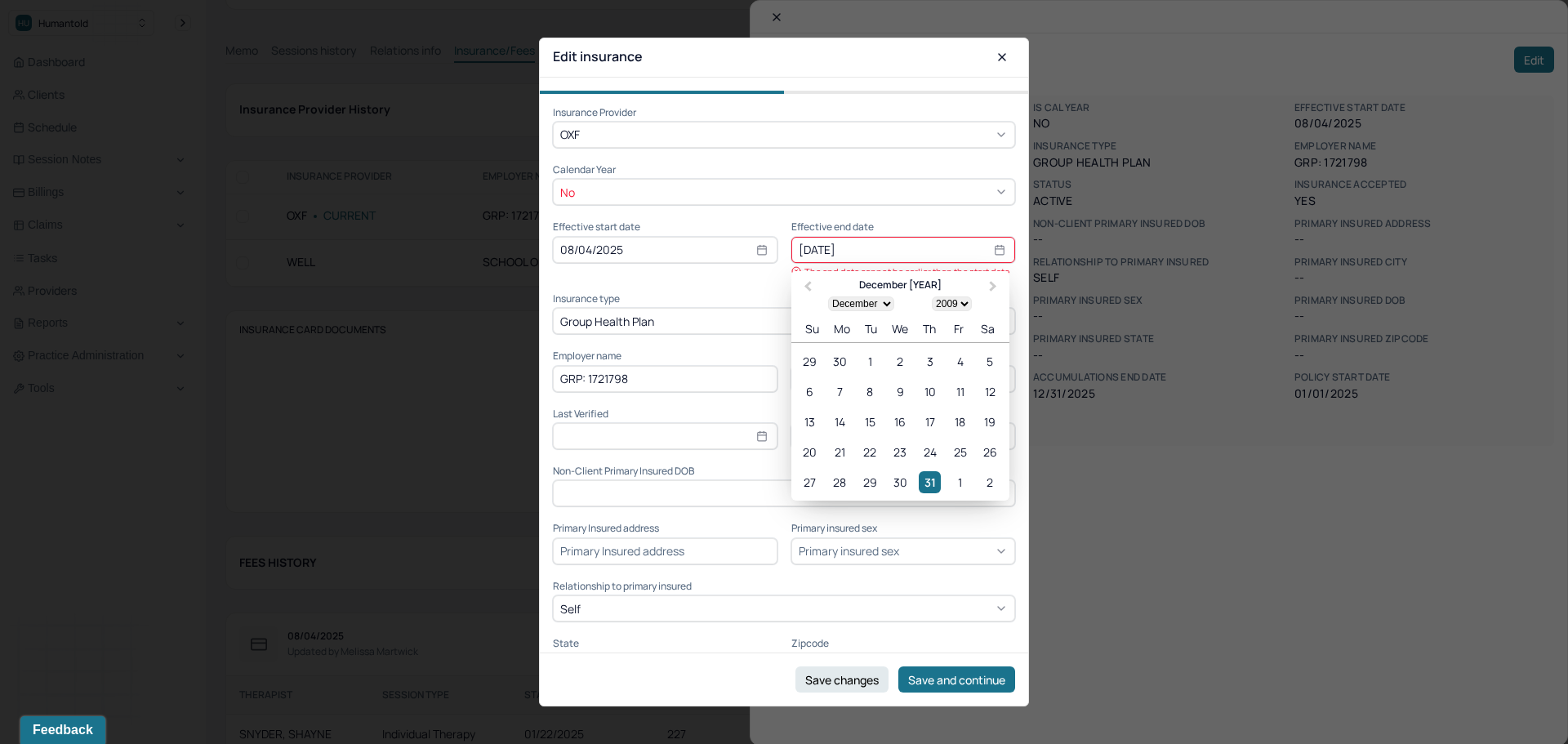 select on "1999" 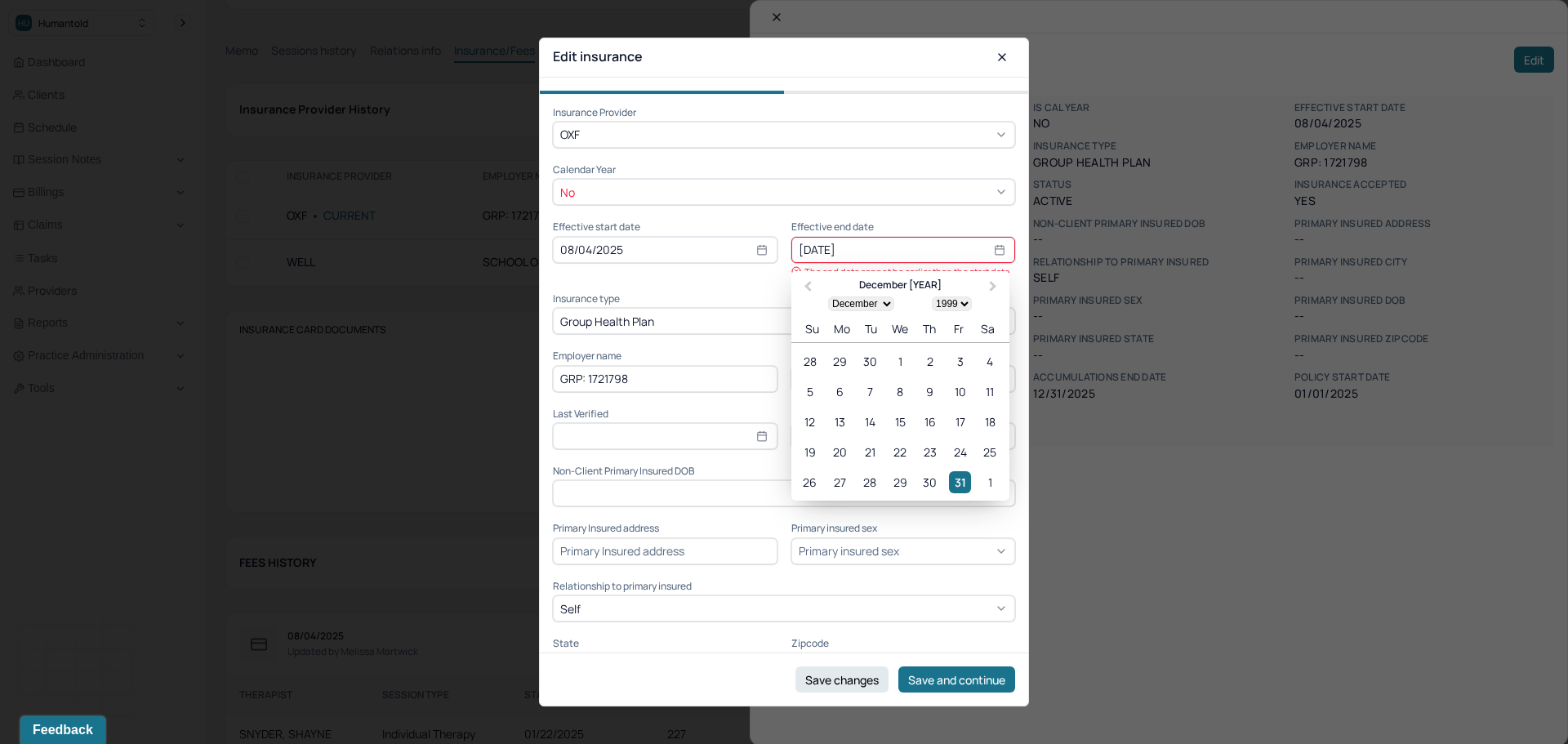 type on "[DATE]" 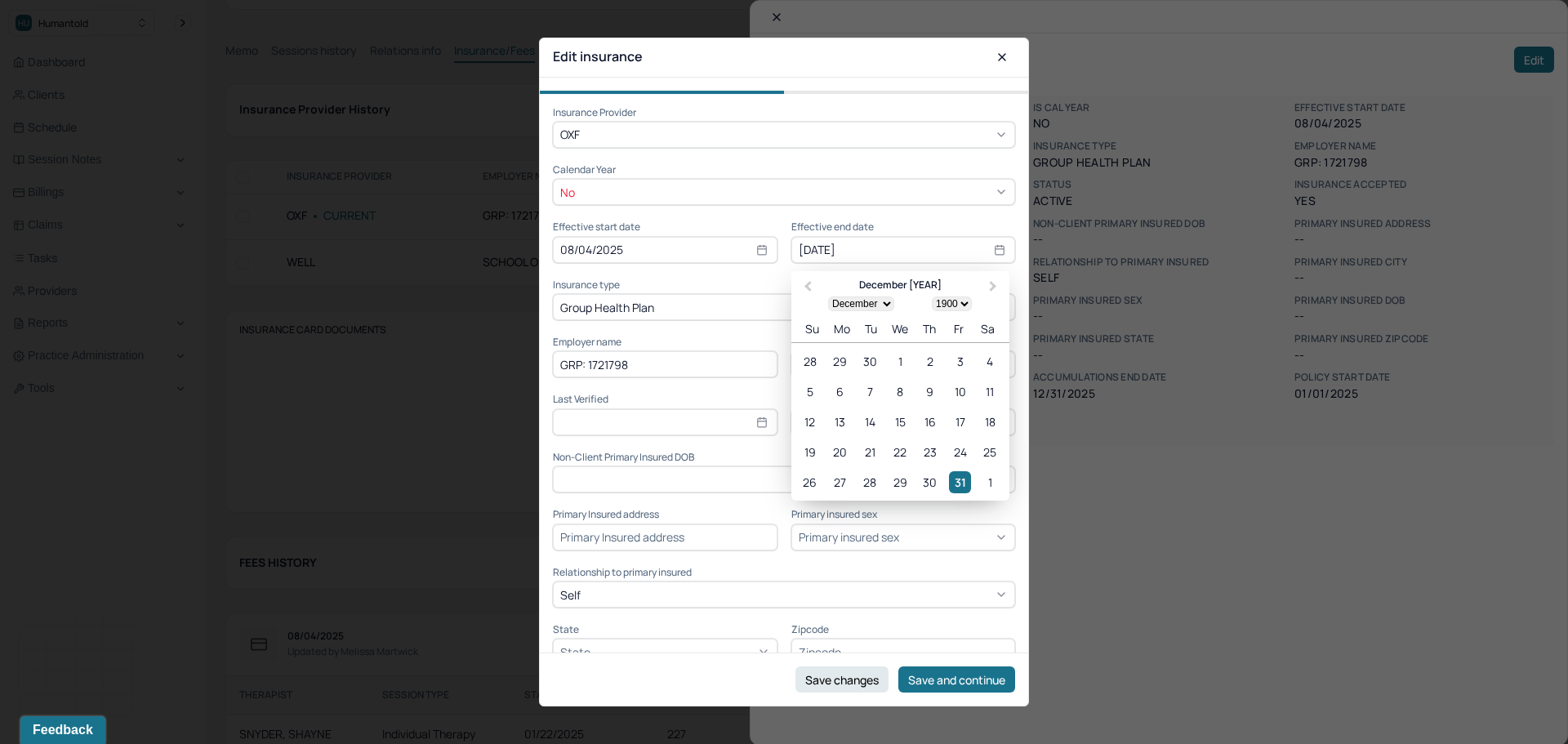 type on "[DATE]" 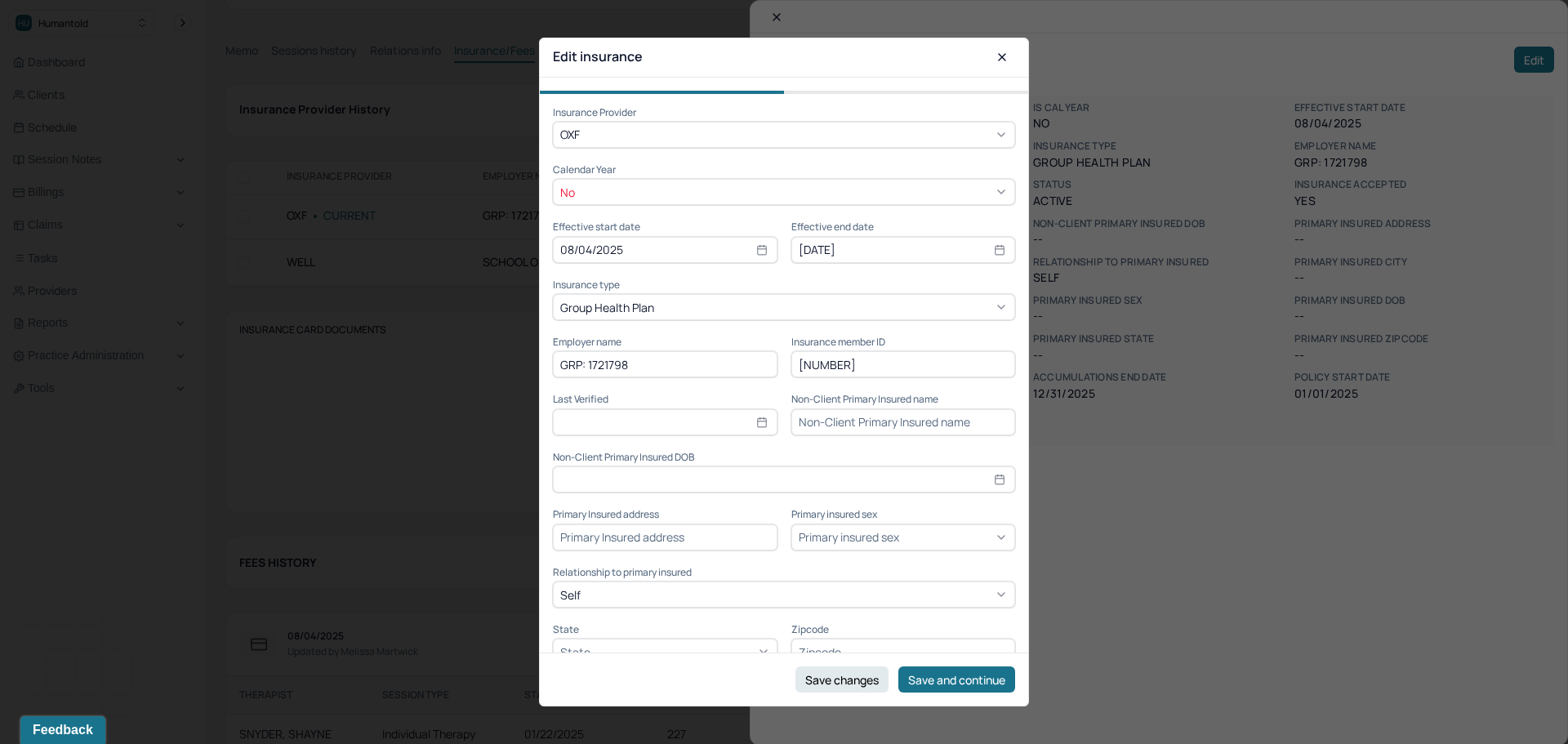 type 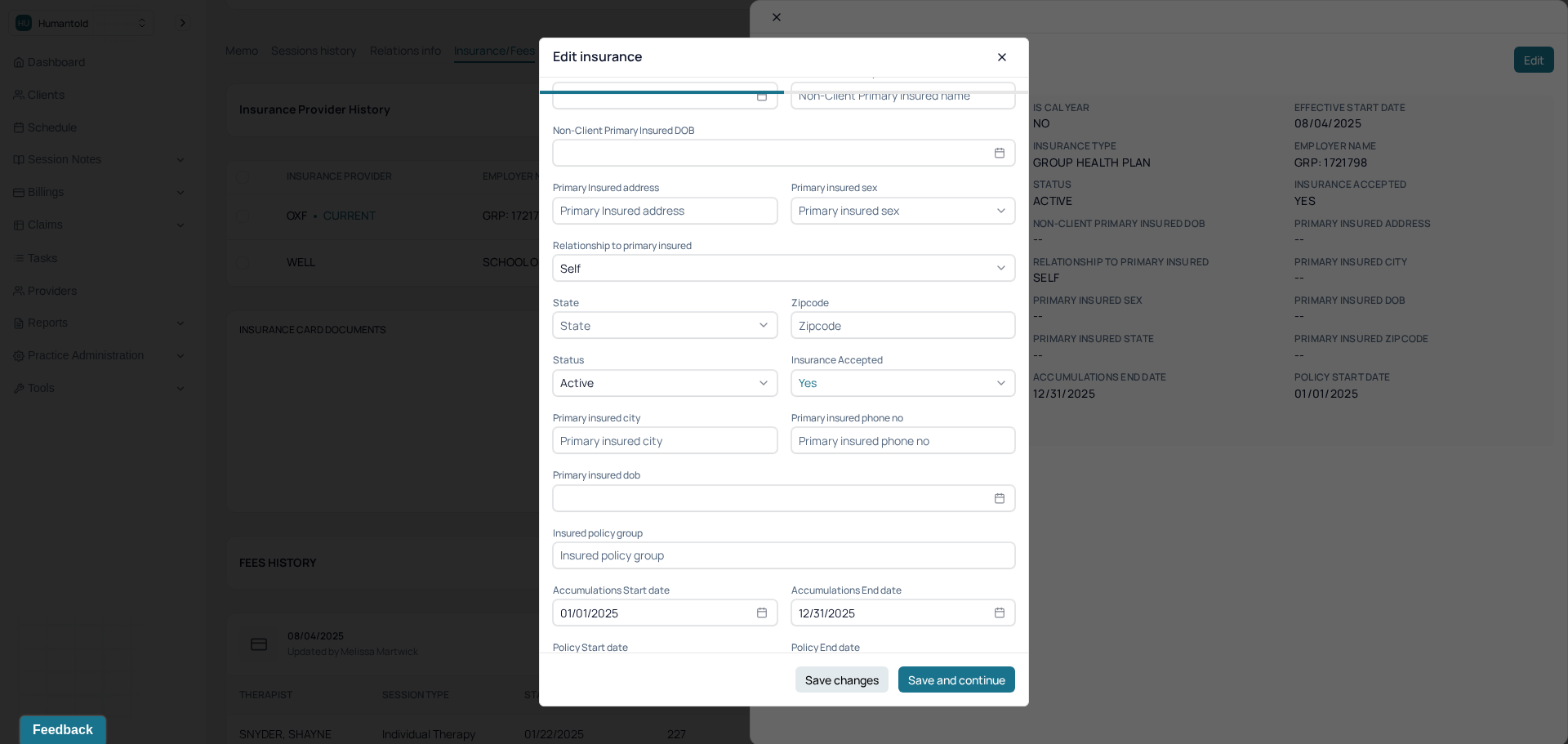 scroll, scrollTop: 370, scrollLeft: 0, axis: vertical 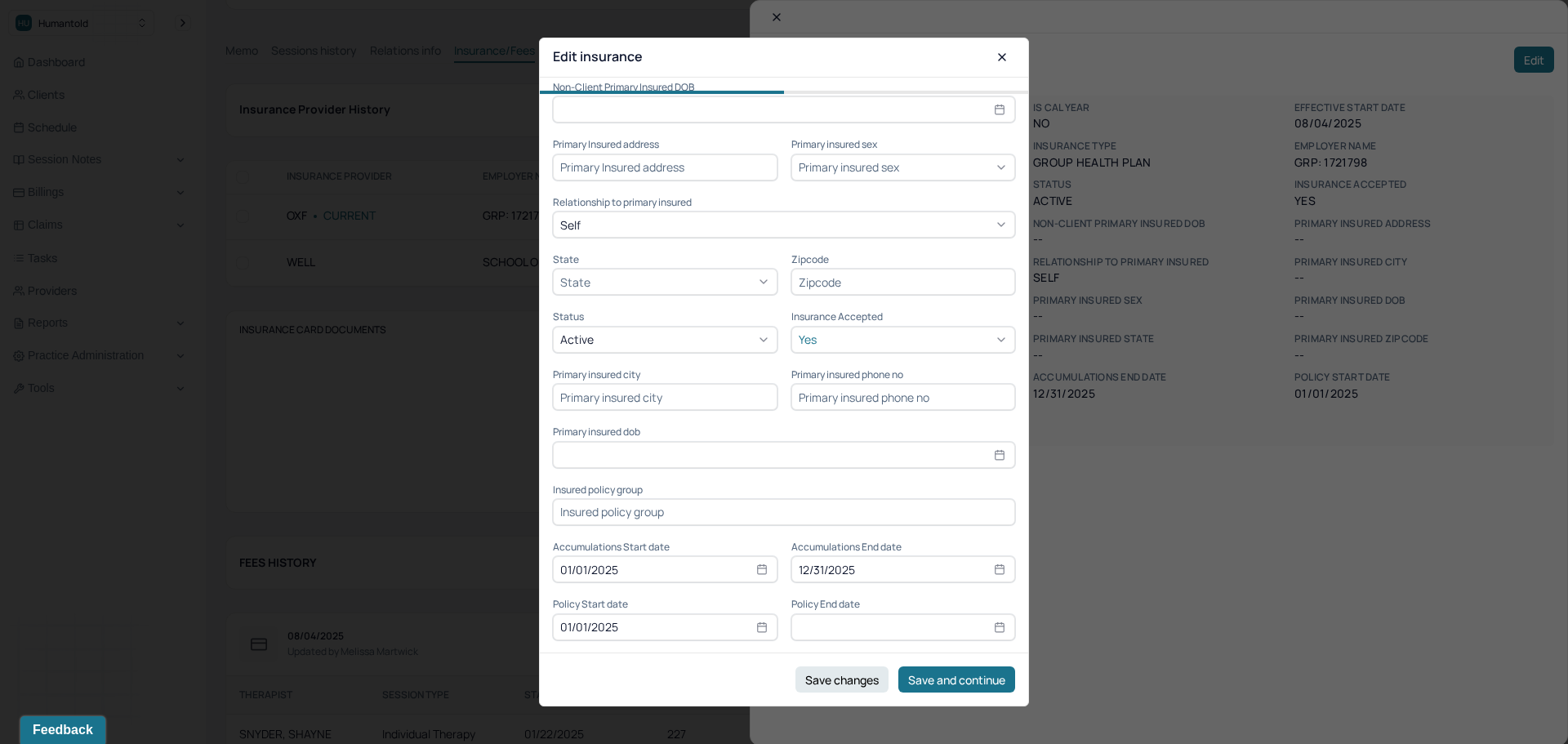 paste on "GRP: 1721798" 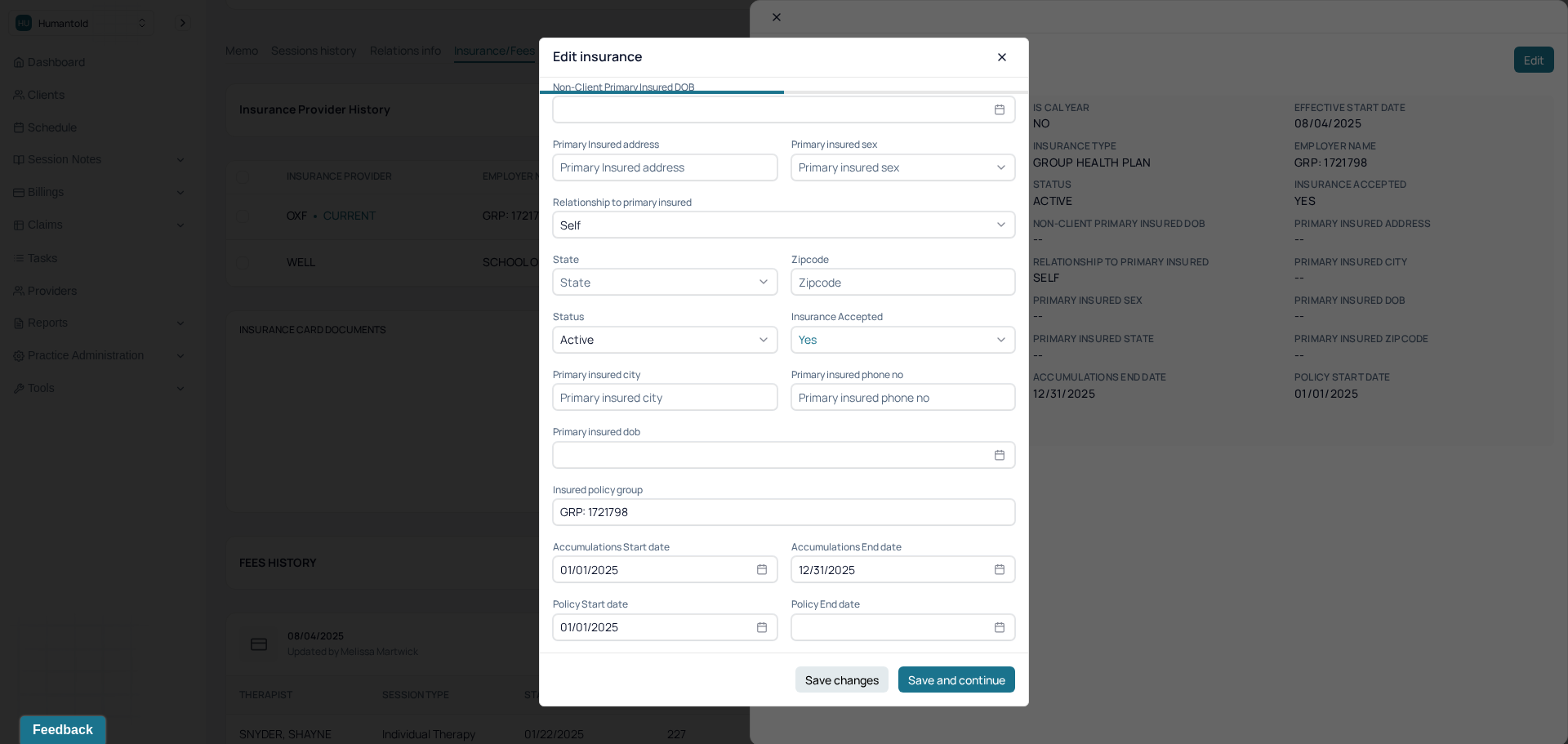 type on "GRP: 1721798" 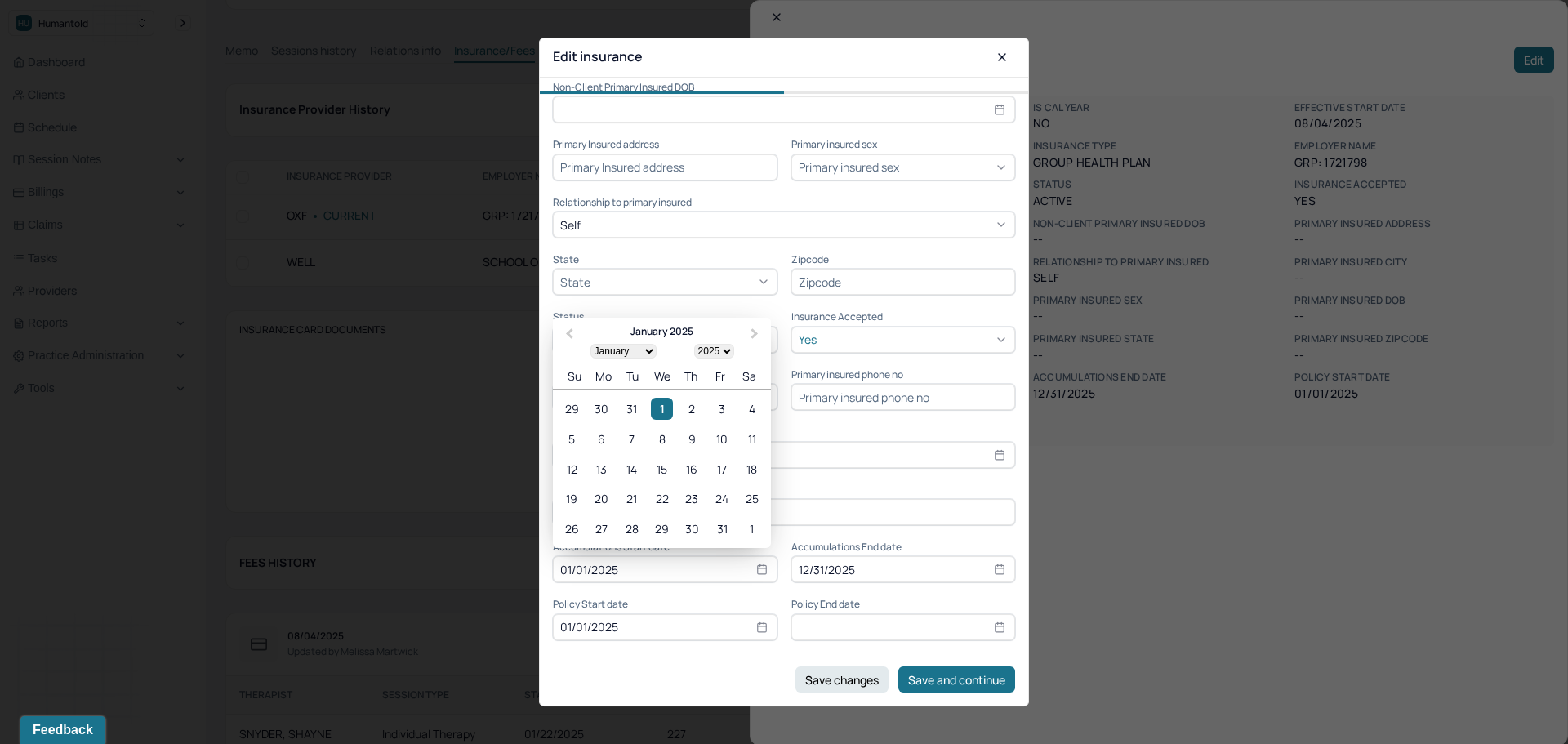 click at bounding box center (903, 627) 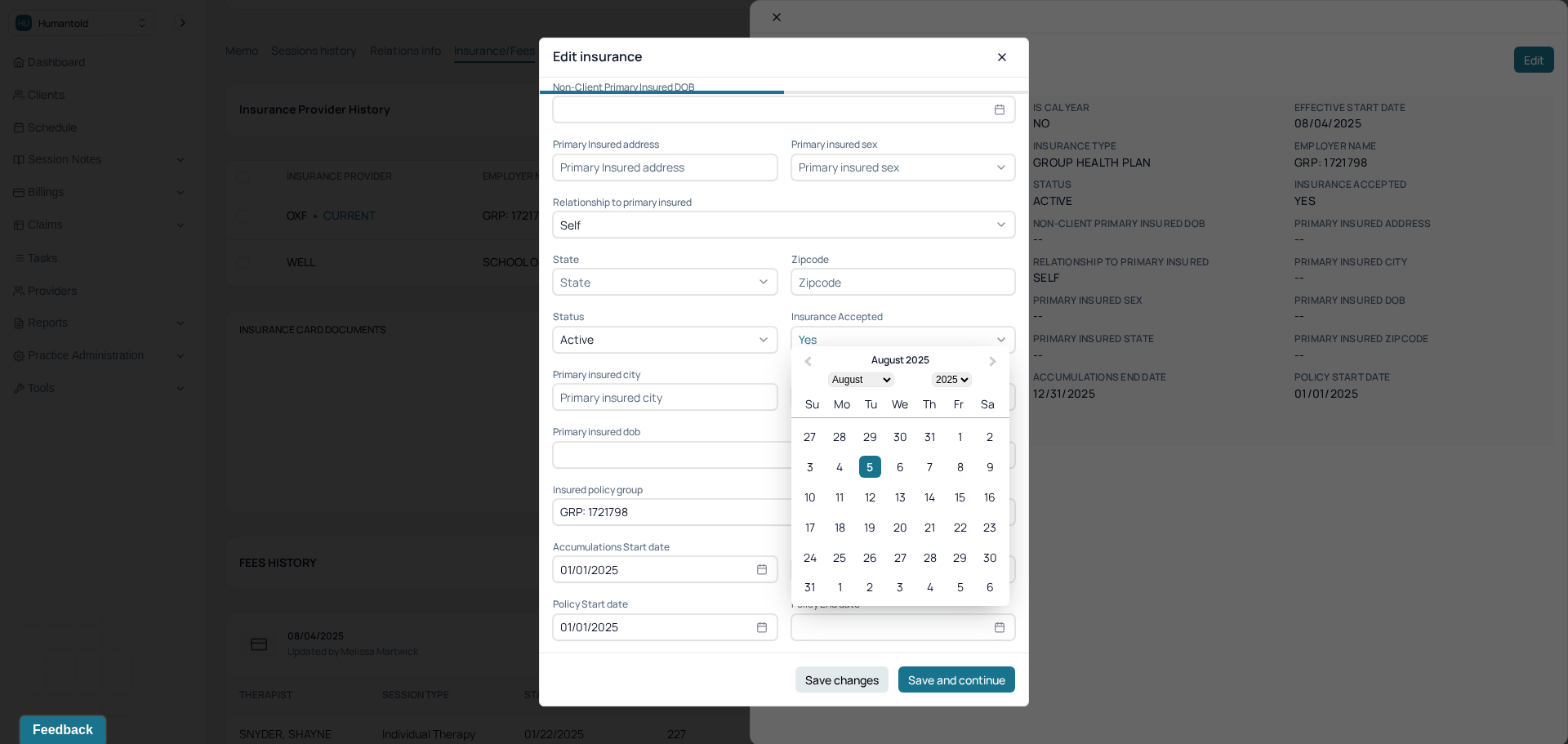 type on "1" 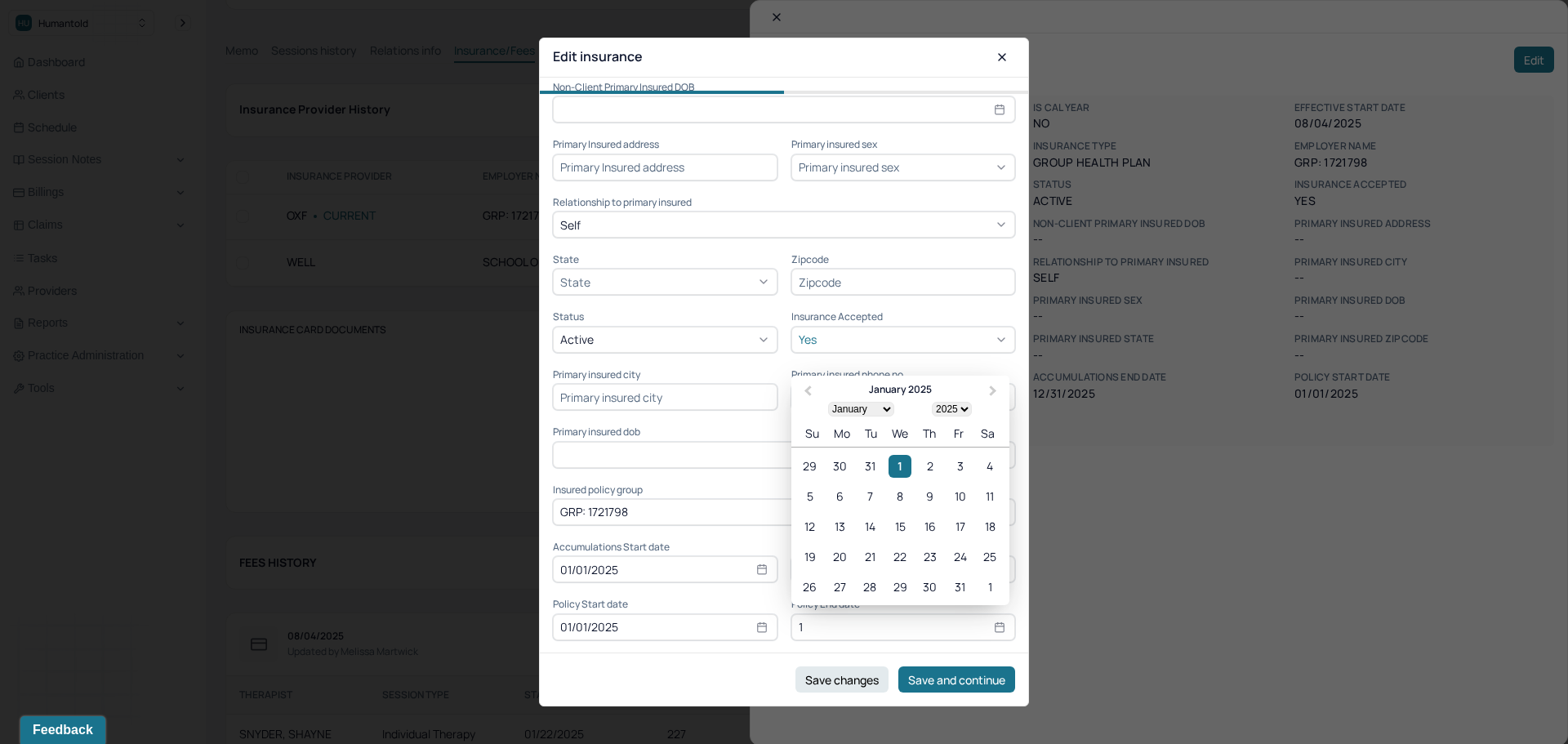 type on "12" 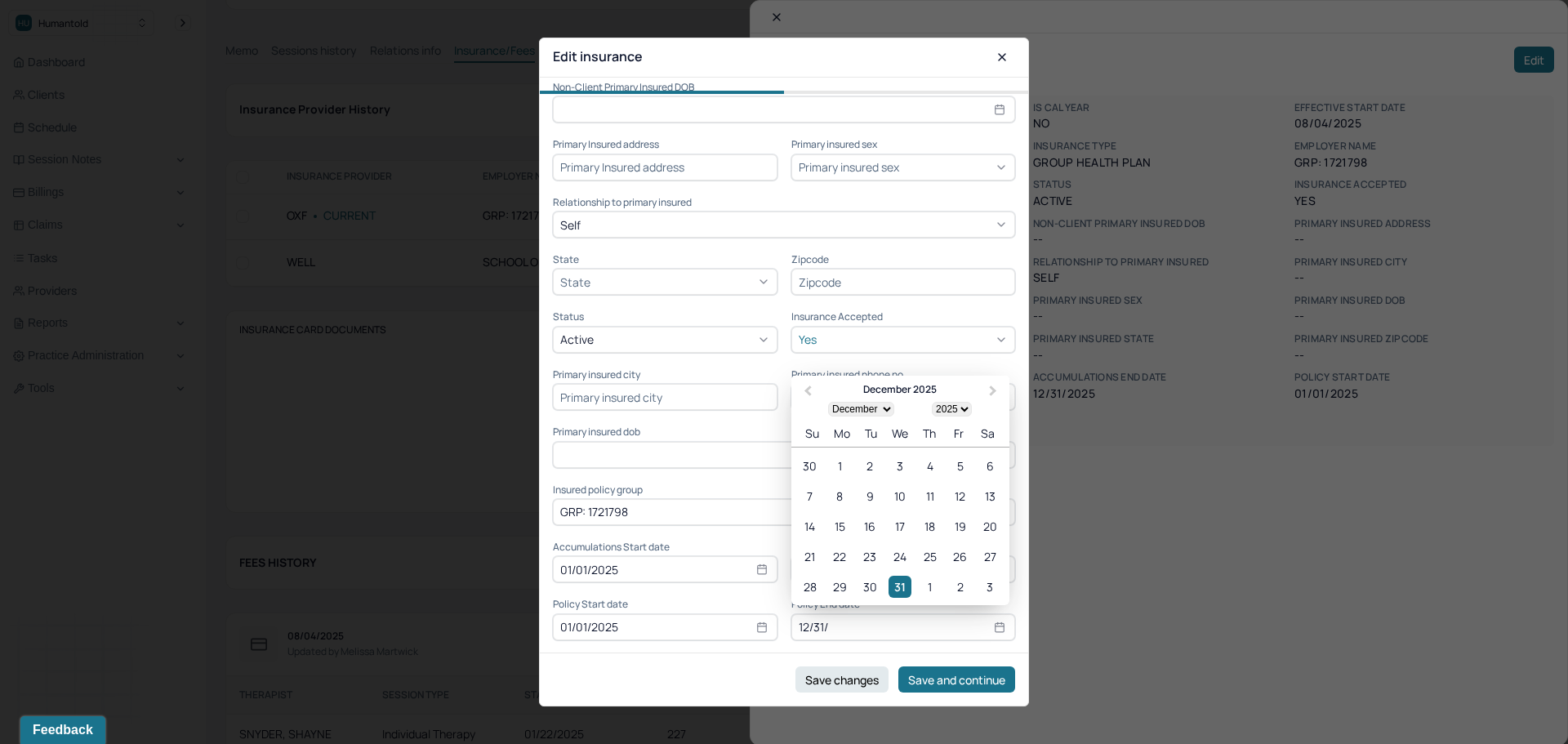 type on "[DATE]" 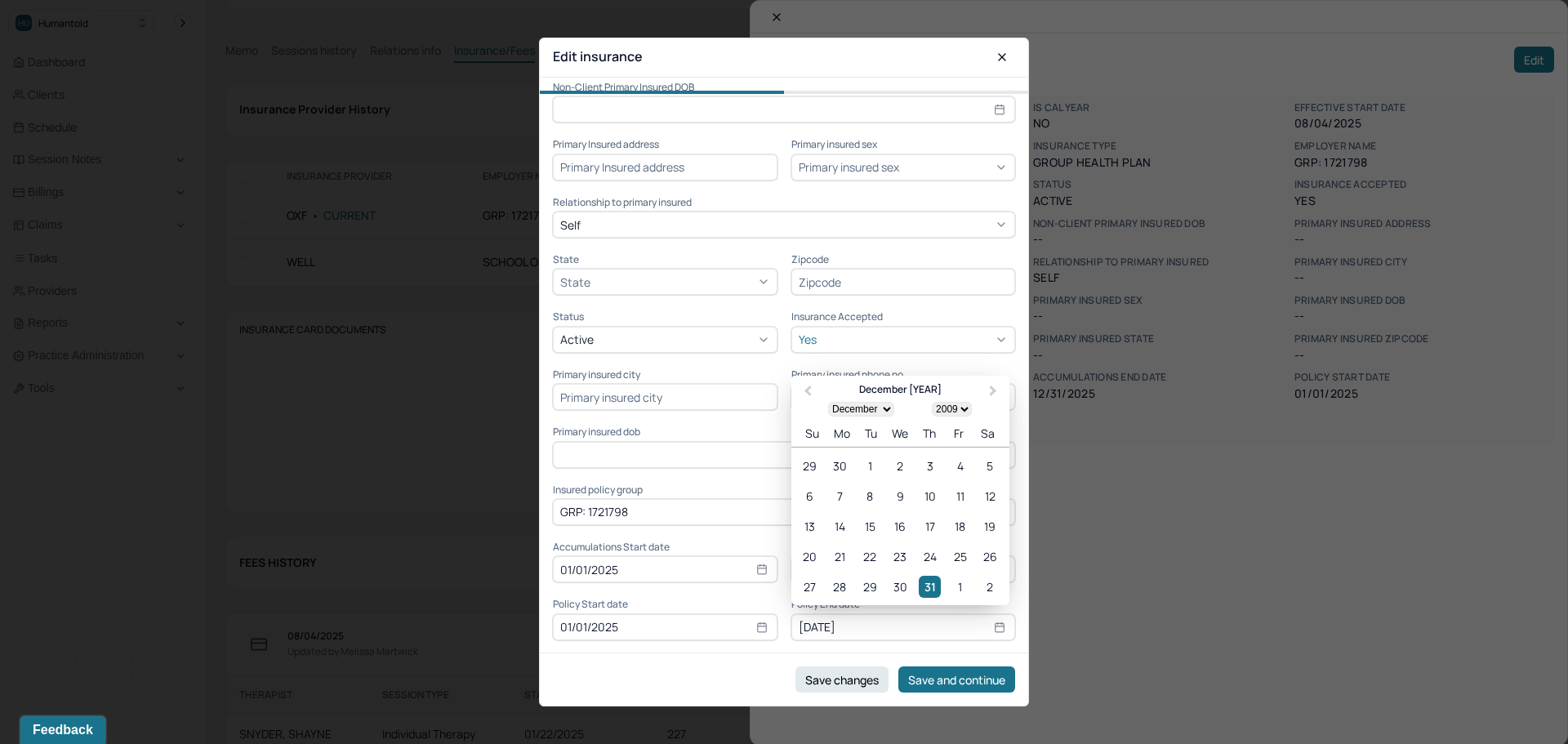 type on "[DATE]" 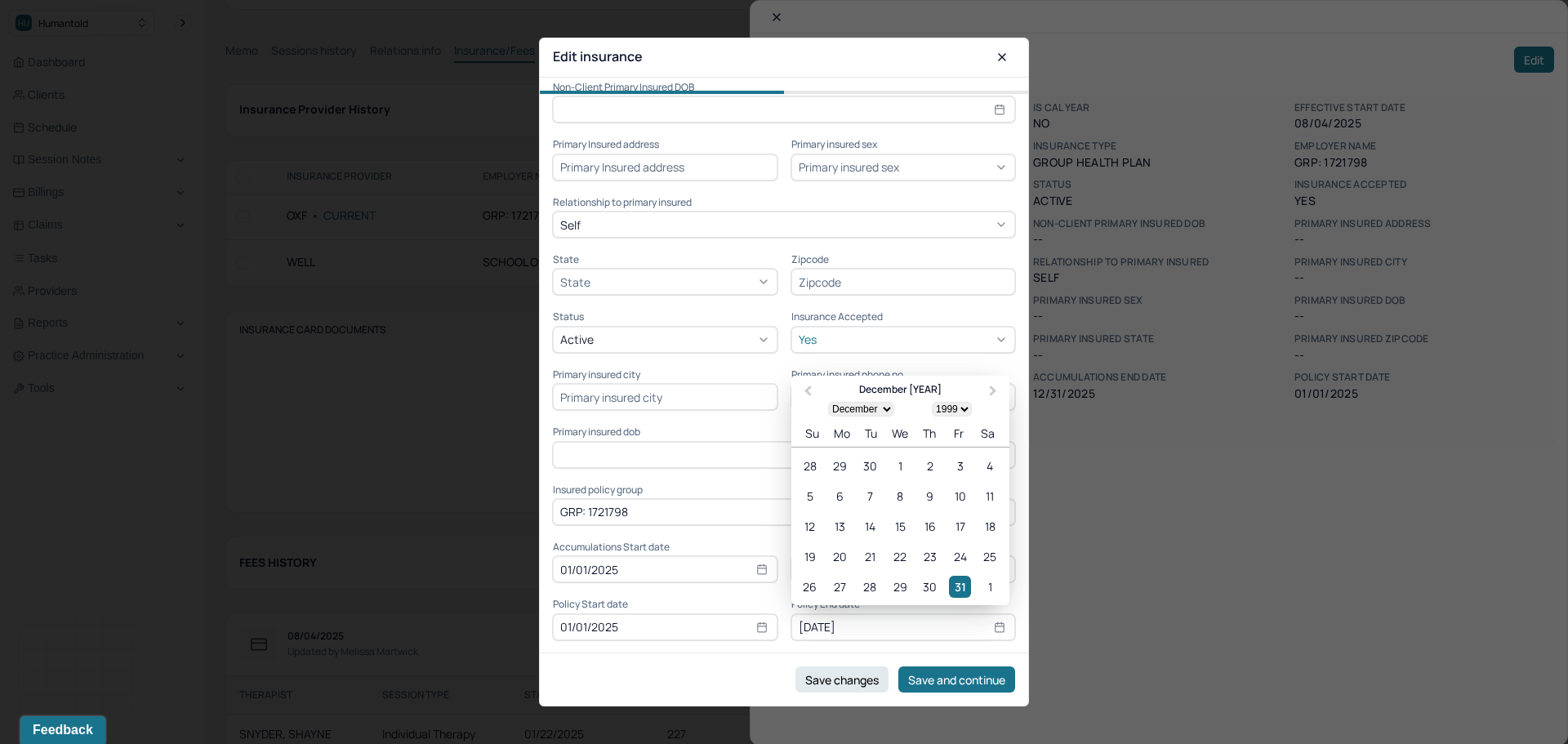 type on "[DATE]" 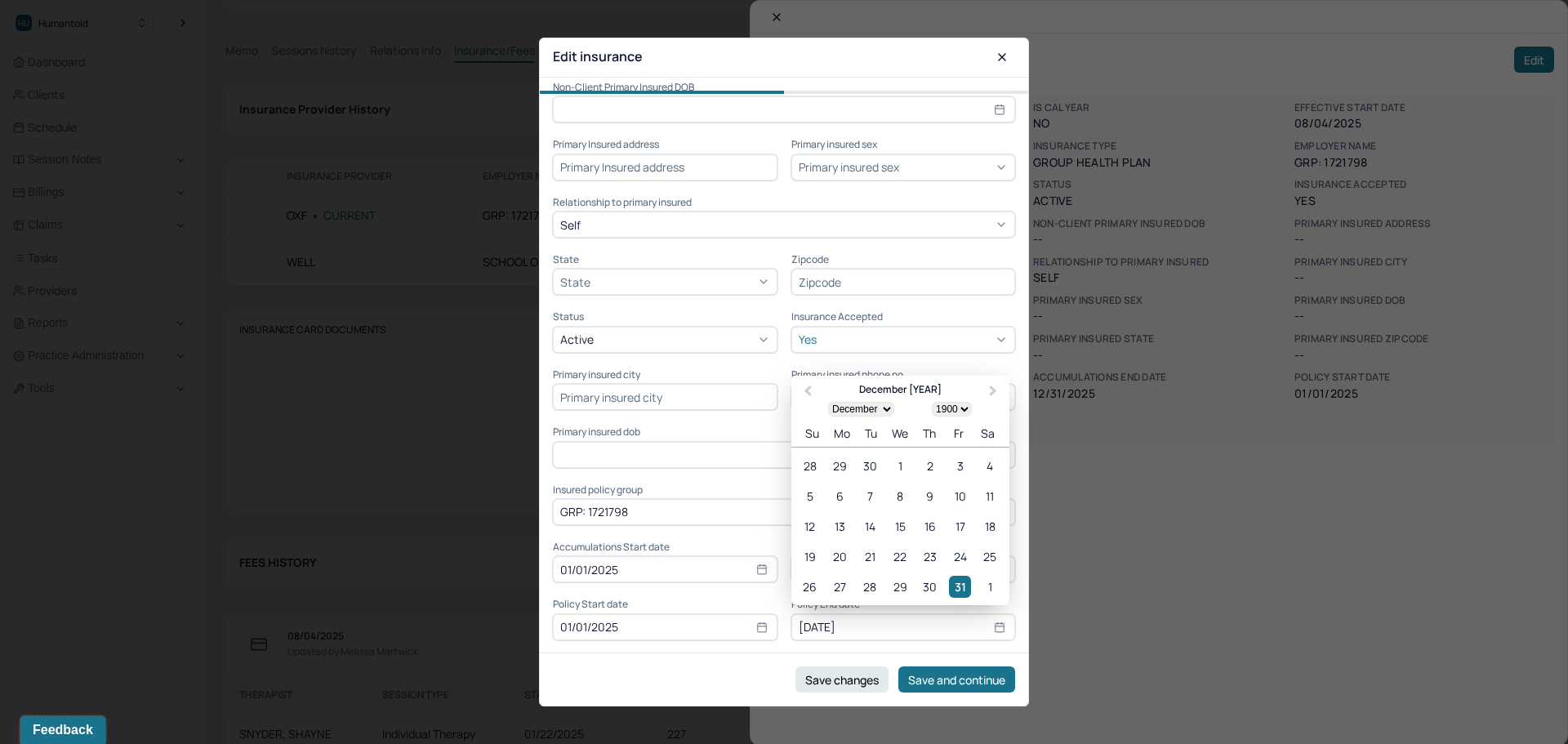 type on "[DATE]" 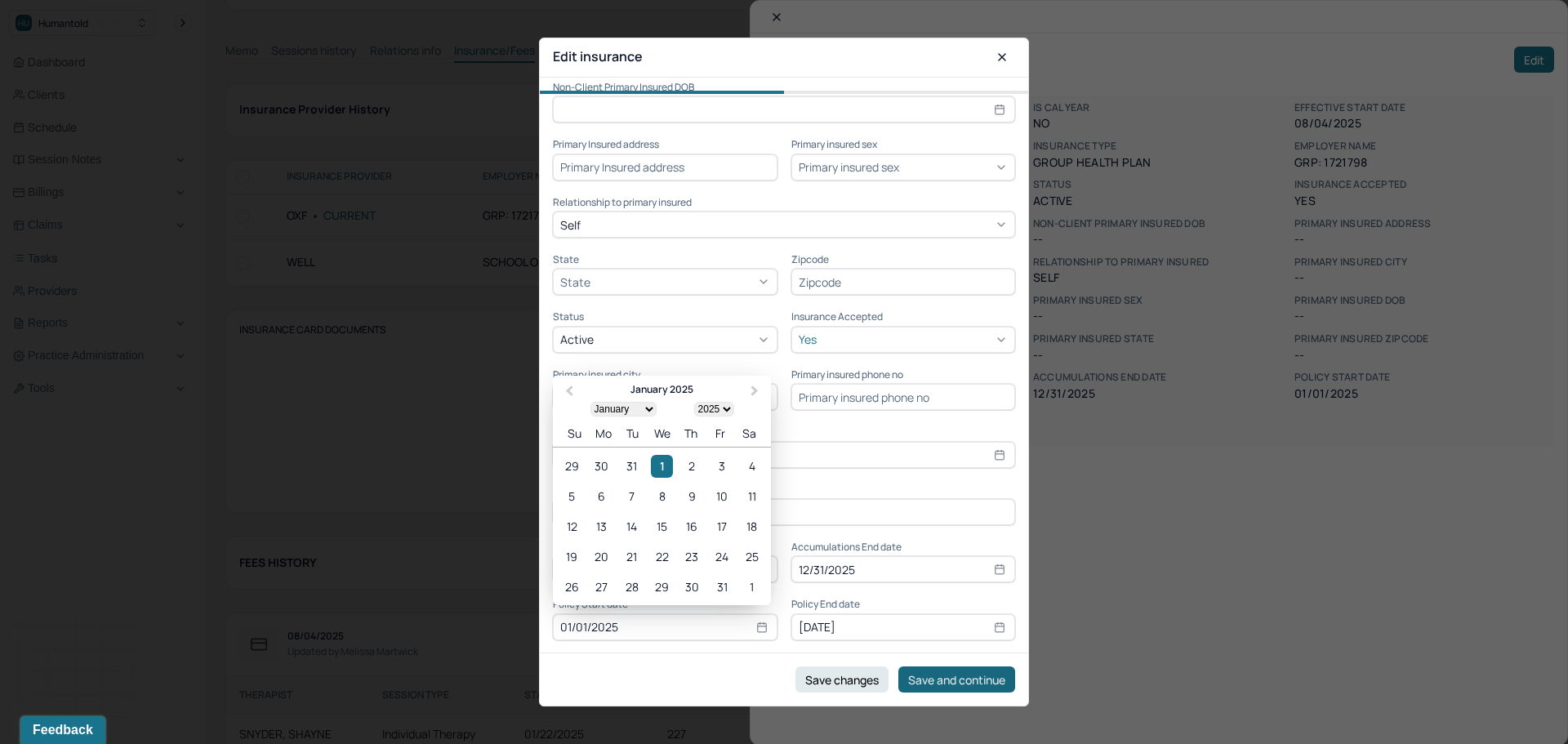 click on "Save and continue" at bounding box center (956, 679) 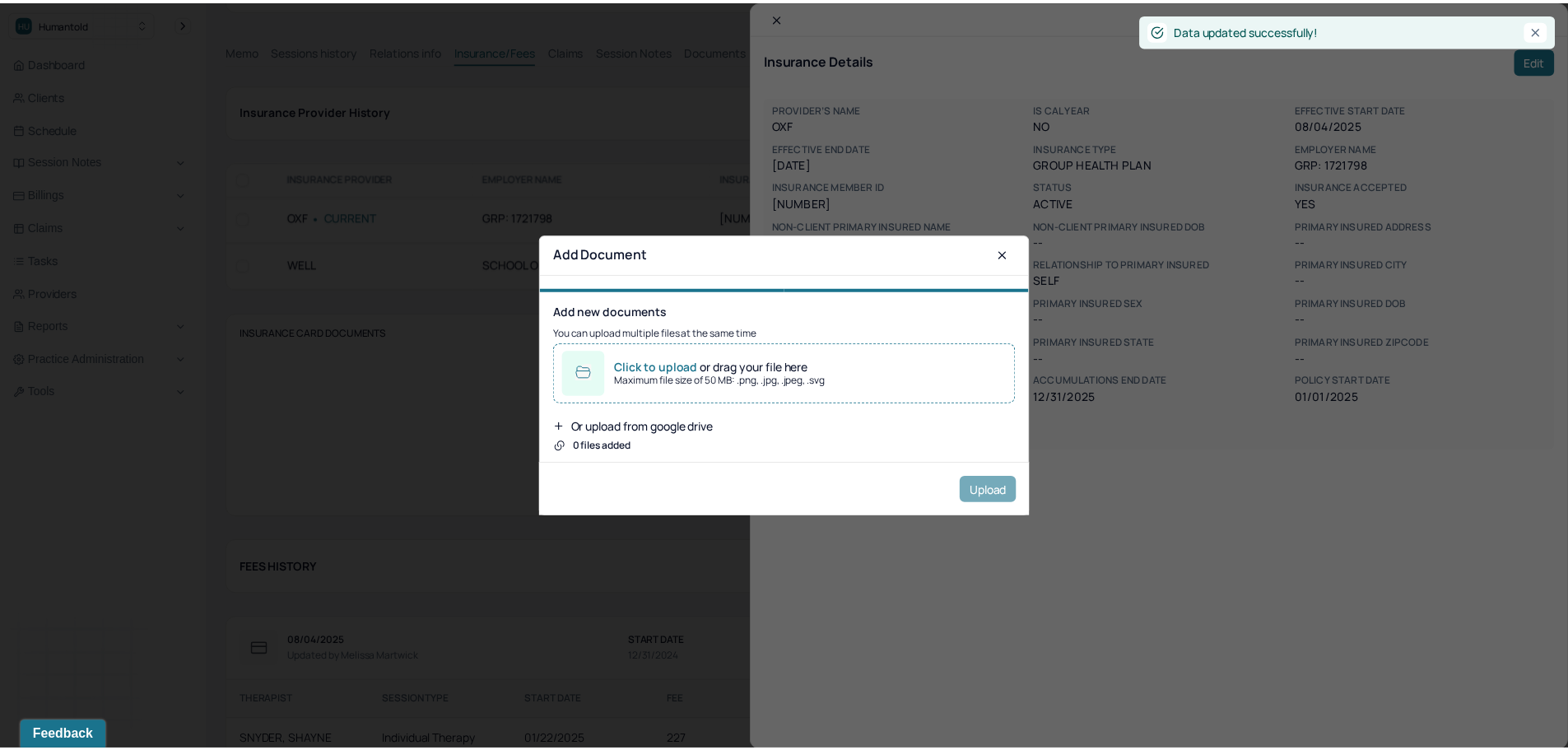 scroll, scrollTop: 0, scrollLeft: 0, axis: both 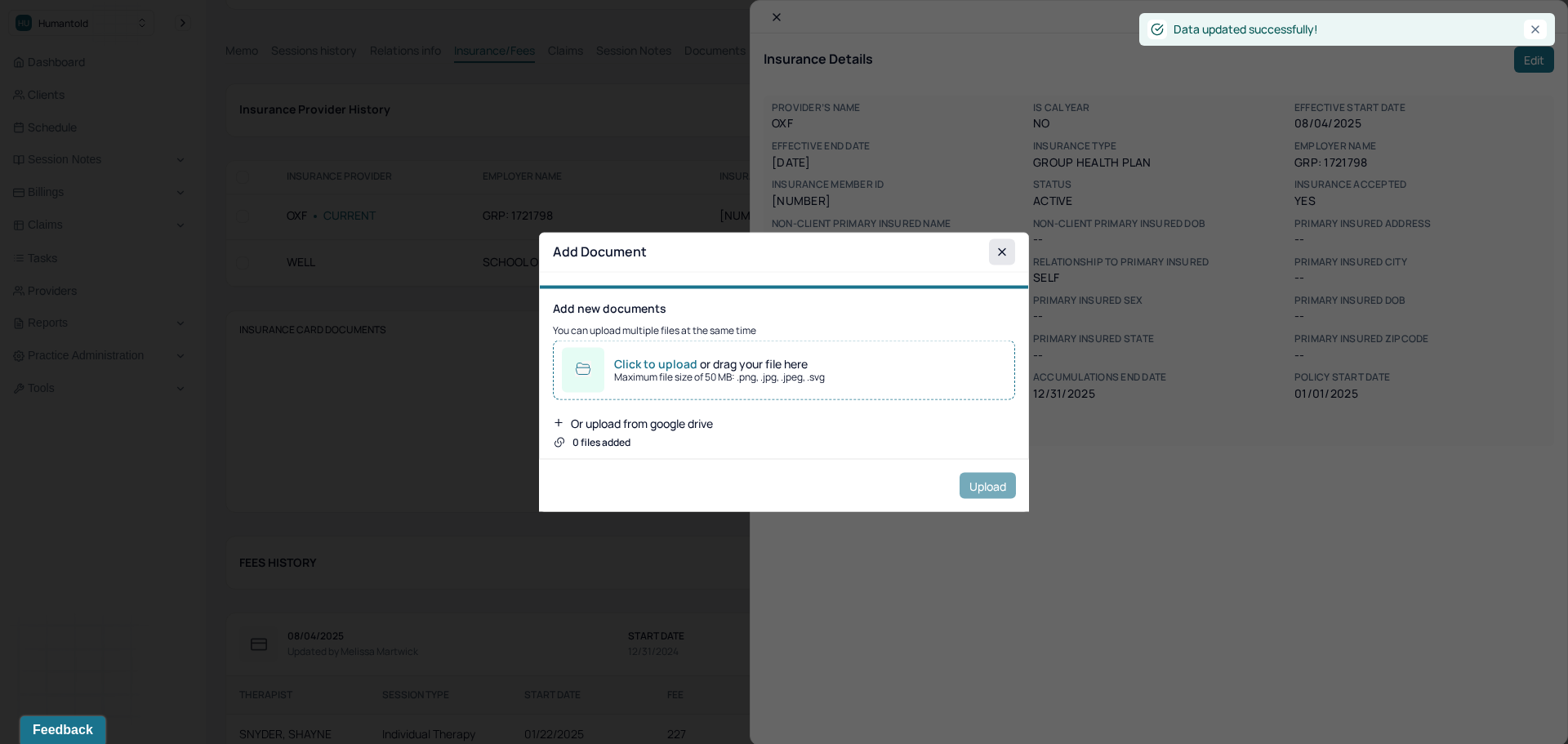 click 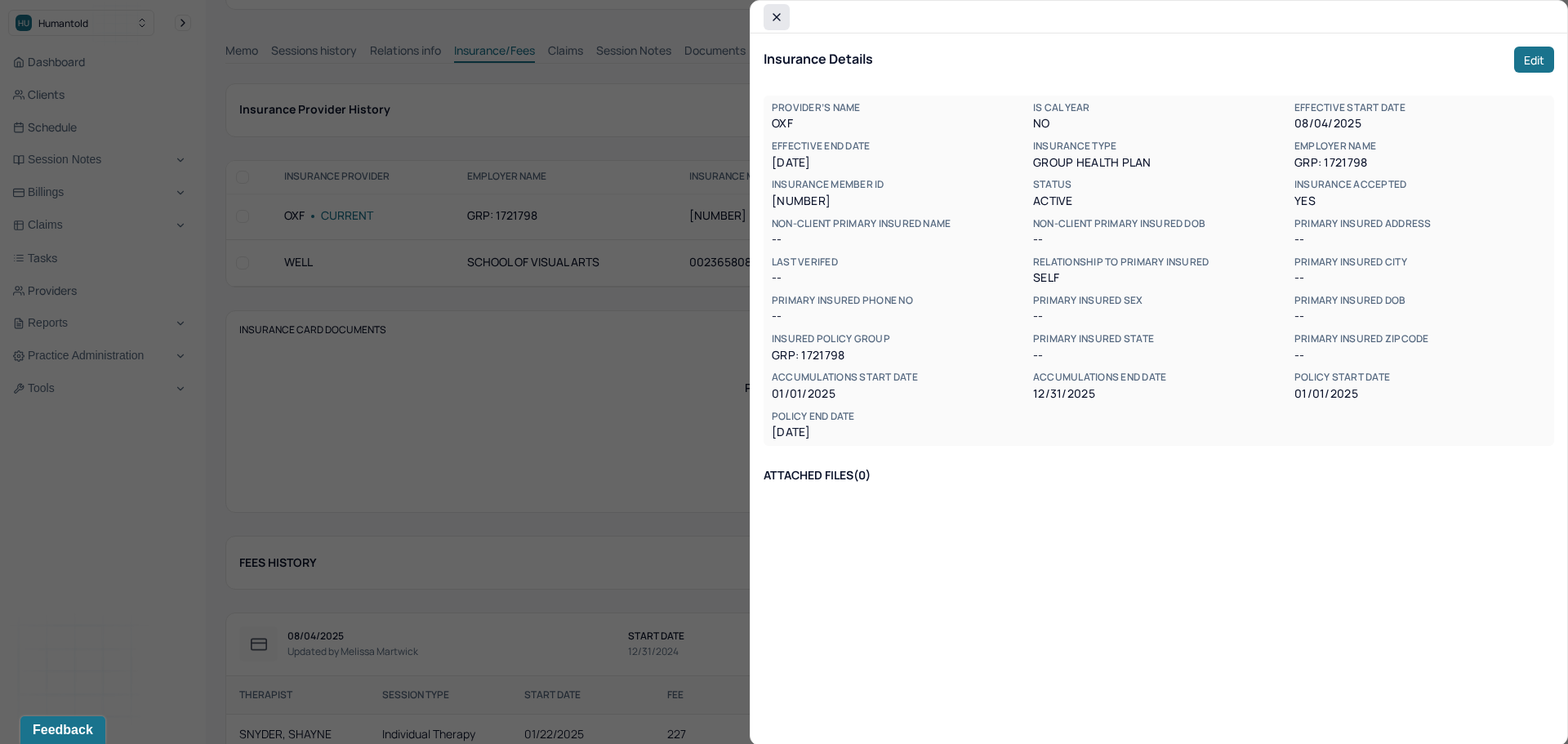 click 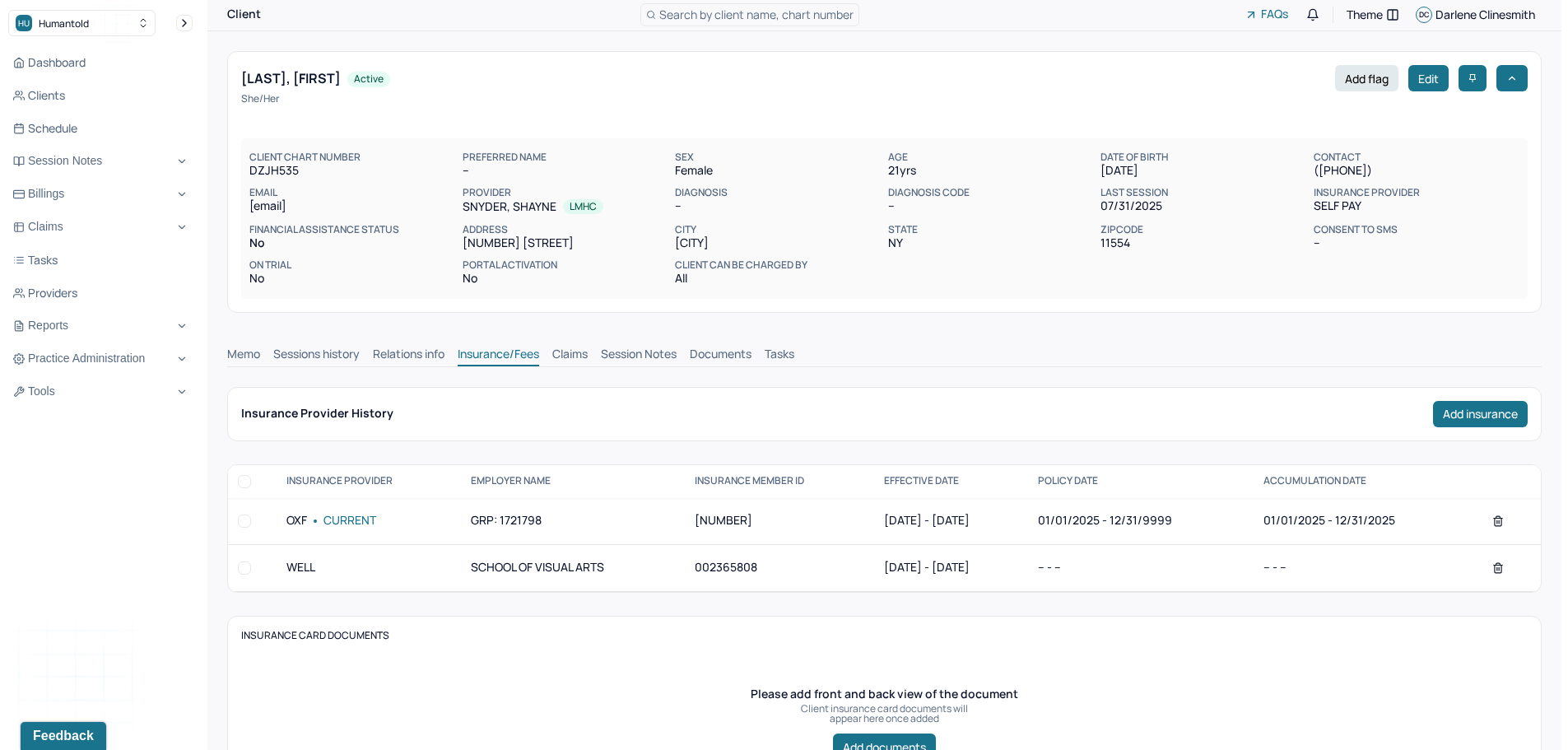 scroll, scrollTop: 0, scrollLeft: 0, axis: both 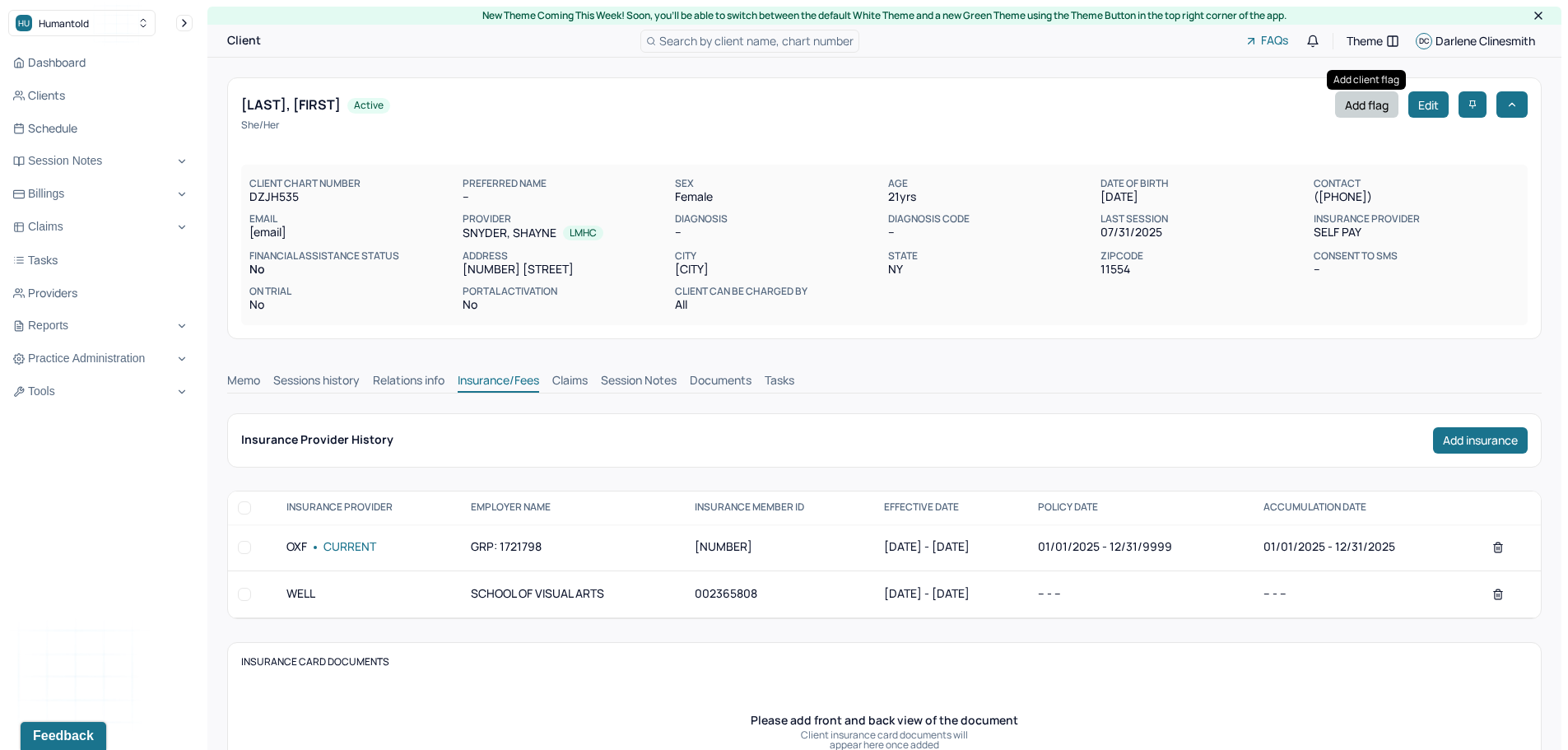 click on "Add flag" at bounding box center (1366, 105) 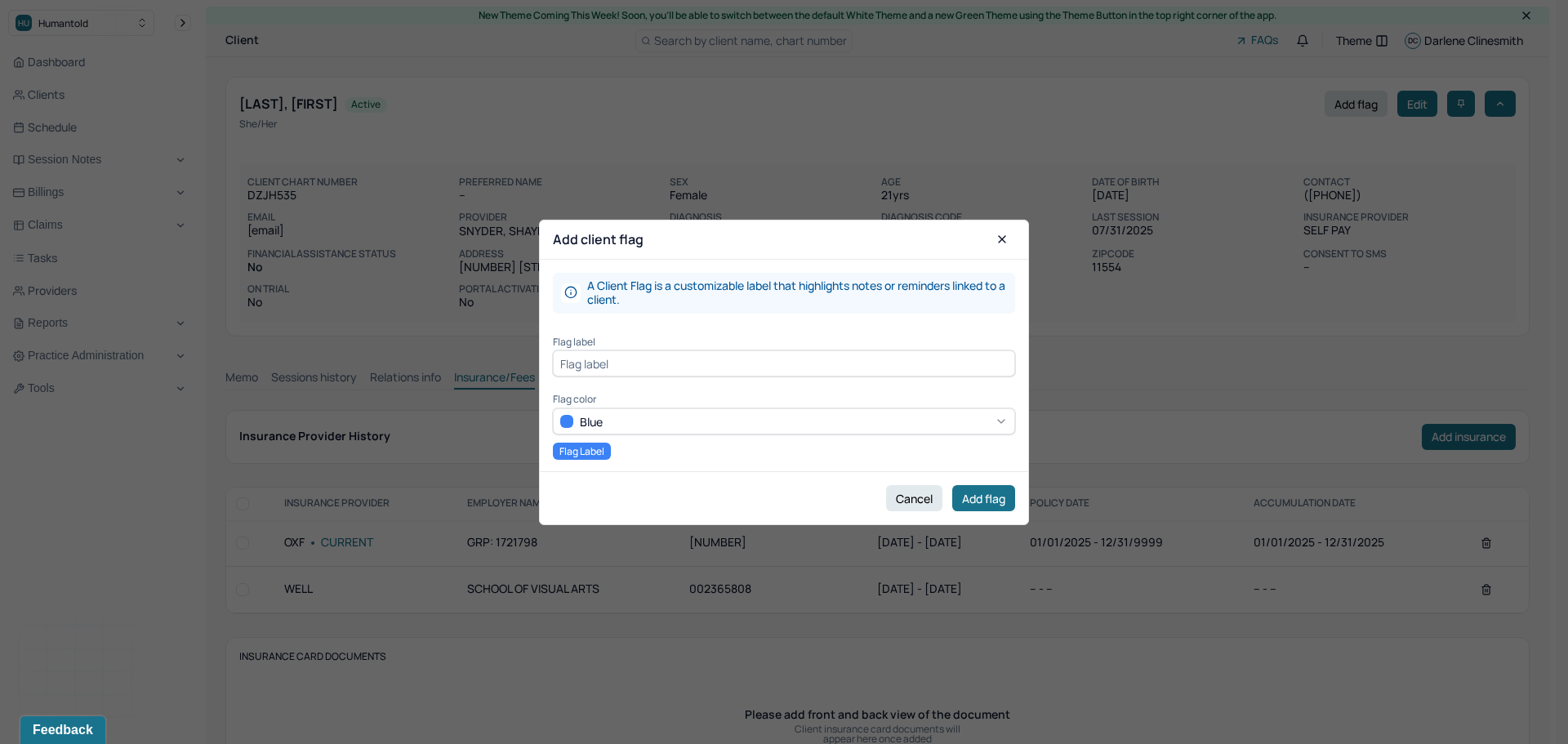 click at bounding box center (784, 363) 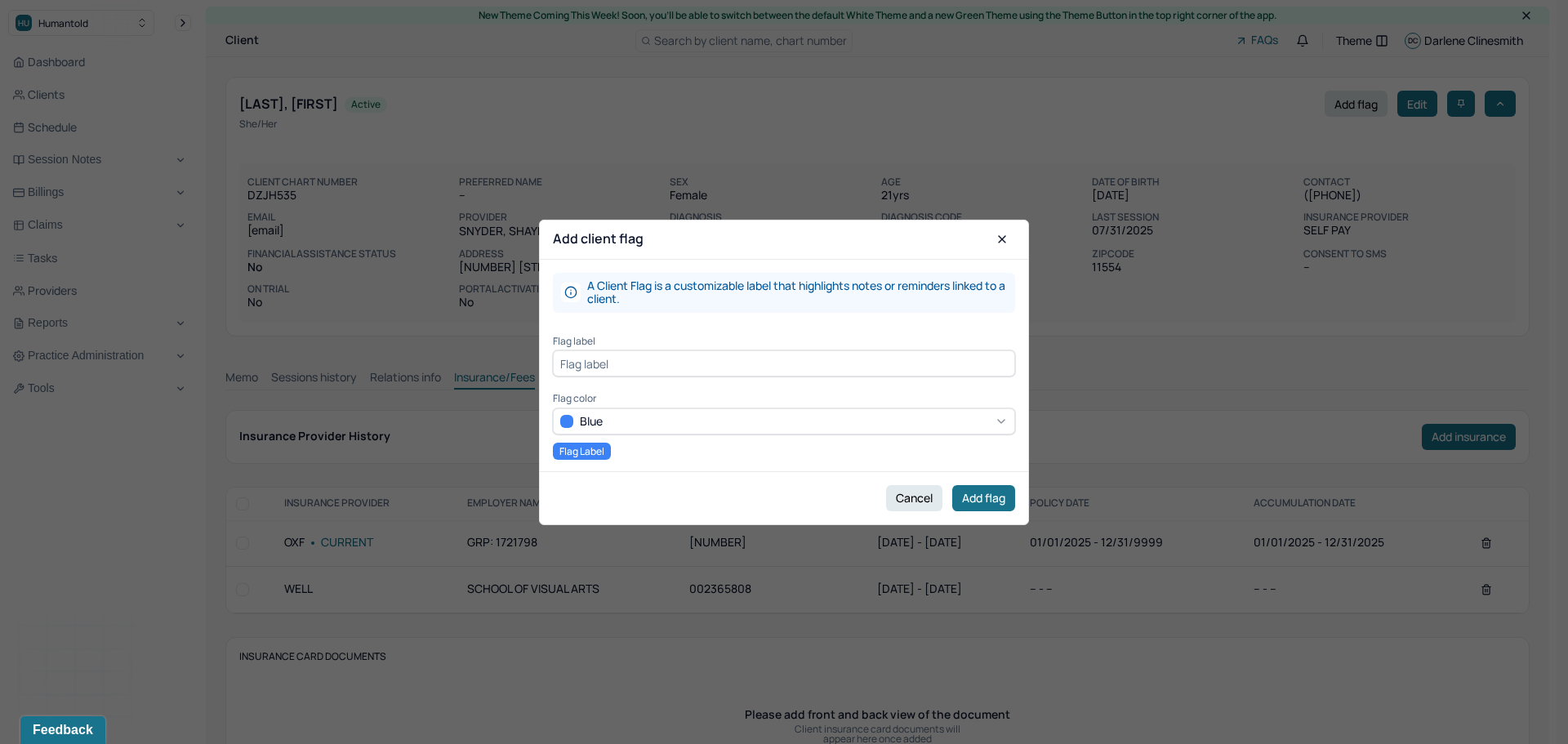 type on "NO OON BENEFITS FOR OXFORD" 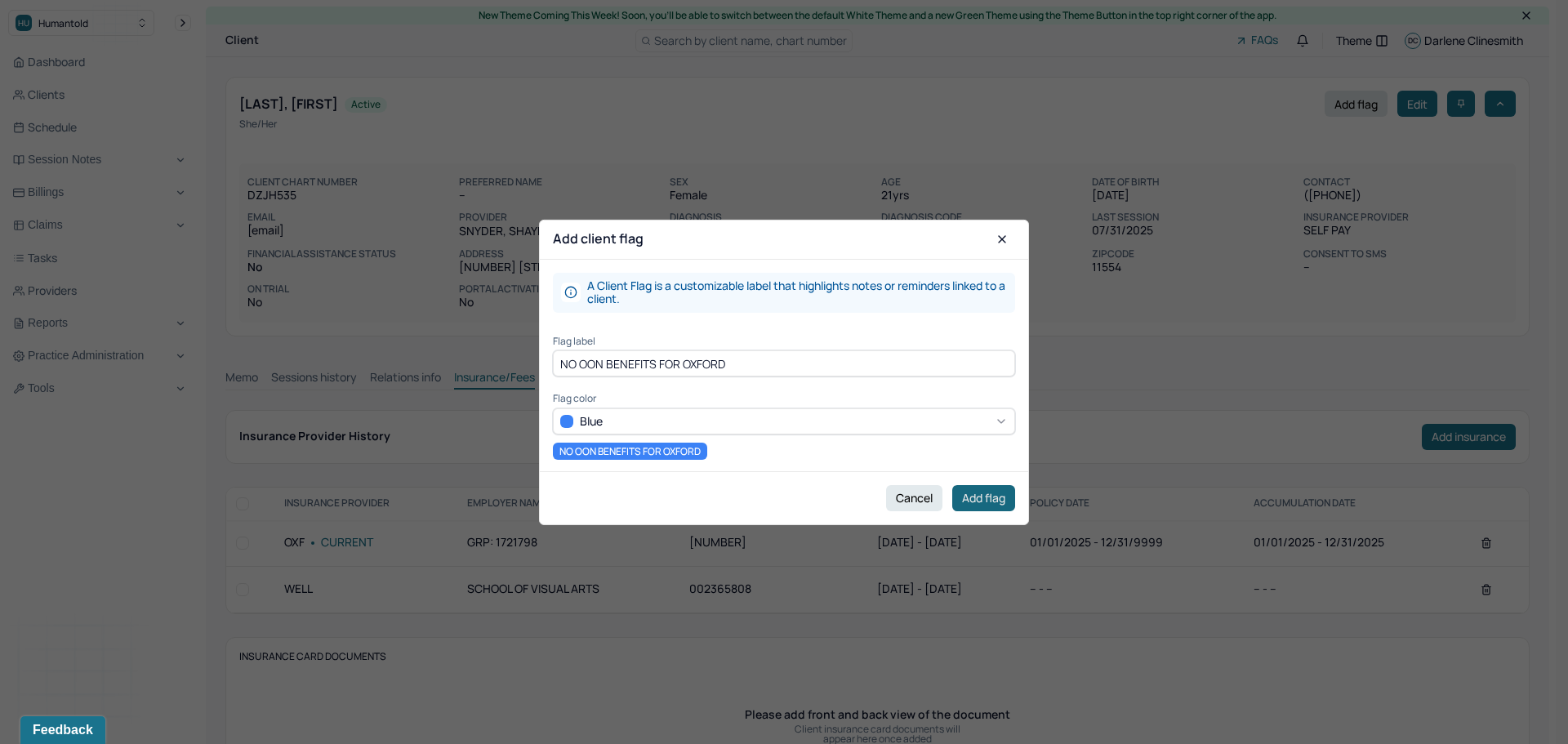 click on "Add flag" at bounding box center (983, 498) 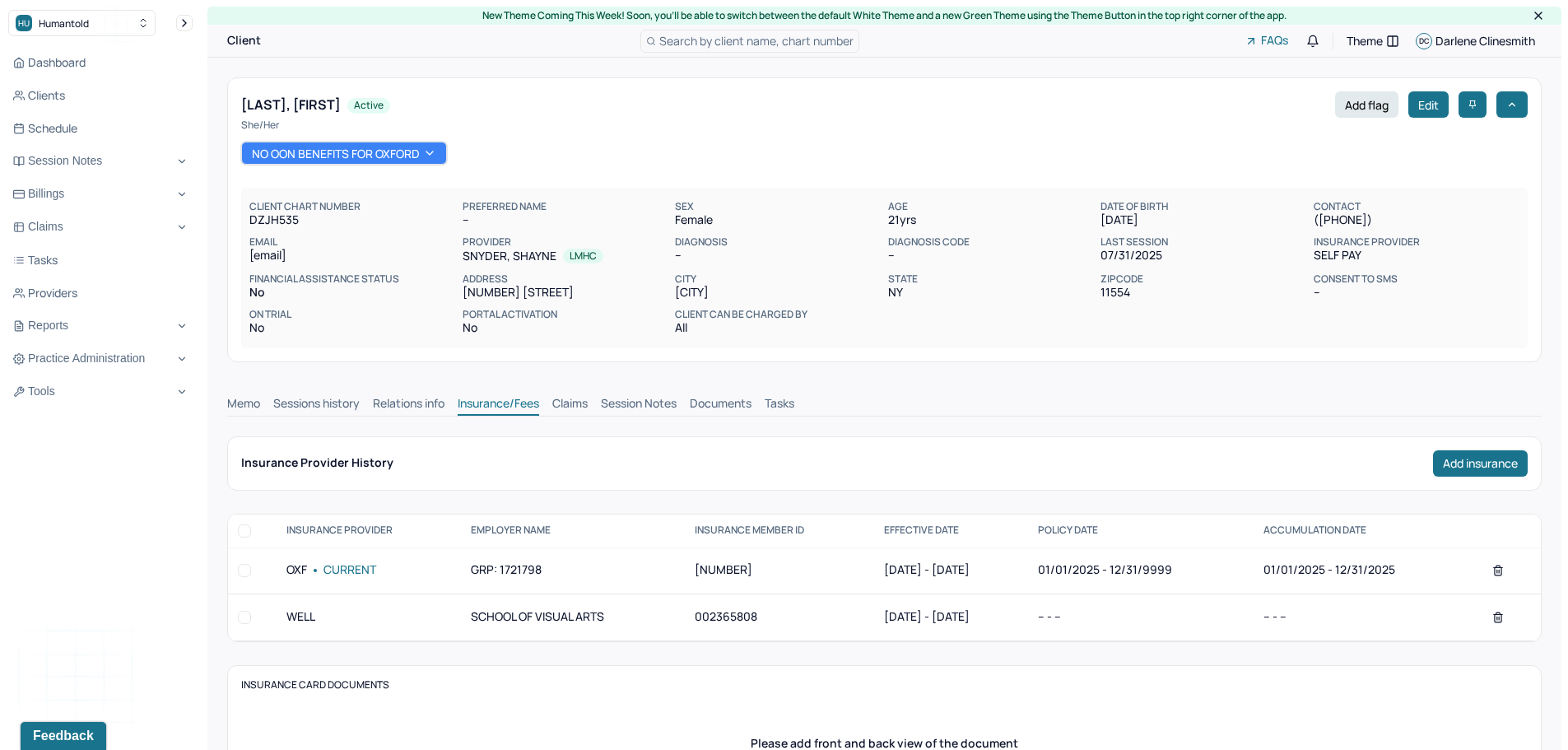 click on "Claims" at bounding box center [570, 405] 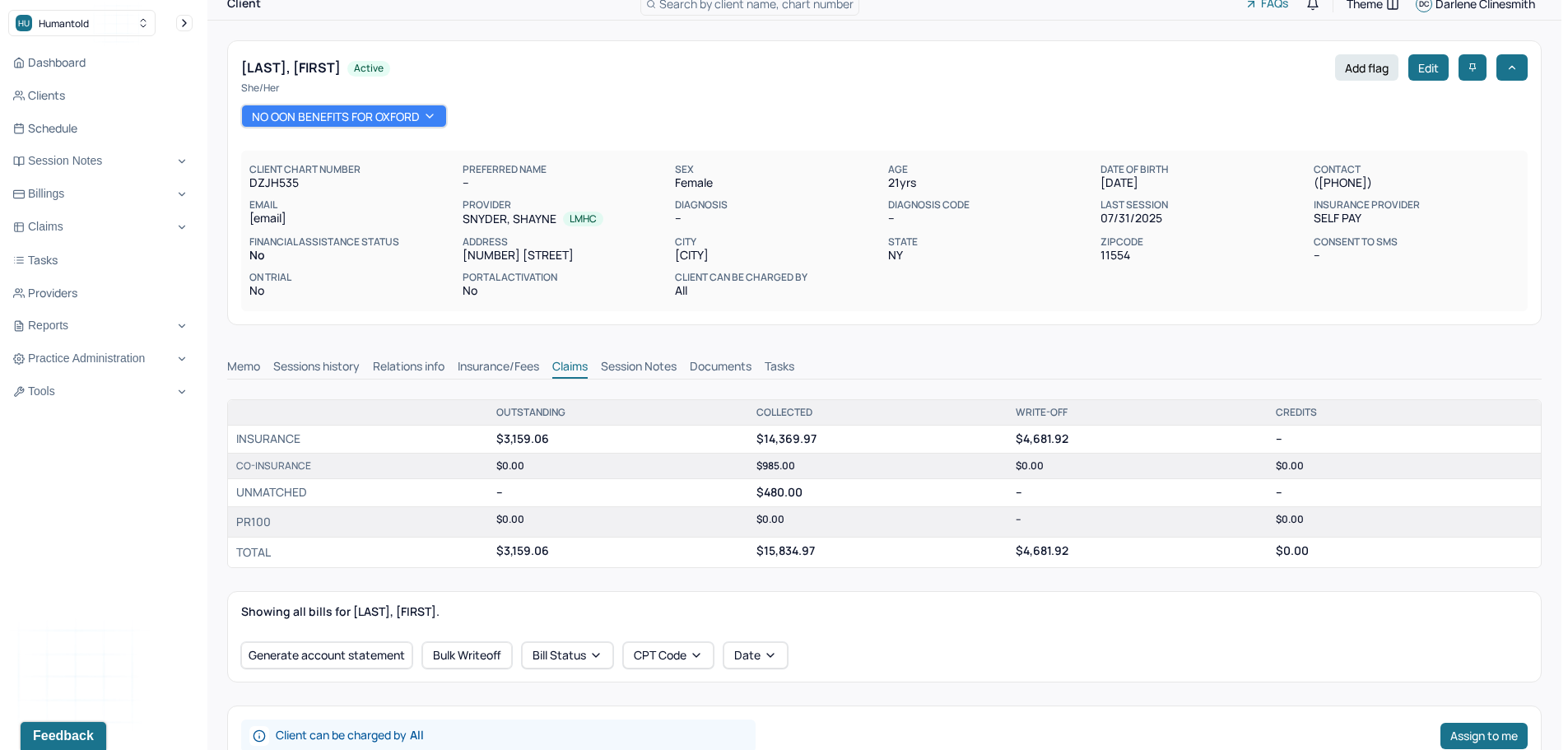 scroll, scrollTop: 0, scrollLeft: 0, axis: both 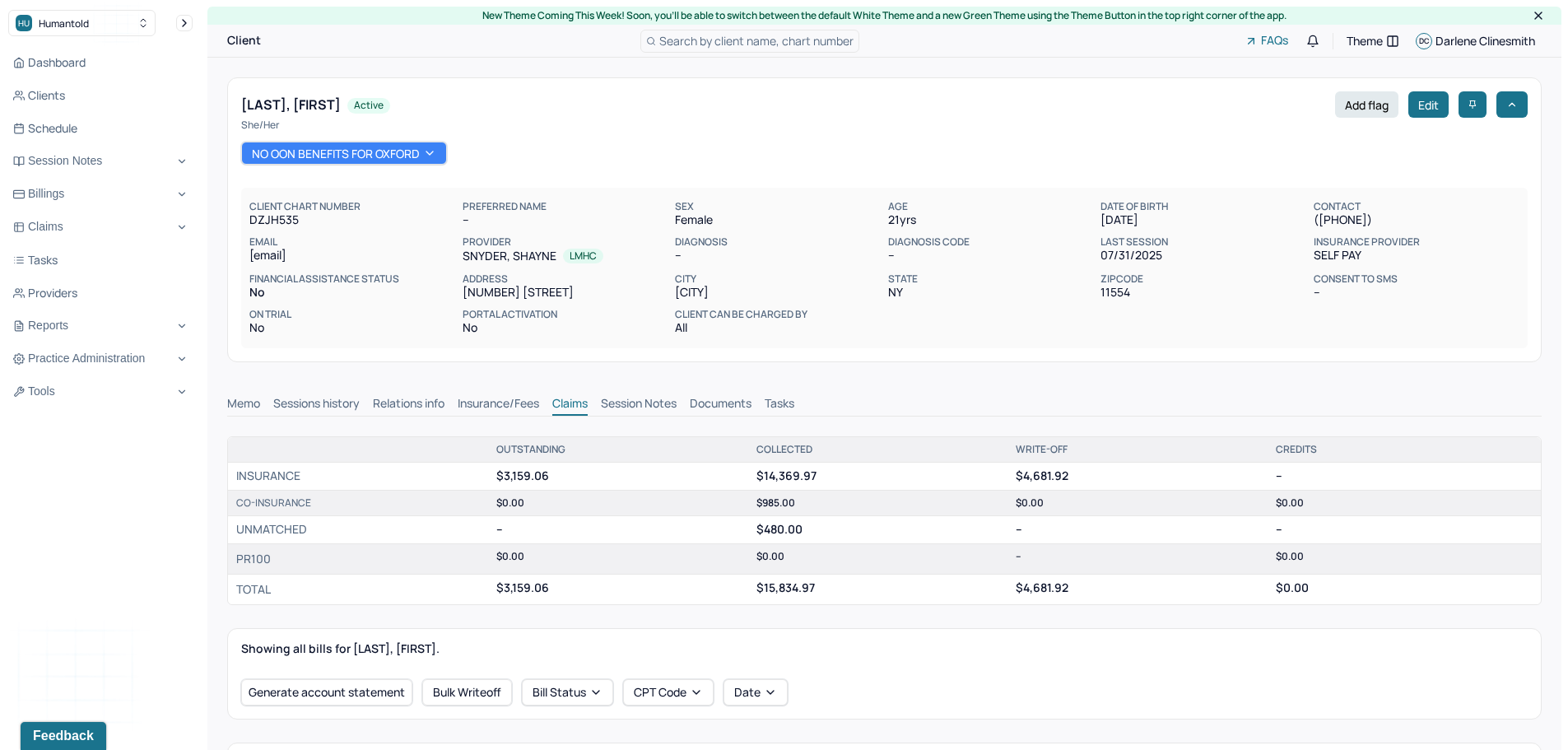 click on "Memo" at bounding box center [244, 405] 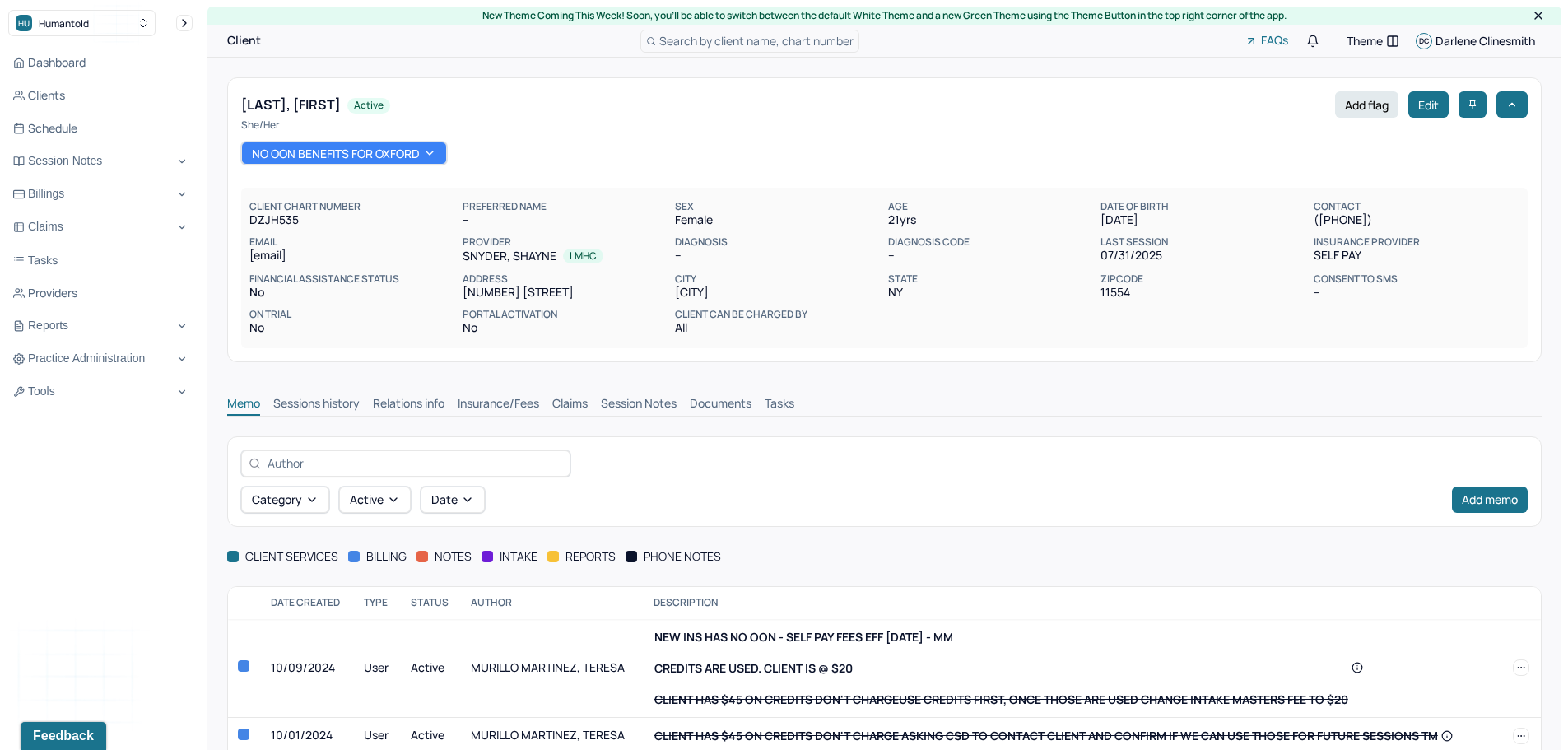 click on "Insurance/Fees" at bounding box center [498, 405] 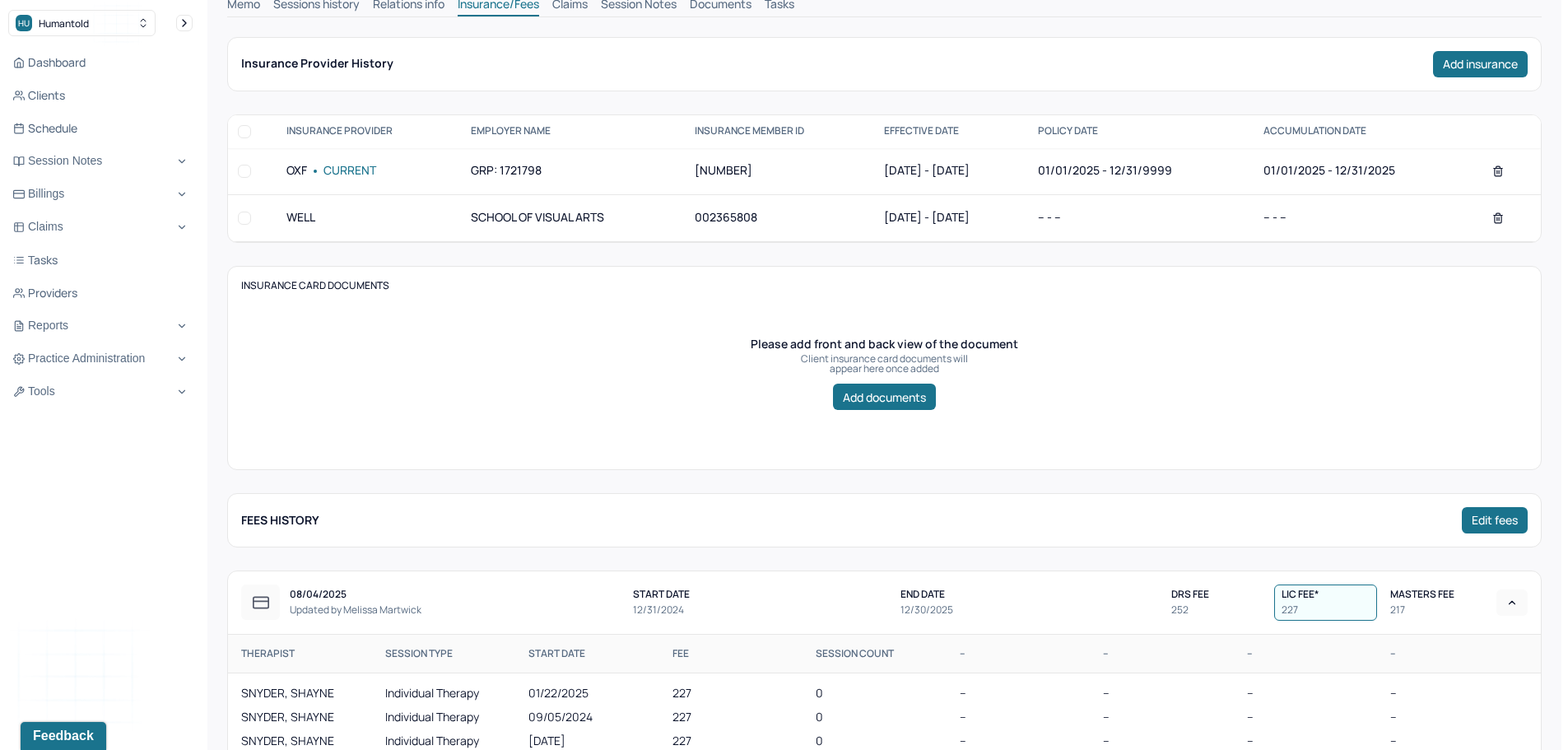 scroll, scrollTop: 247, scrollLeft: 0, axis: vertical 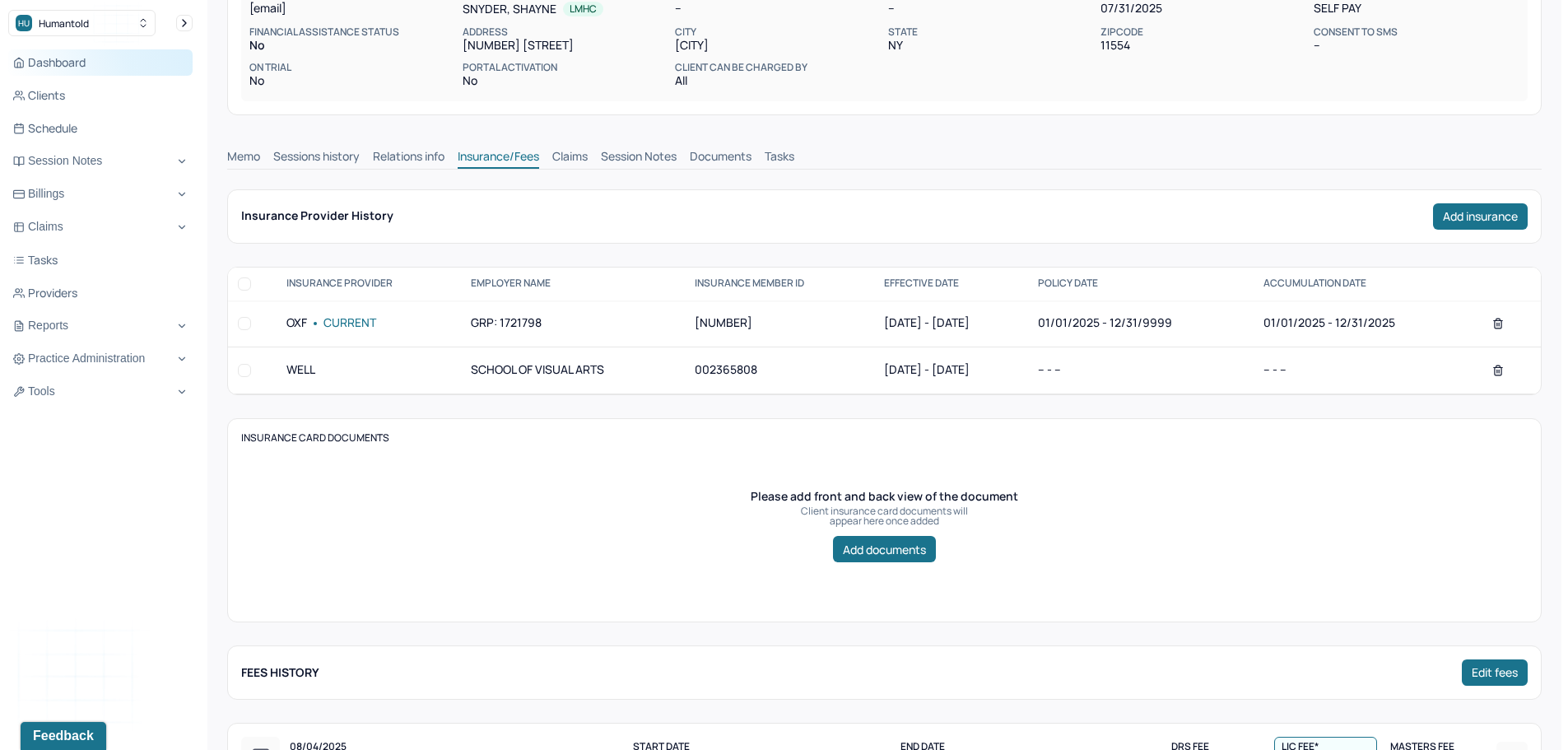 click on "Dashboard" at bounding box center [100, 63] 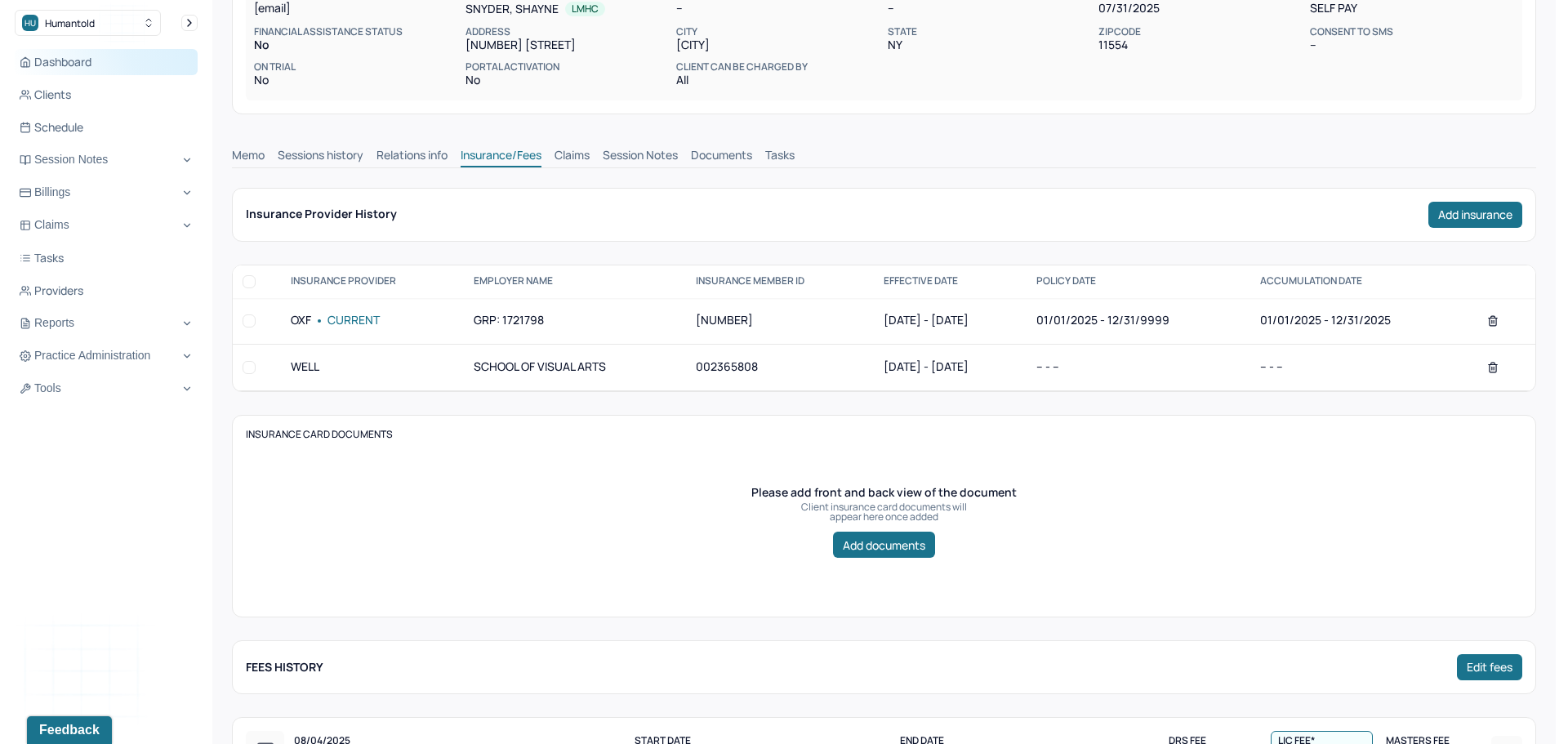 scroll, scrollTop: 0, scrollLeft: 0, axis: both 